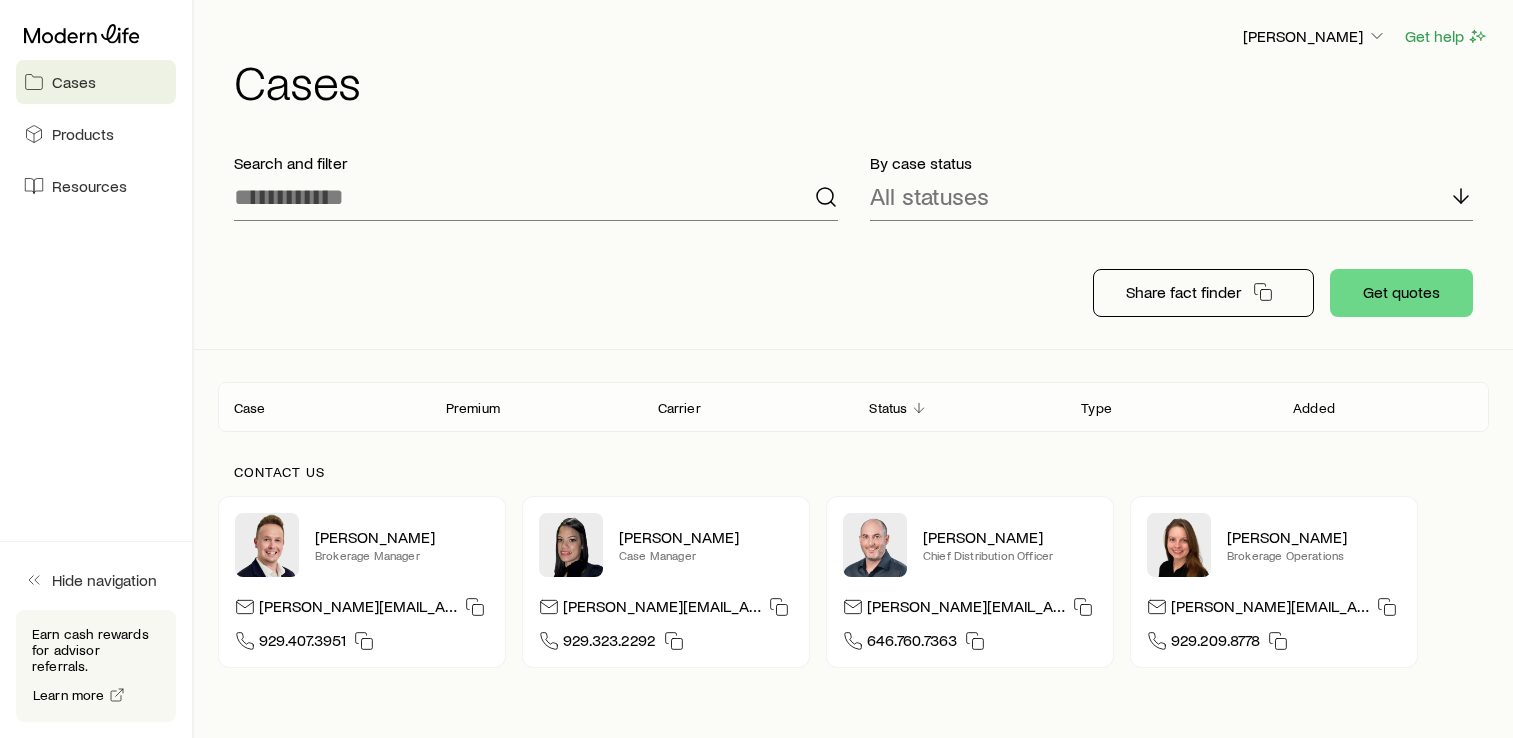 scroll, scrollTop: 0, scrollLeft: 0, axis: both 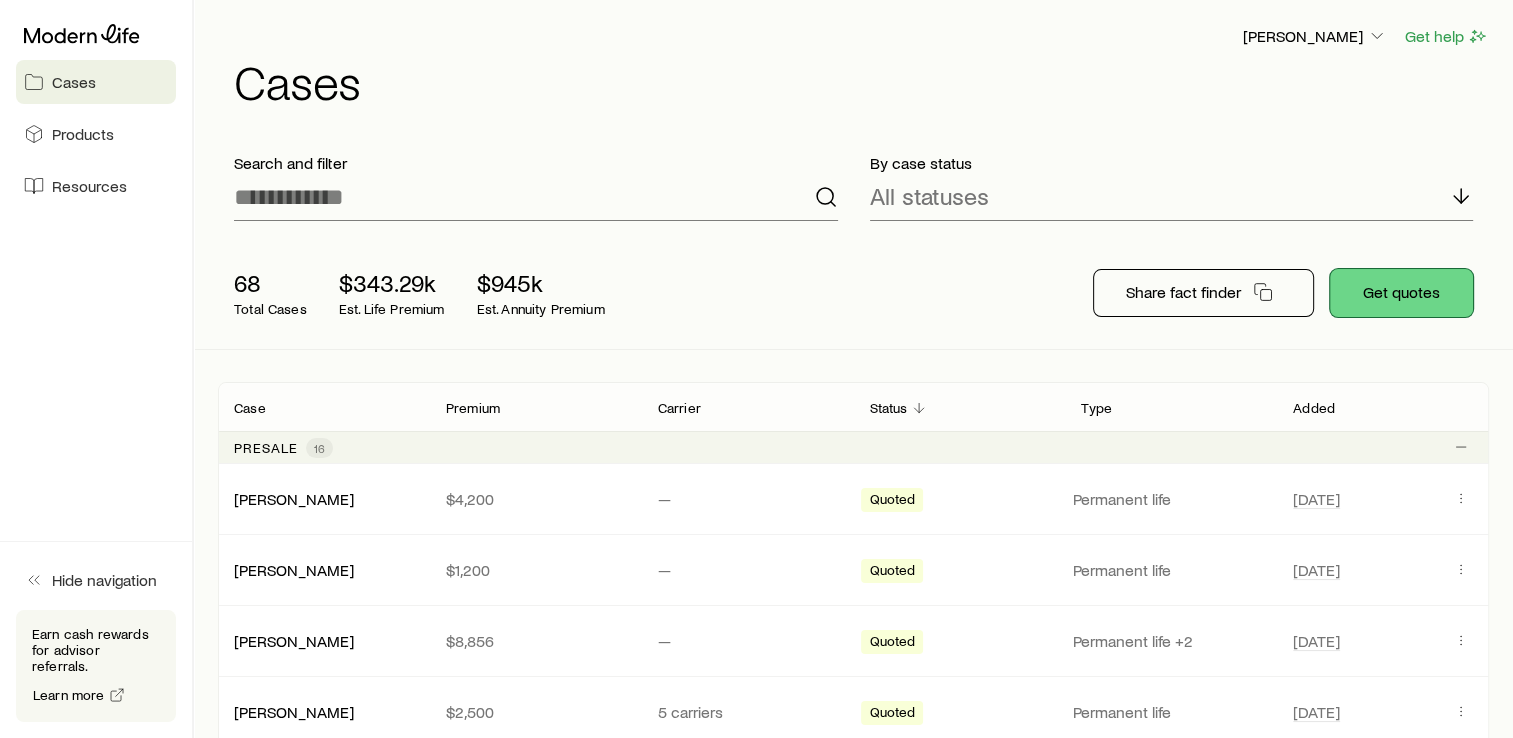 click on "Get quotes" at bounding box center (1401, 293) 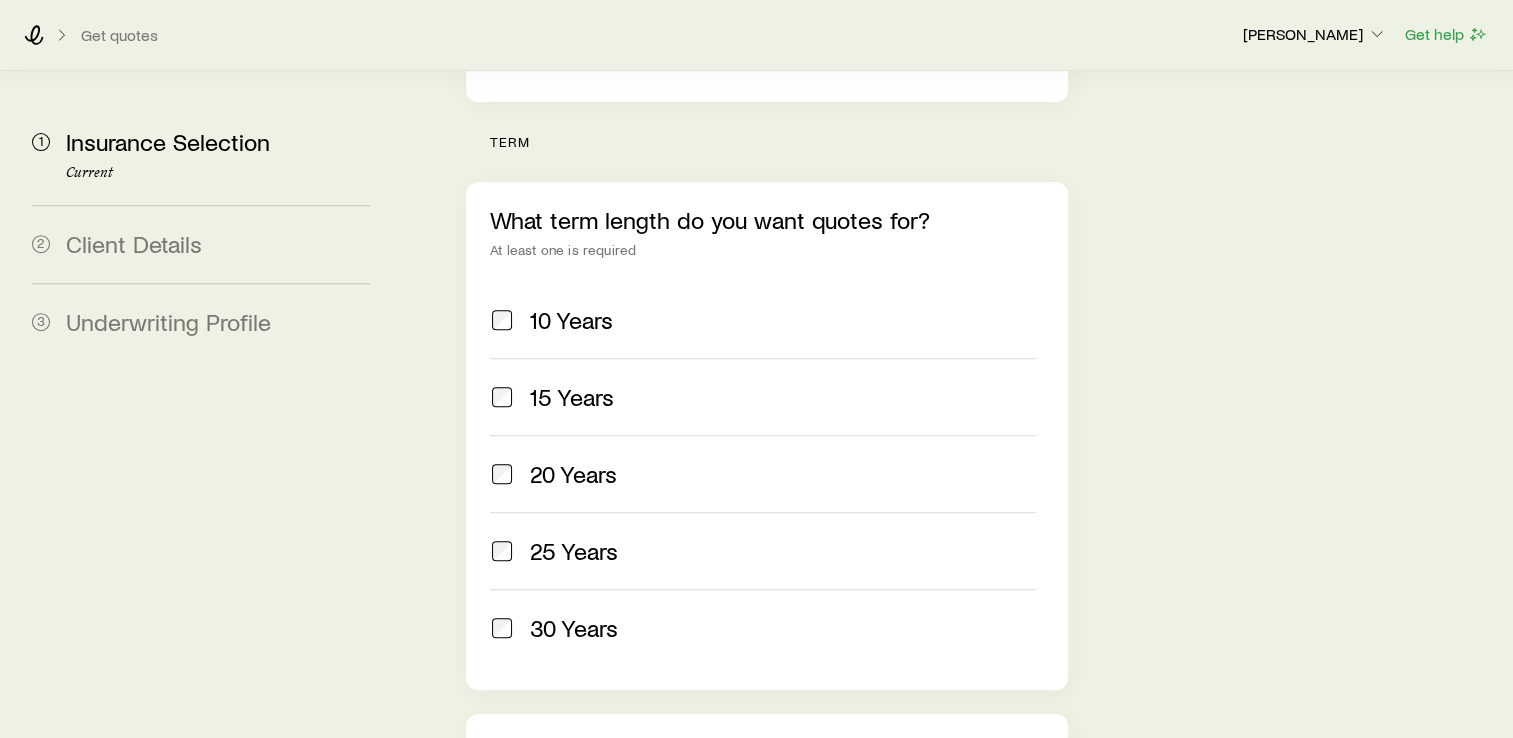 scroll, scrollTop: 812, scrollLeft: 0, axis: vertical 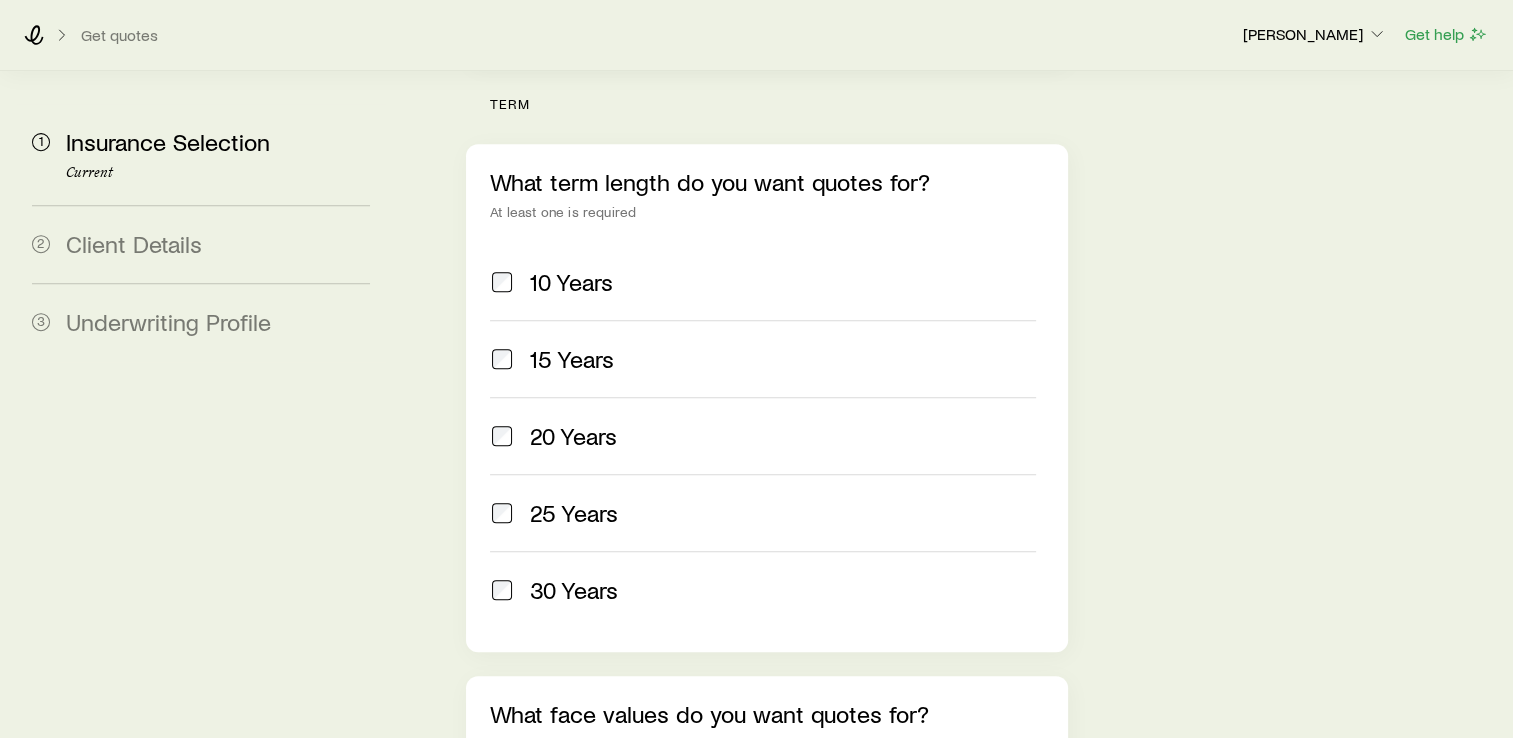 click on "What term length do you want quotes for? At least one is required 10 Years 15 Years 20 Years 25 Years 30 Years" at bounding box center (767, 398) 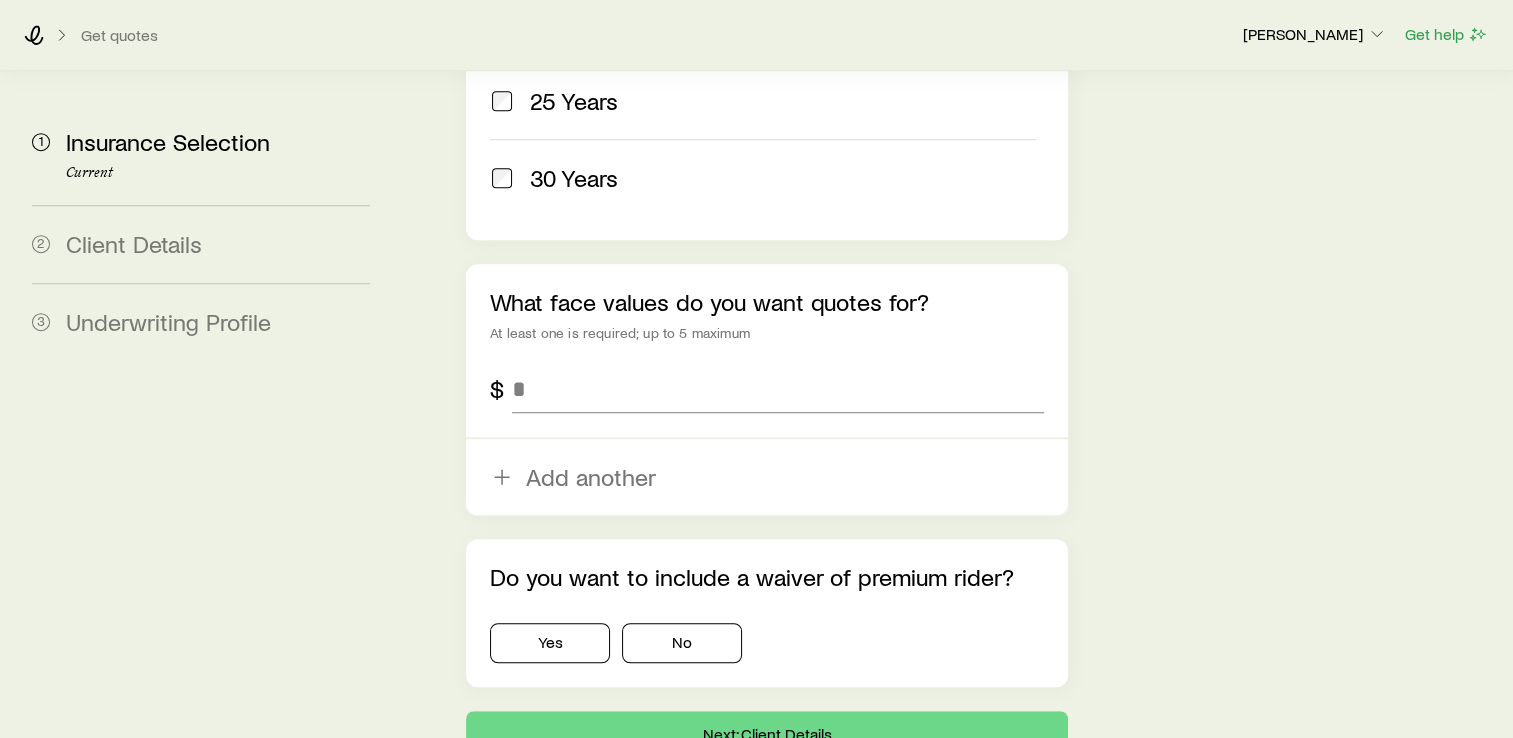 scroll, scrollTop: 1236, scrollLeft: 0, axis: vertical 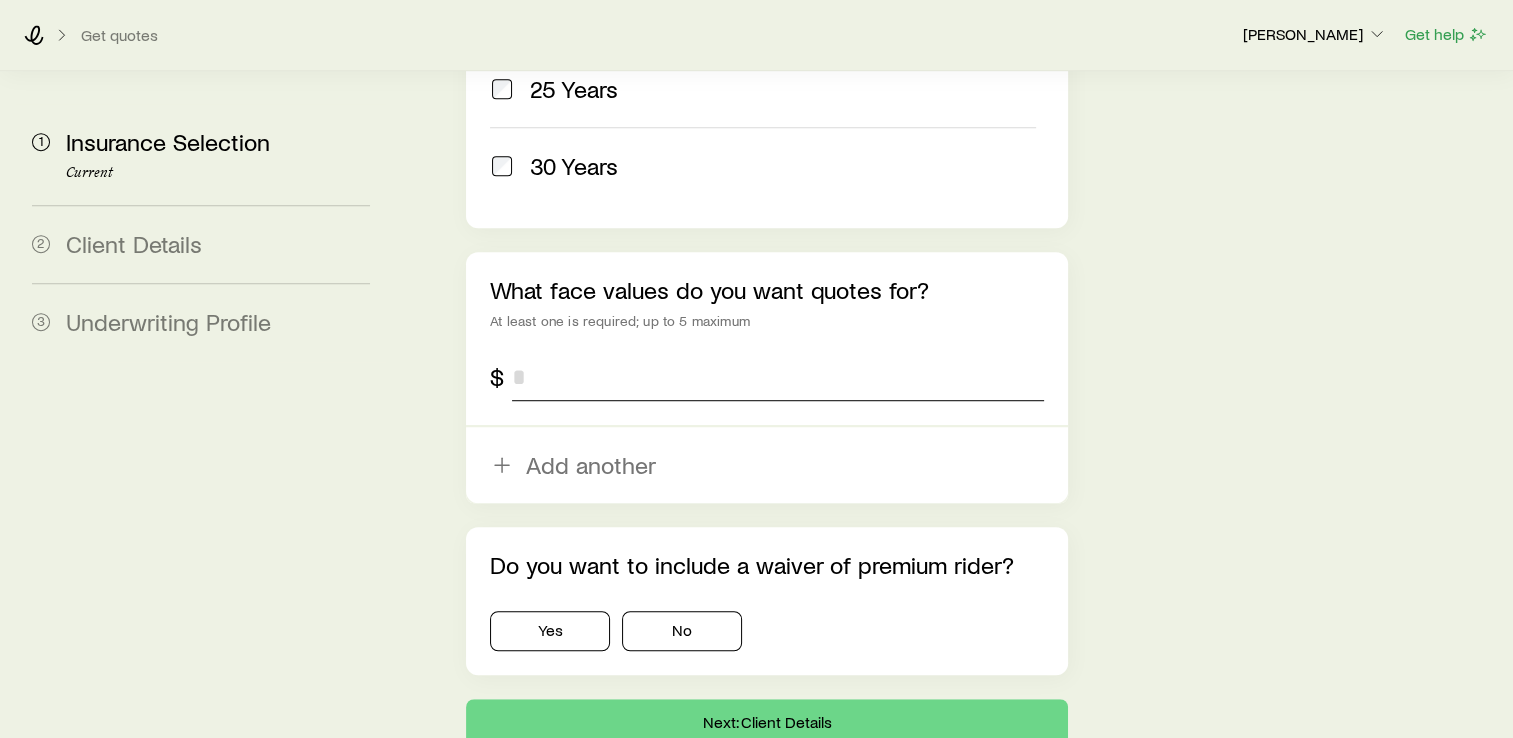click at bounding box center [778, 377] 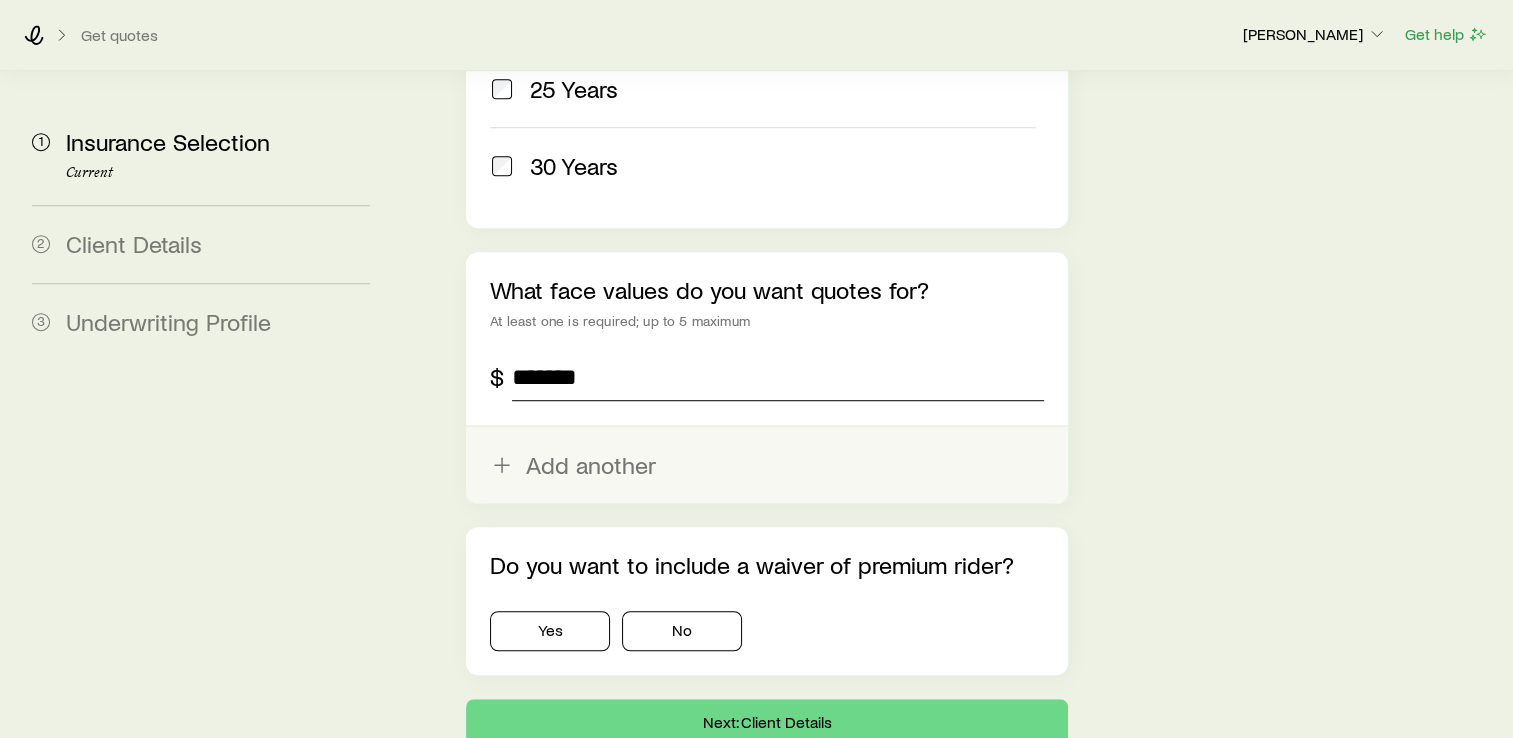 type on "*******" 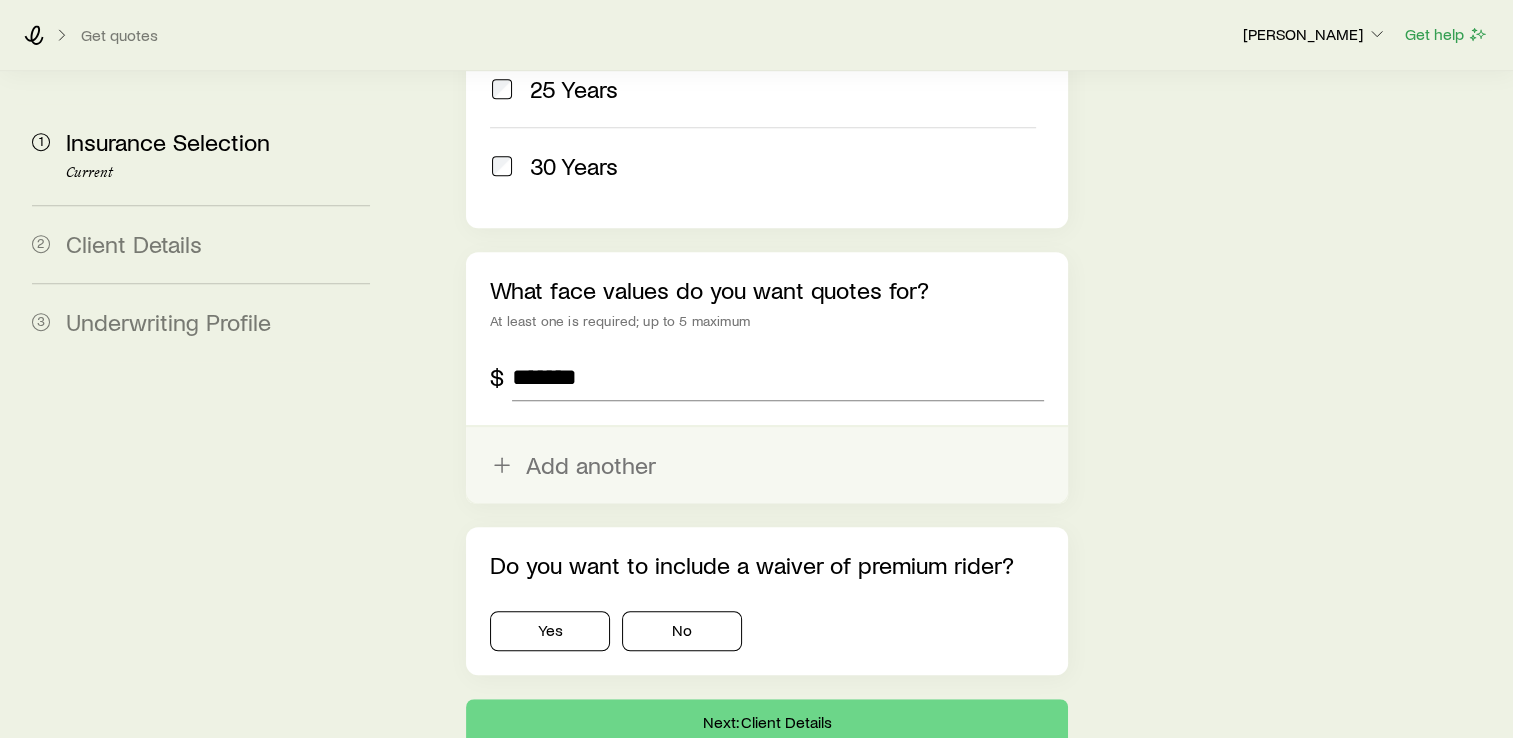 click on "Add another" at bounding box center (767, 465) 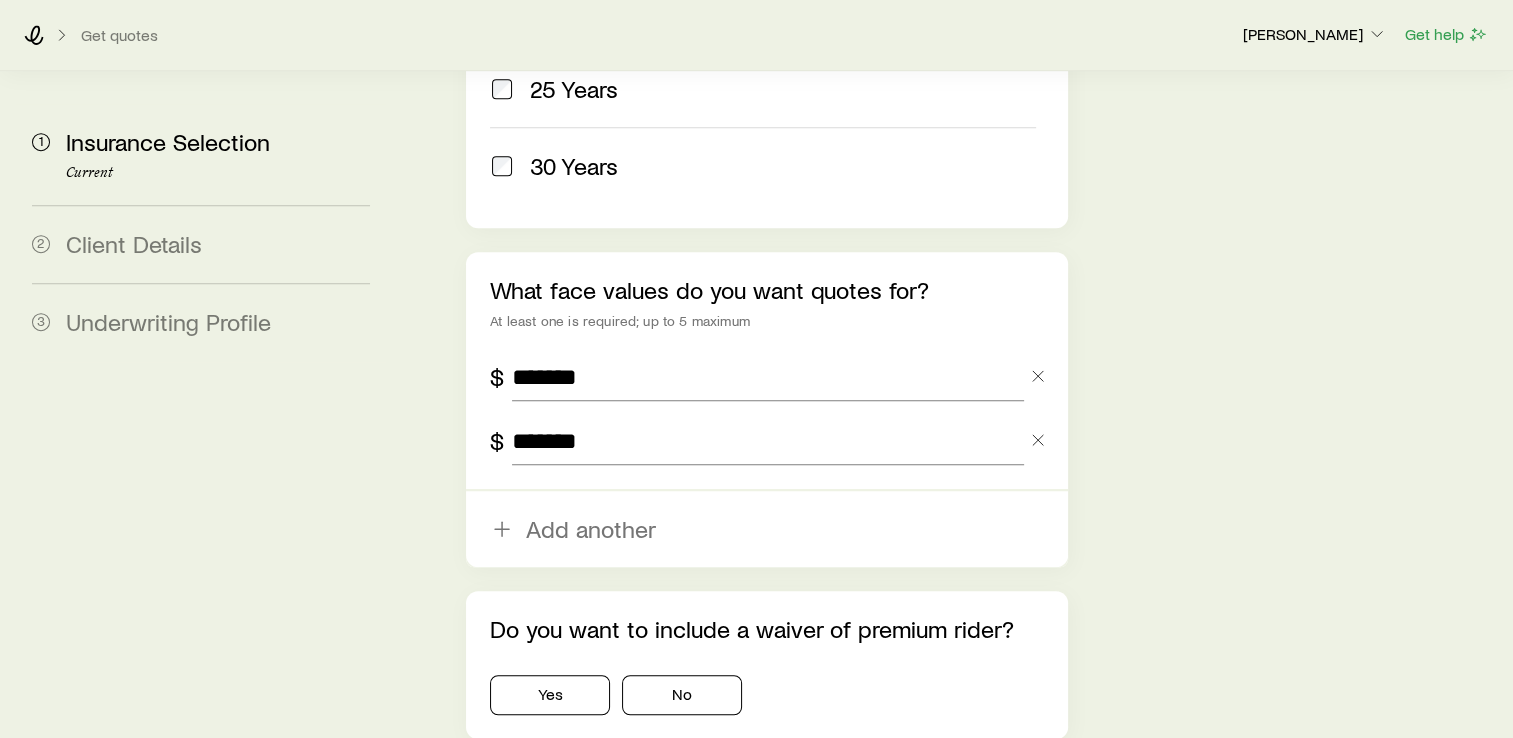 type on "*******" 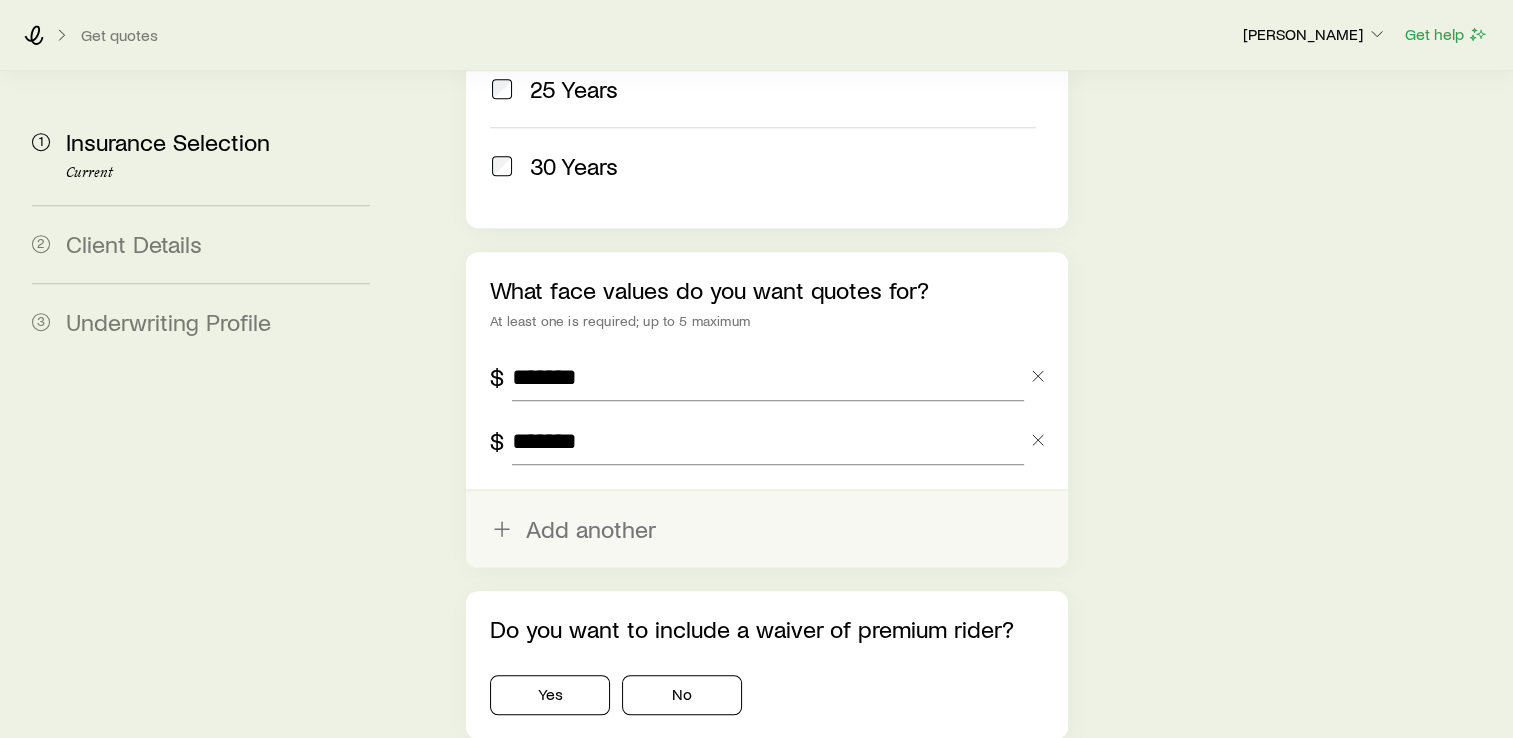 scroll, scrollTop: 1363, scrollLeft: 0, axis: vertical 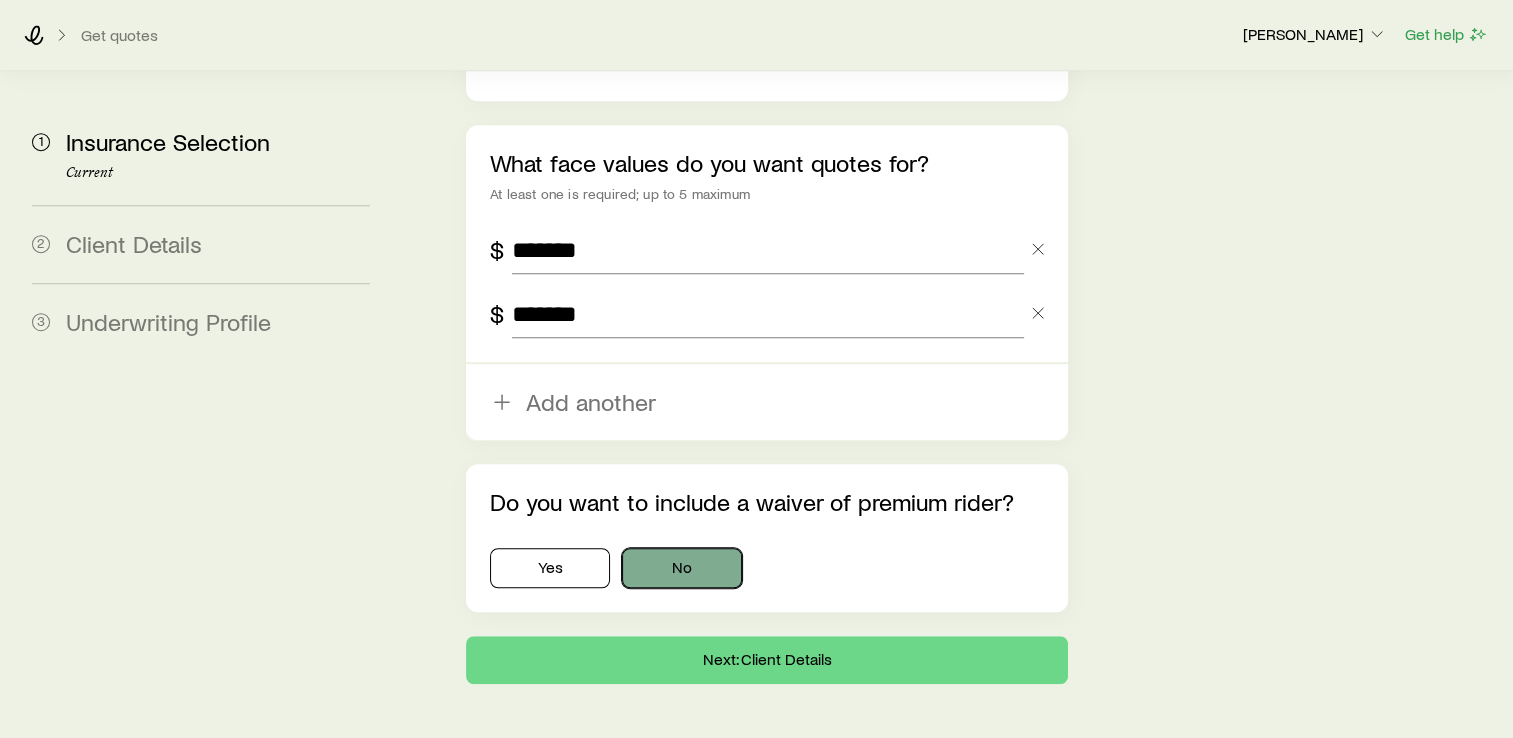 click on "No" at bounding box center (682, 568) 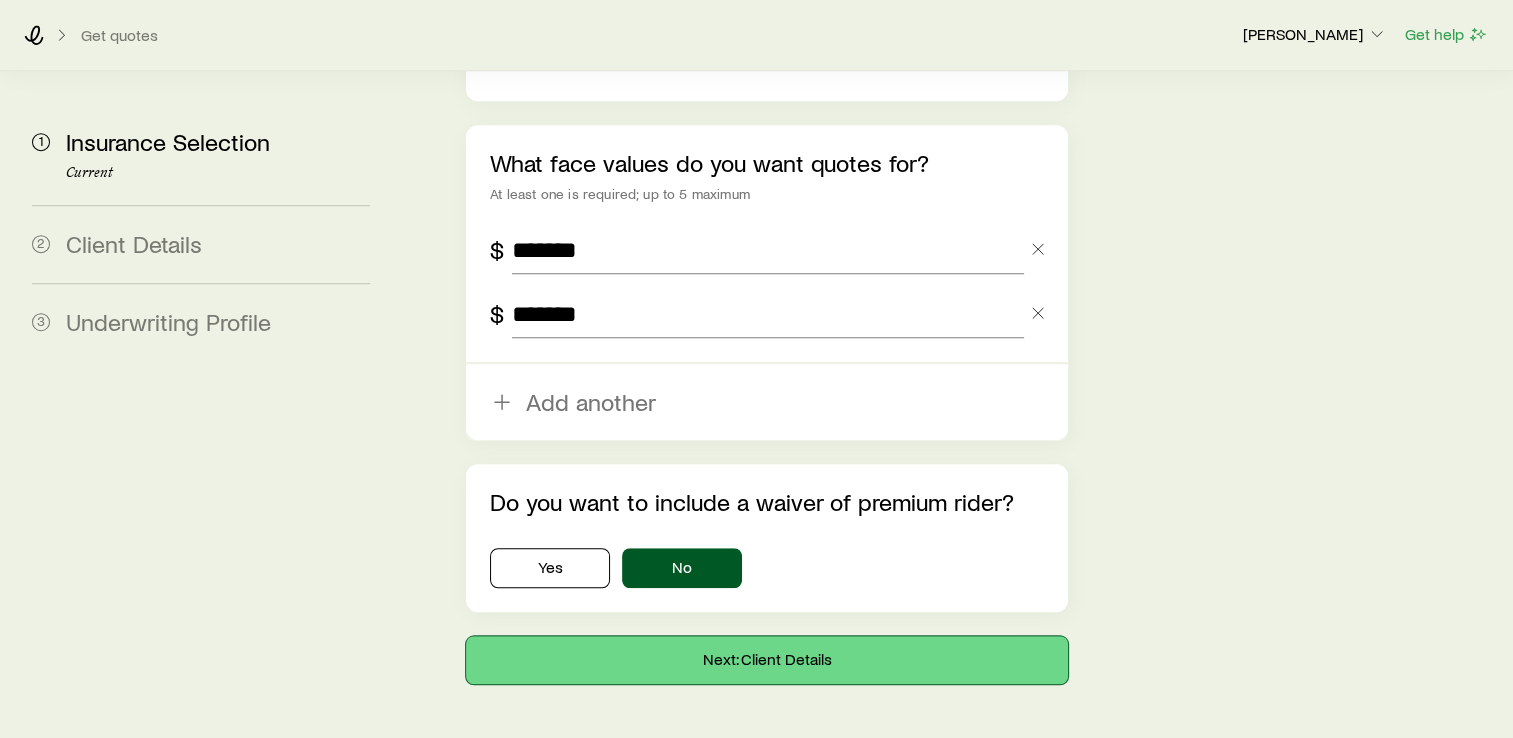 click on "Next: Client Details" at bounding box center [767, 660] 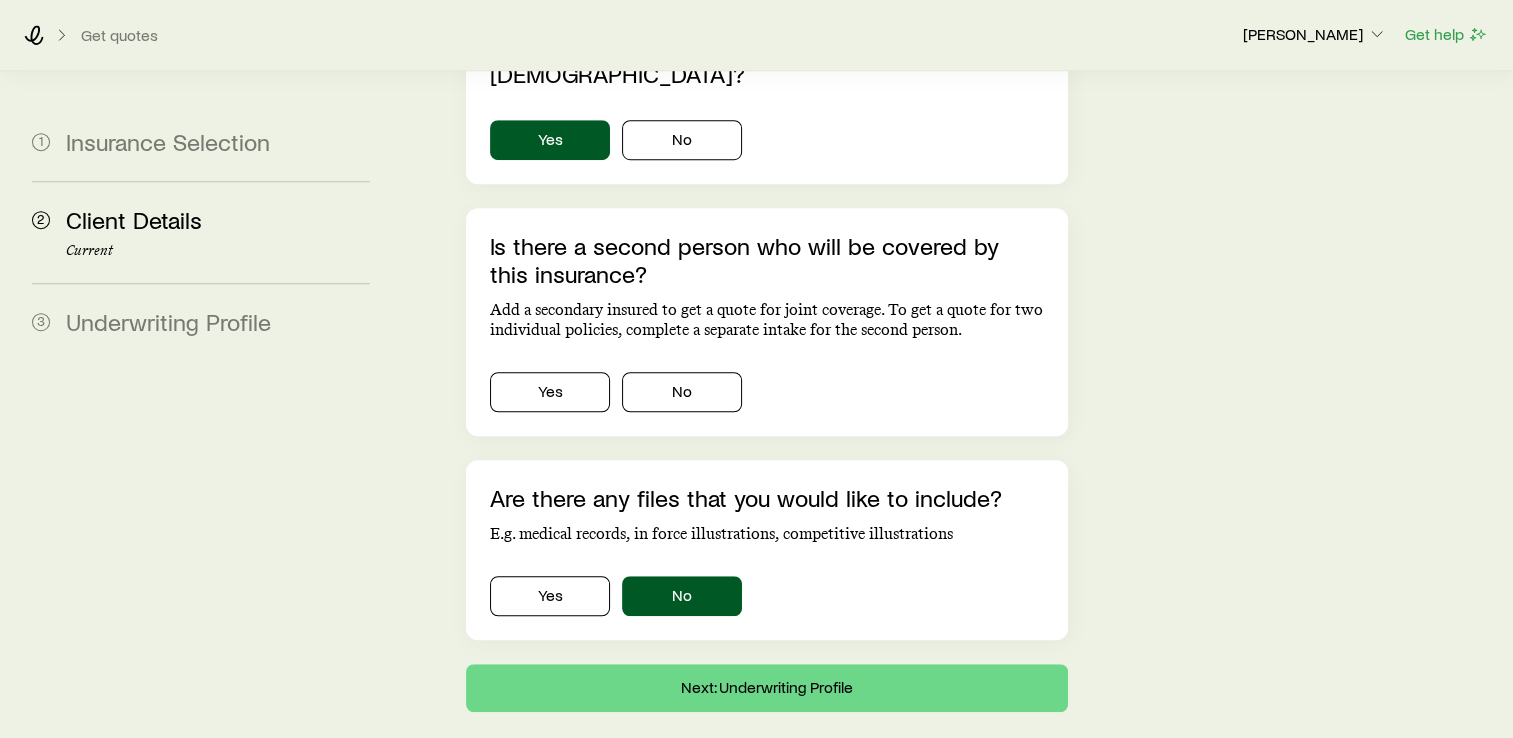 scroll, scrollTop: 0, scrollLeft: 0, axis: both 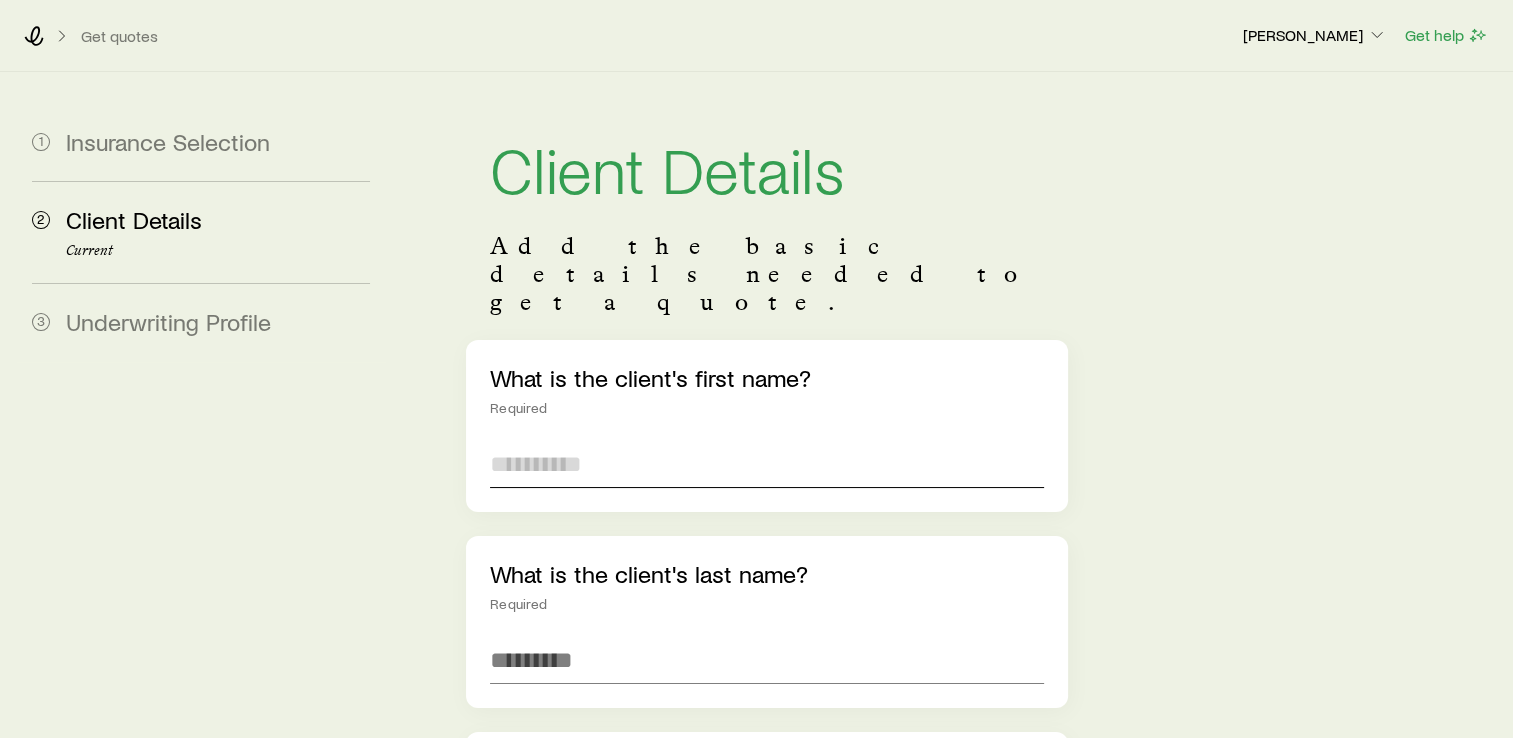 click at bounding box center (767, 464) 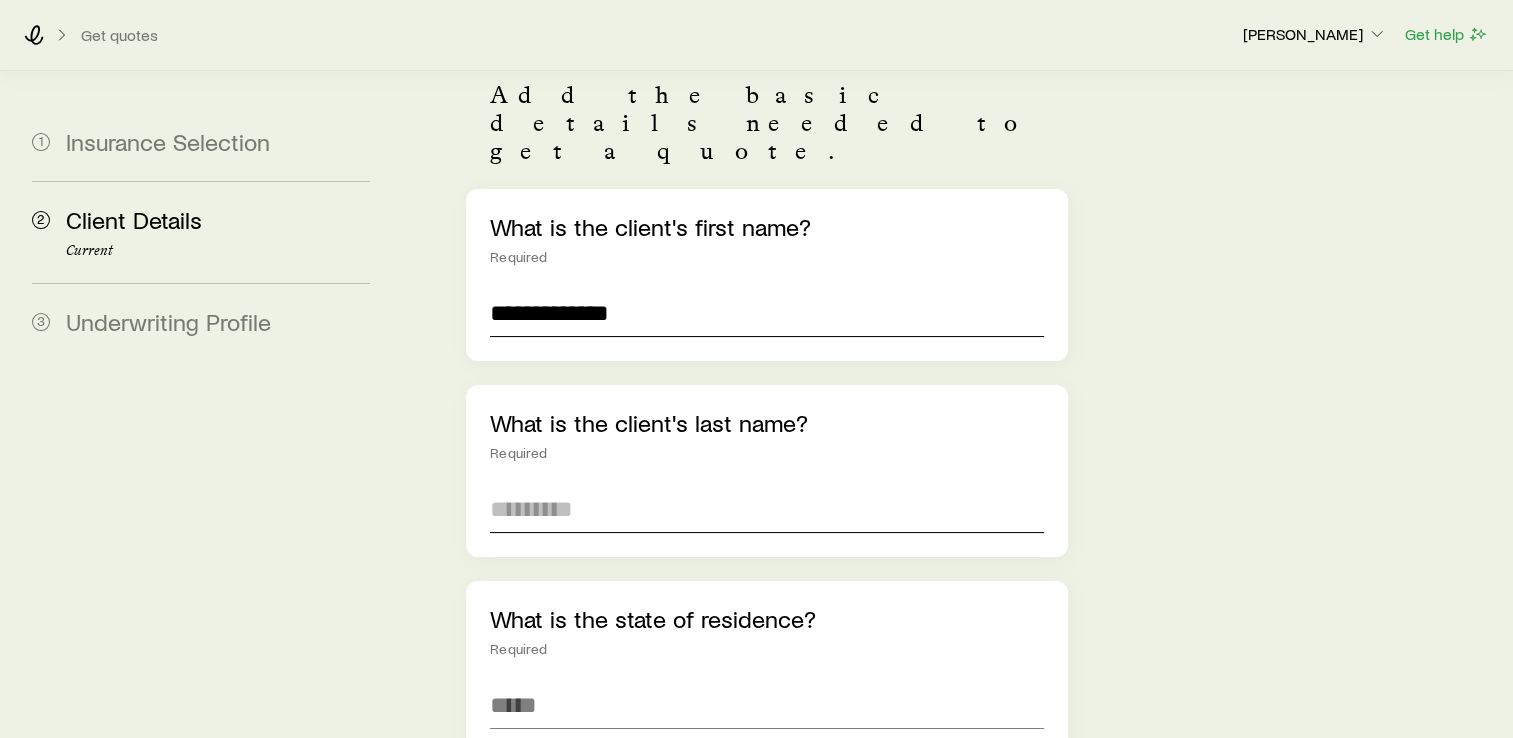 scroll, scrollTop: 152, scrollLeft: 0, axis: vertical 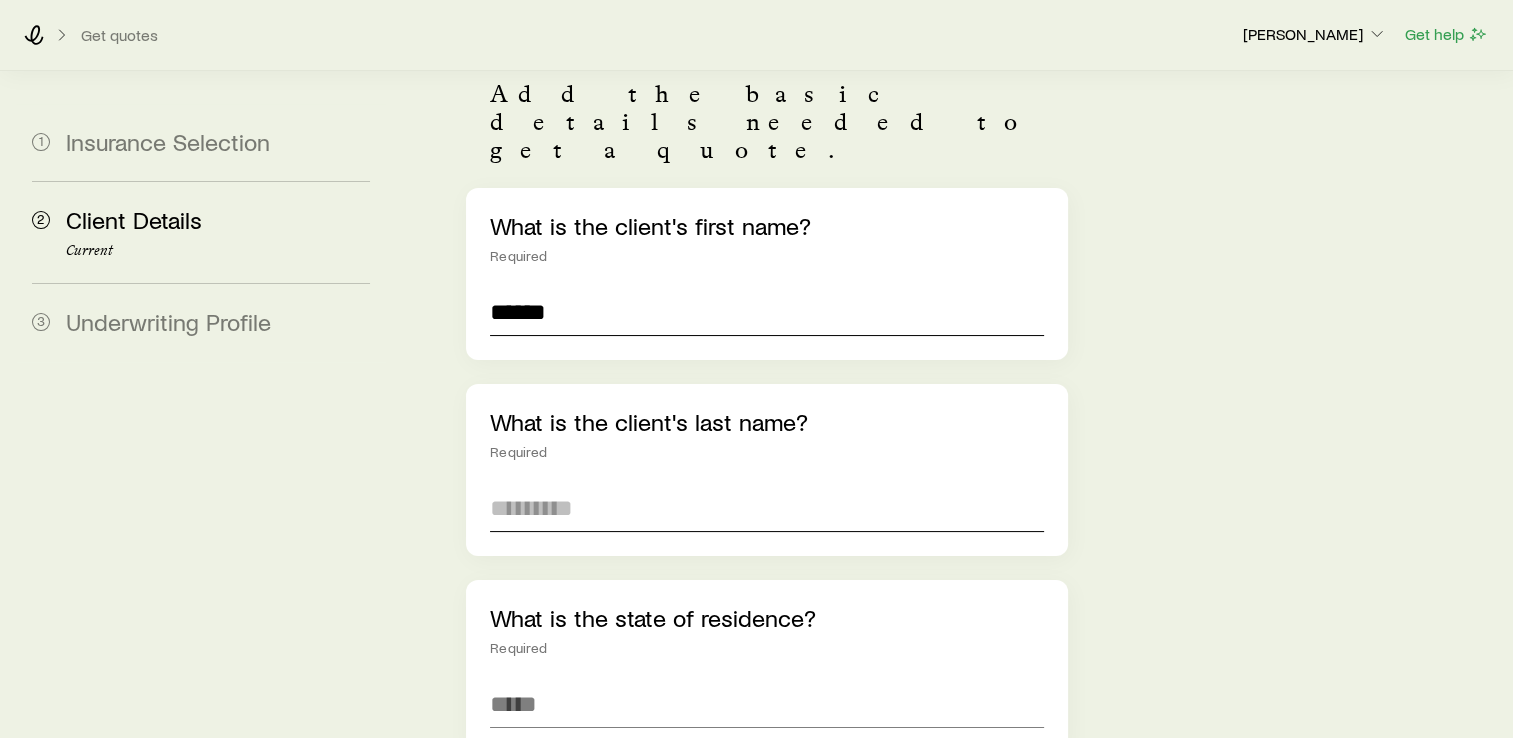 type on "******" 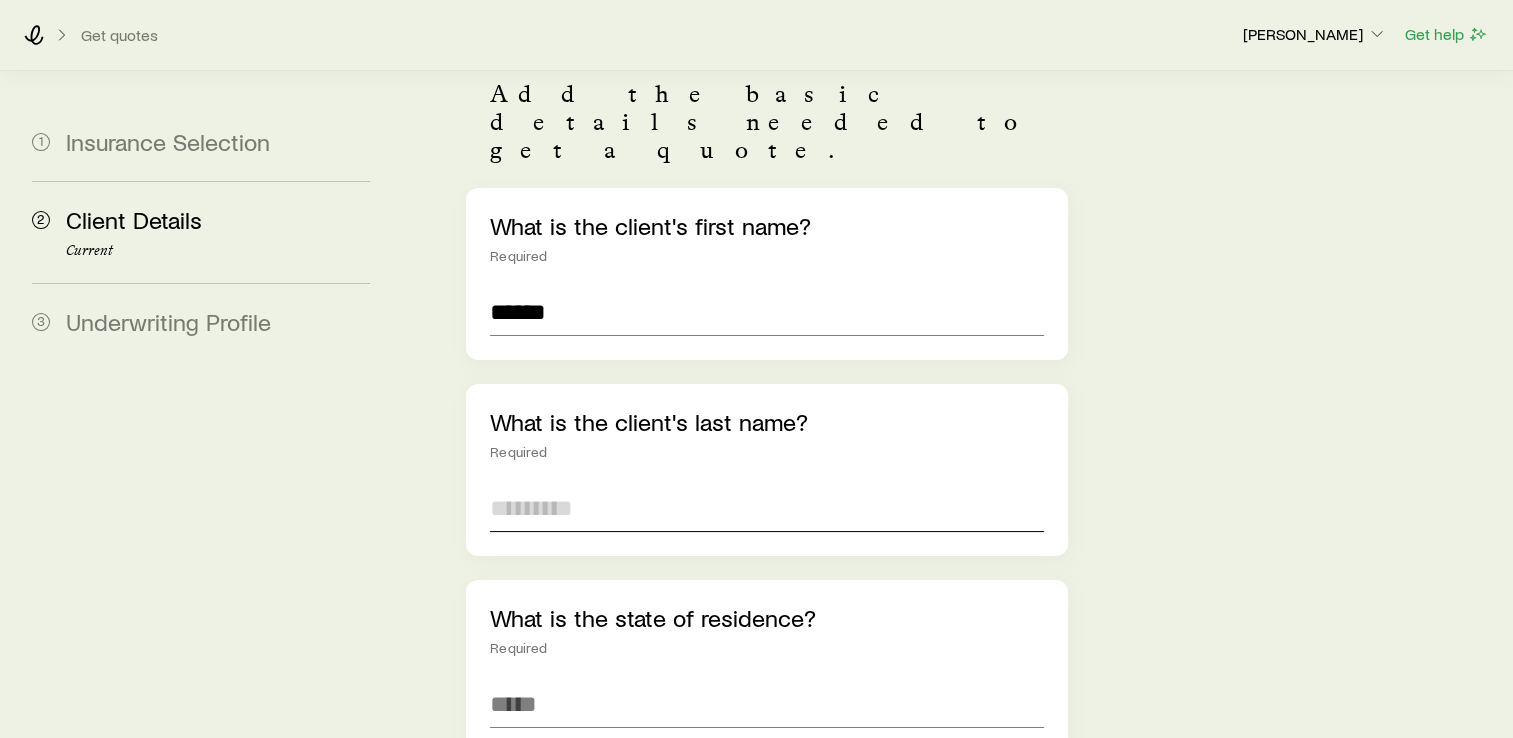 click at bounding box center [767, 508] 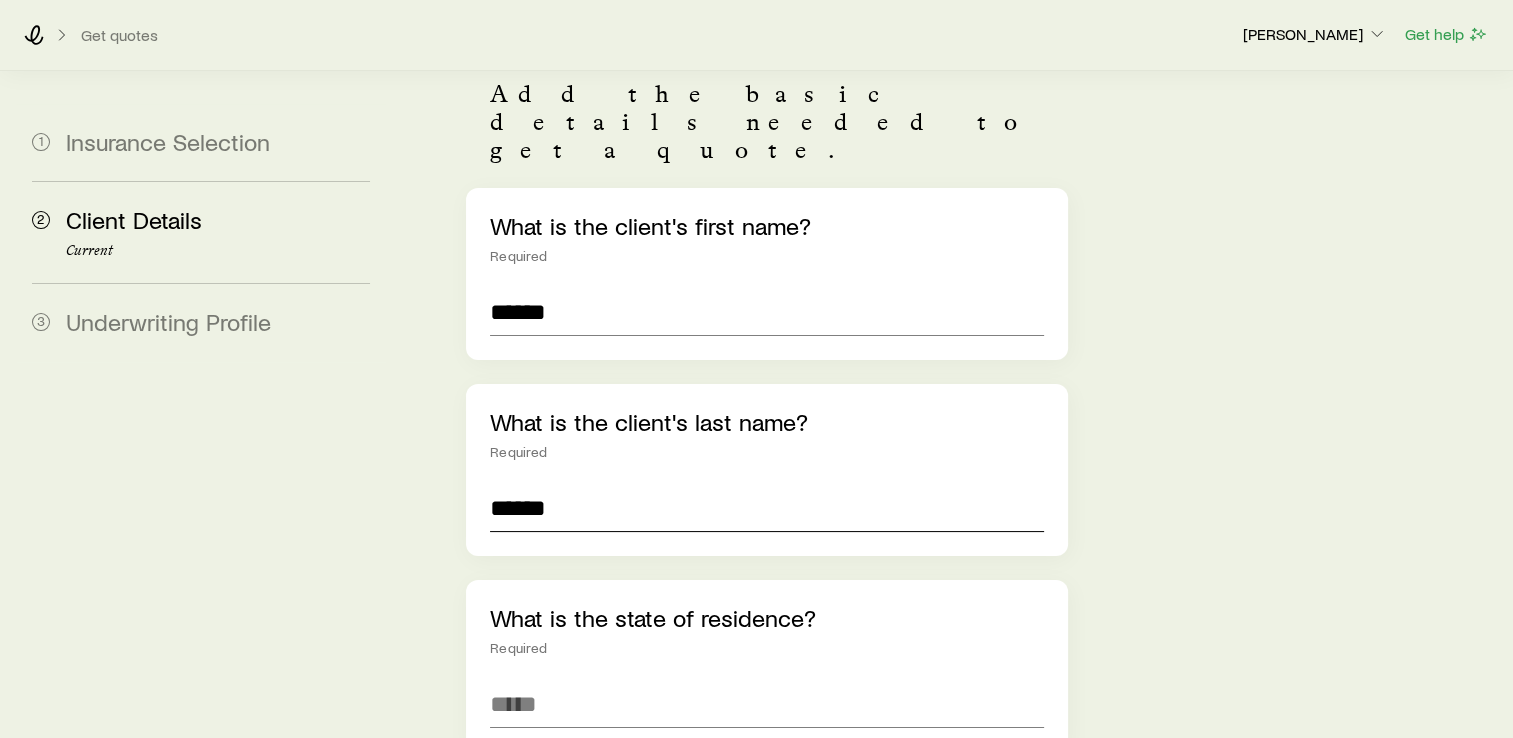 type on "******" 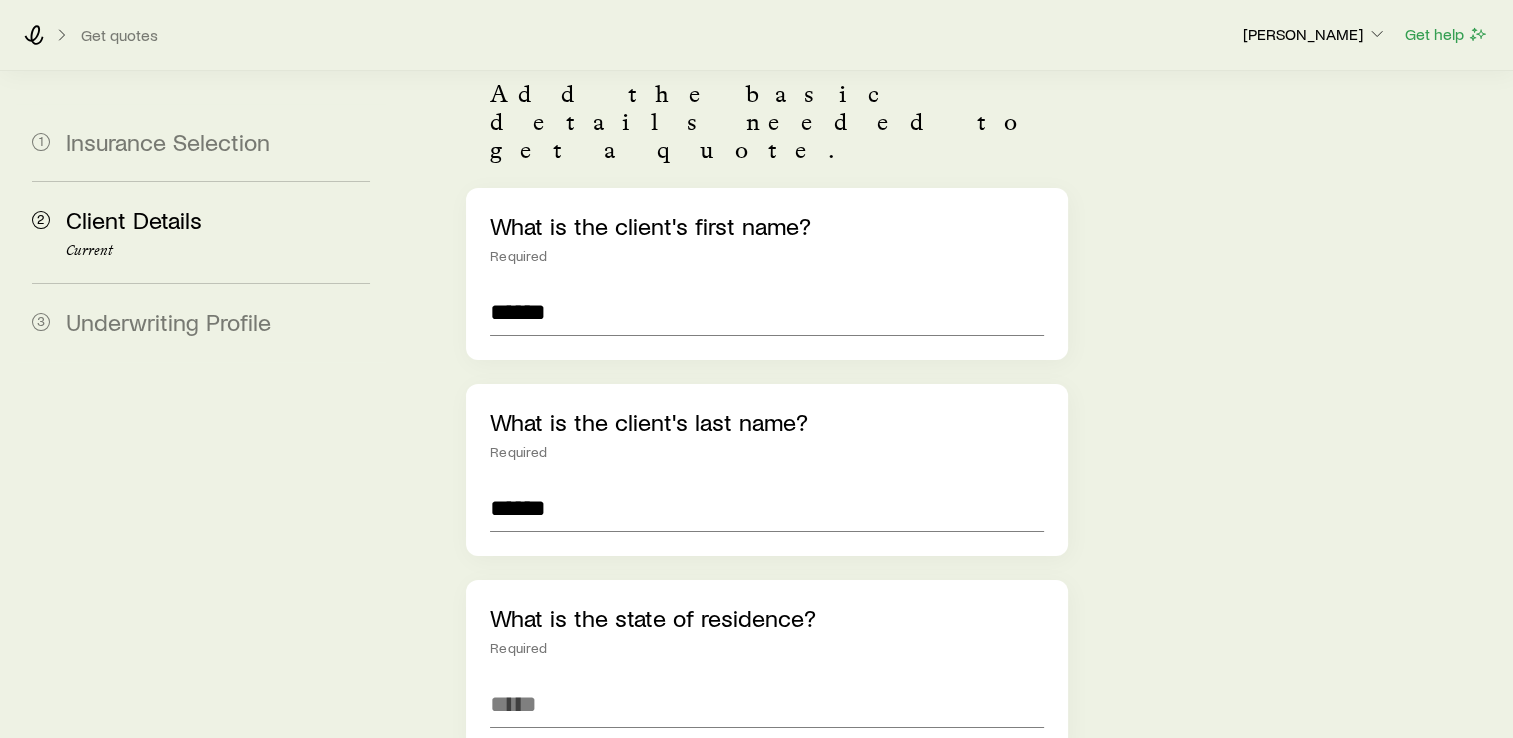 click on "What is the client's first name? Required ****** What is the client's last name? Required ****** What is the state of residence? Required What is their date of birth? Required / / What is their gender? Required [DEMOGRAPHIC_DATA] [DEMOGRAPHIC_DATA] For [DEMOGRAPHIC_DATA] or [DEMOGRAPHIC_DATA] clients Are they a [DEMOGRAPHIC_DATA] citizen or [DEMOGRAPHIC_DATA]? Yes No Is there a second person who will be covered by this insurance? Add a secondary insured to get a quote for joint coverage. To get a quote for two individual policies, complete a separate intake for the second person. Yes No Are there any files that you would like to include? E.g. medical records, in force illustrations, competitive illustrations Yes No" at bounding box center (767, 1019) 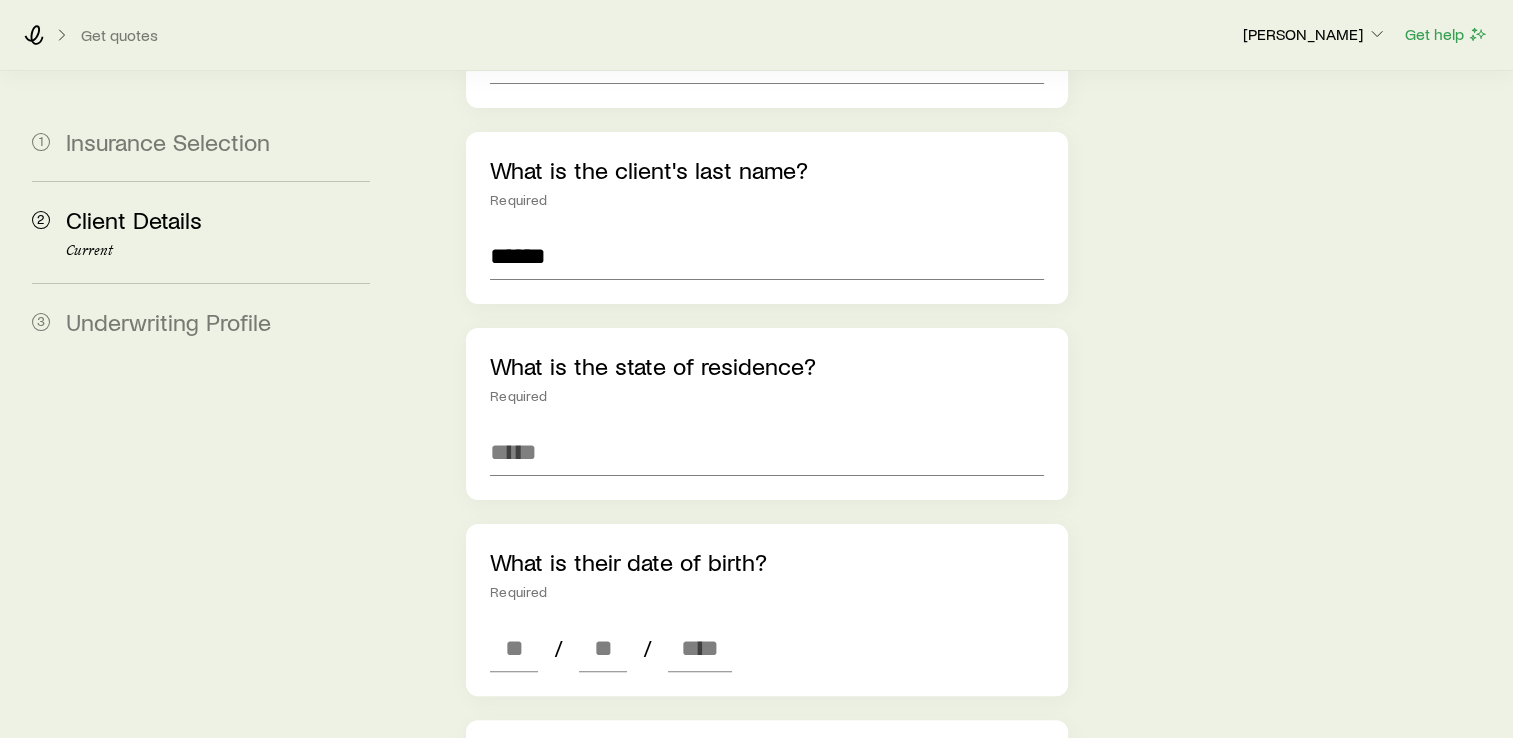 scroll, scrollTop: 406, scrollLeft: 0, axis: vertical 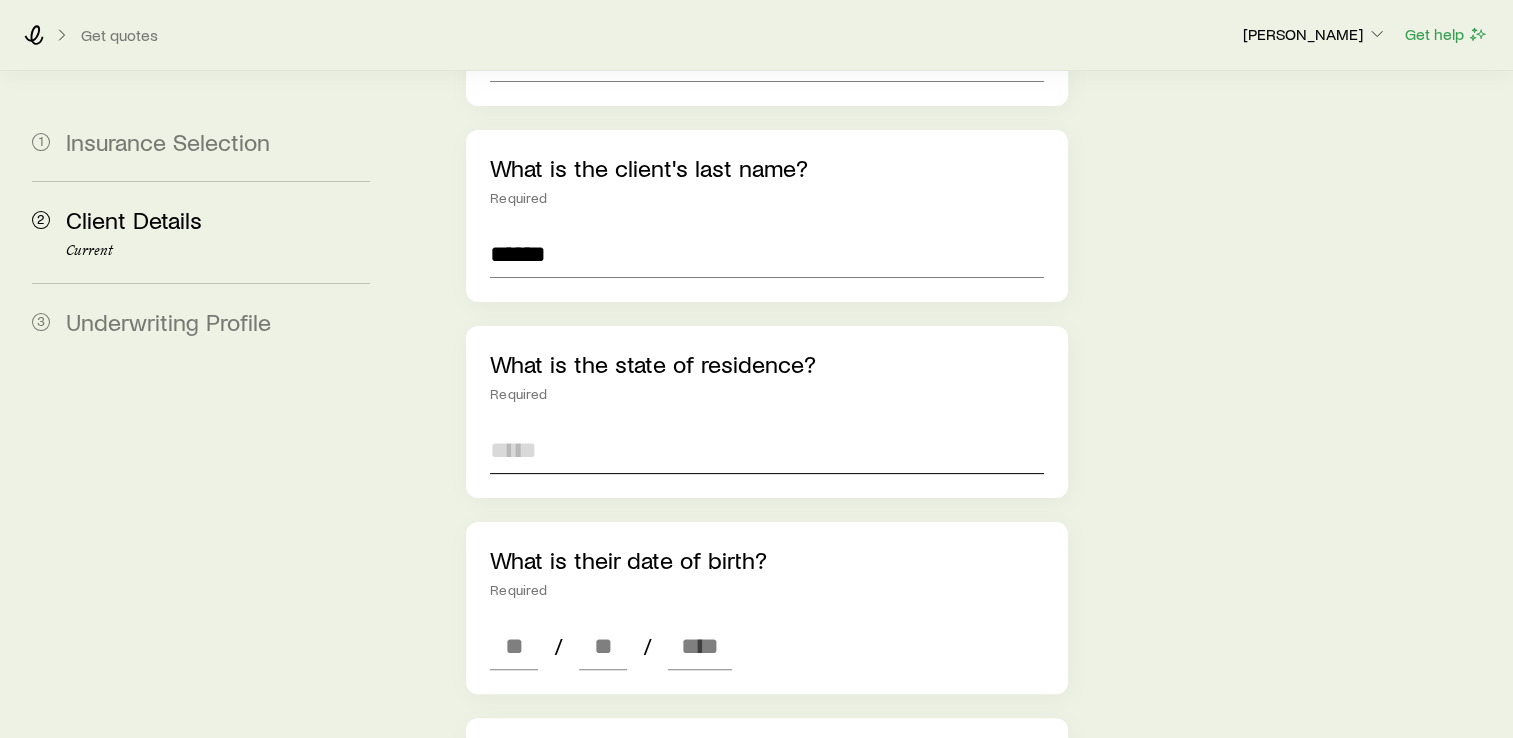 click at bounding box center (767, 450) 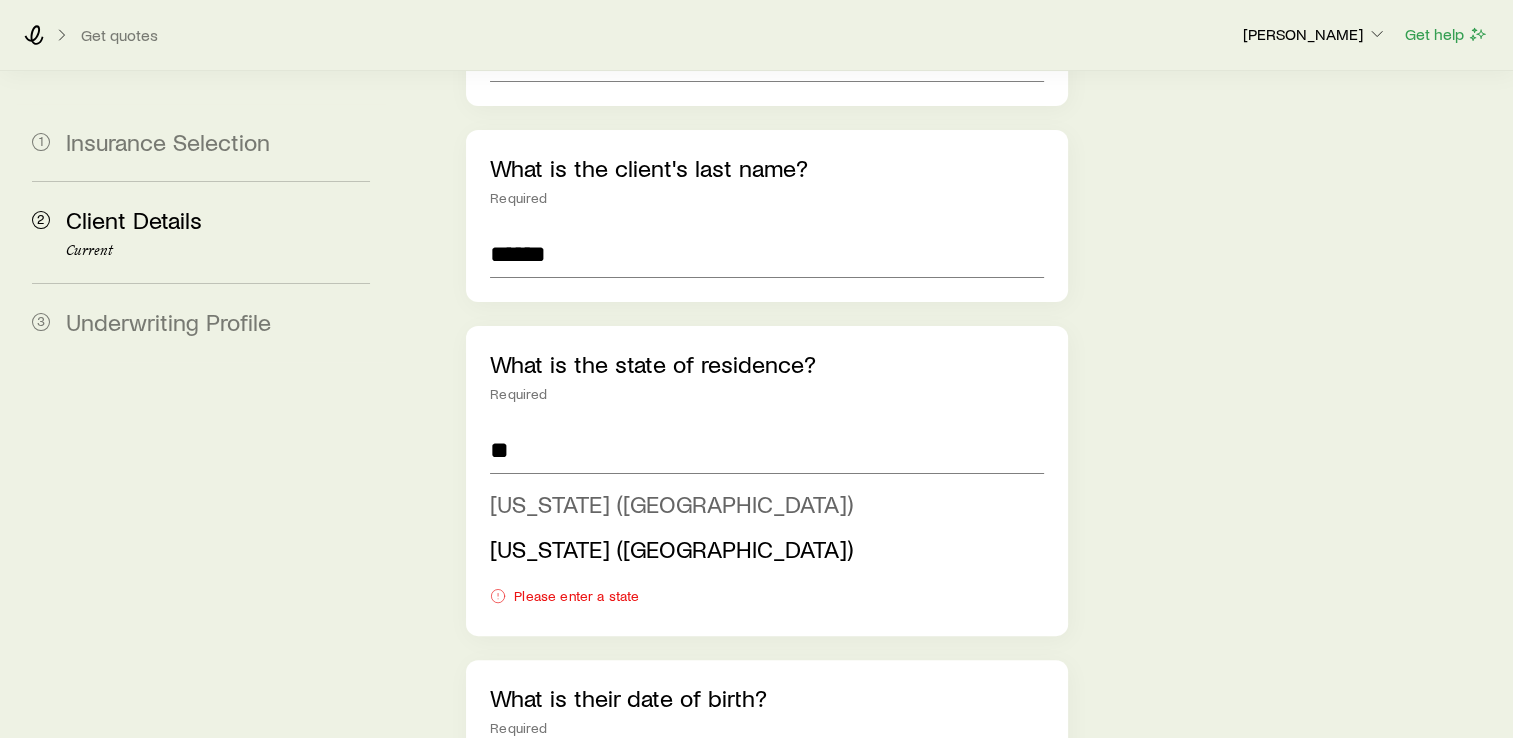 click on "[US_STATE] ([GEOGRAPHIC_DATA])" at bounding box center (671, 503) 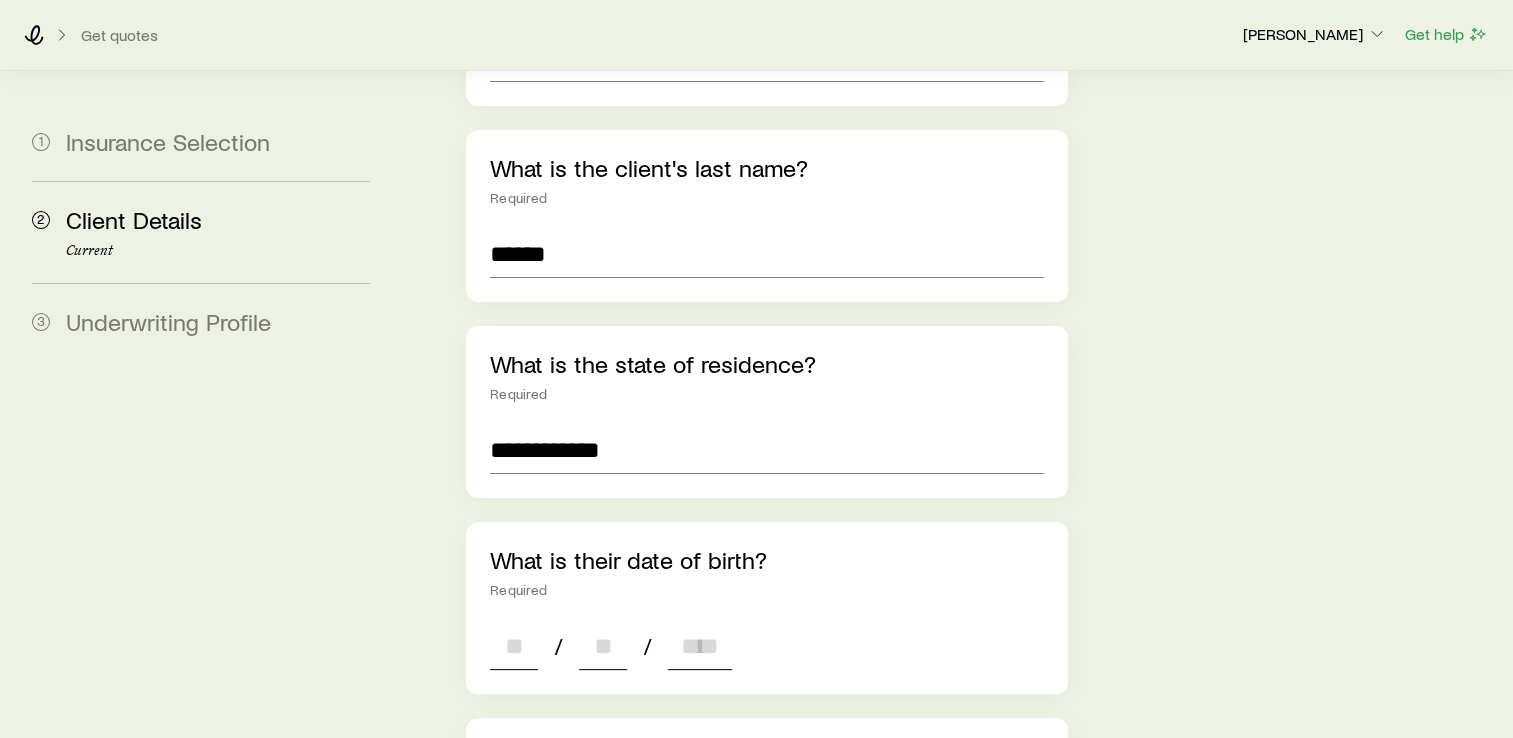 click at bounding box center [514, 646] 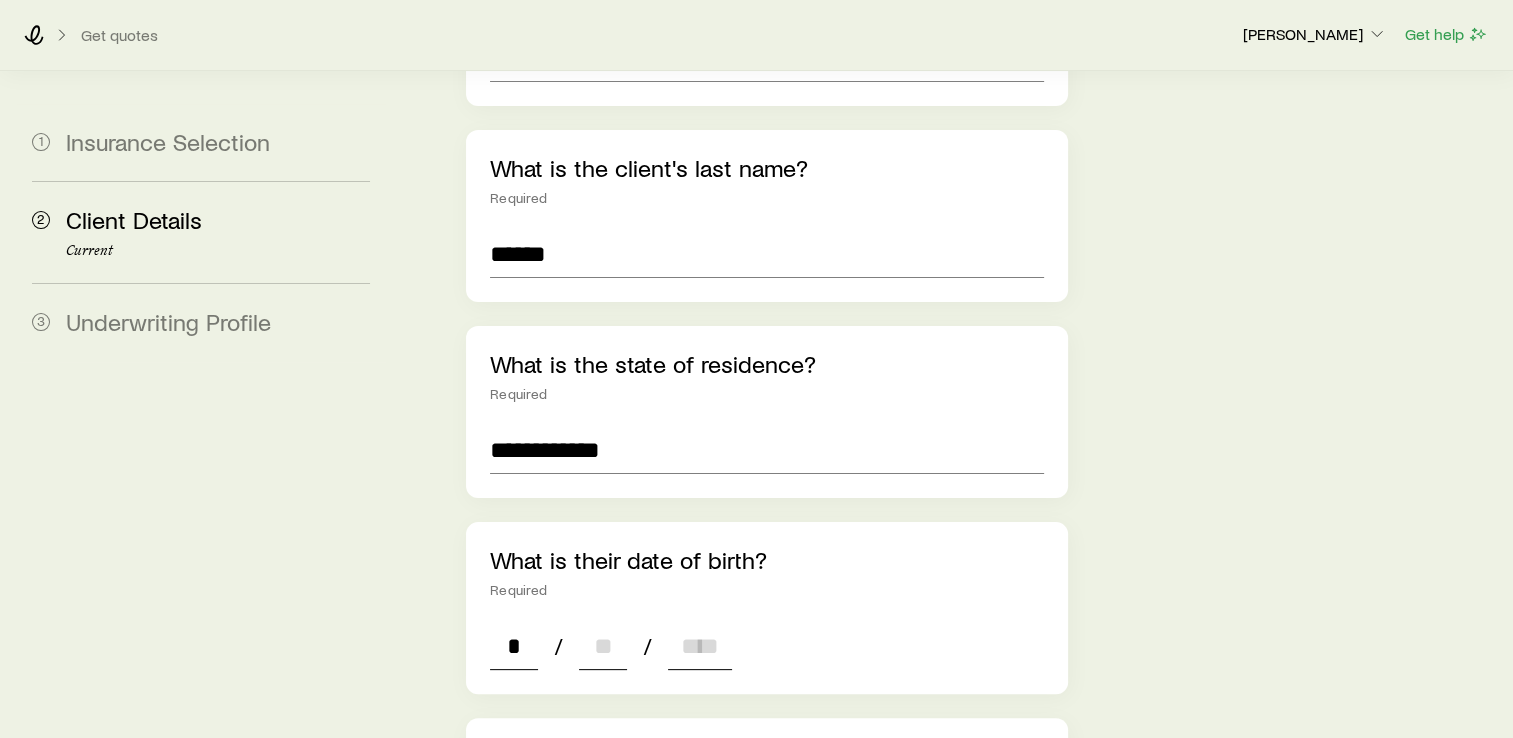 type on "**" 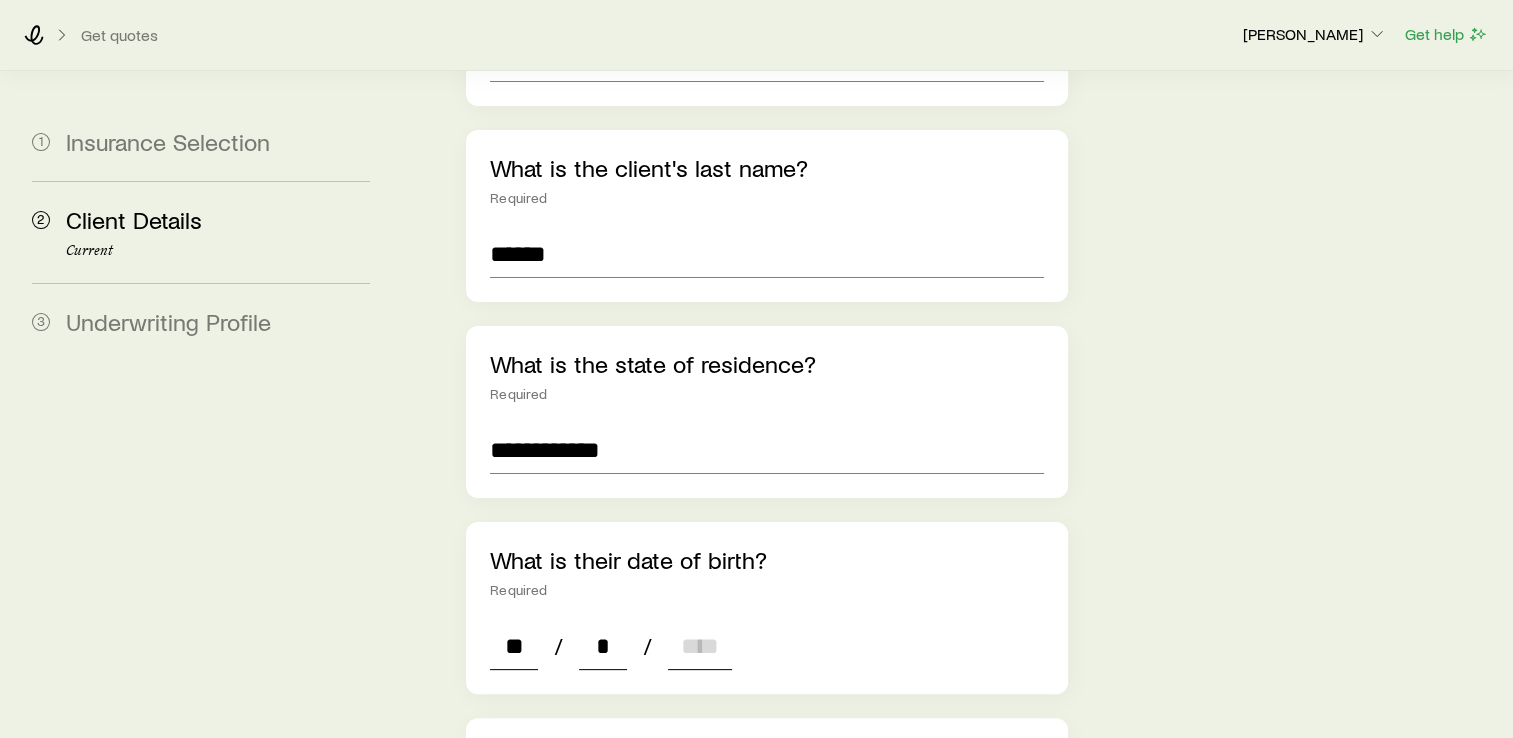 type on "**" 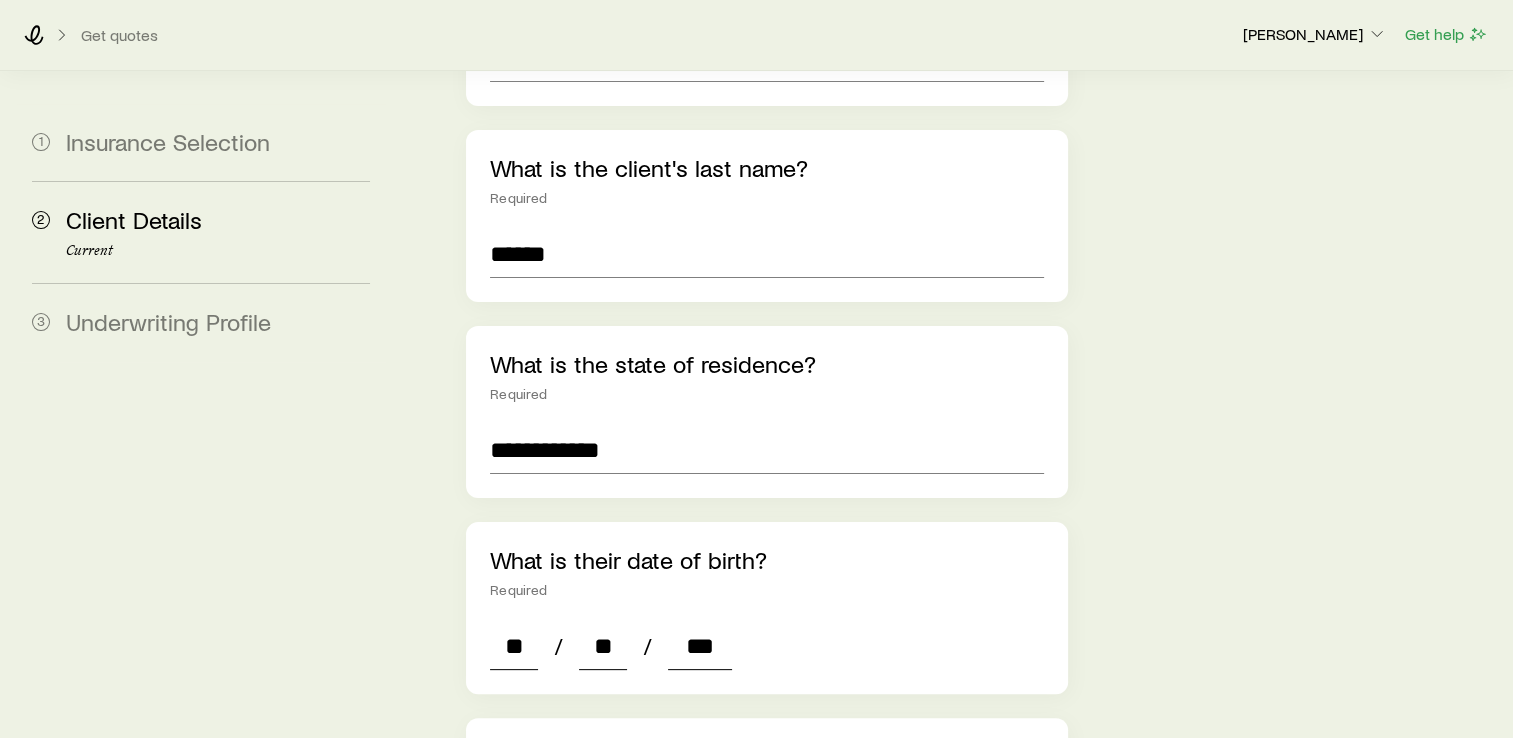 type on "****" 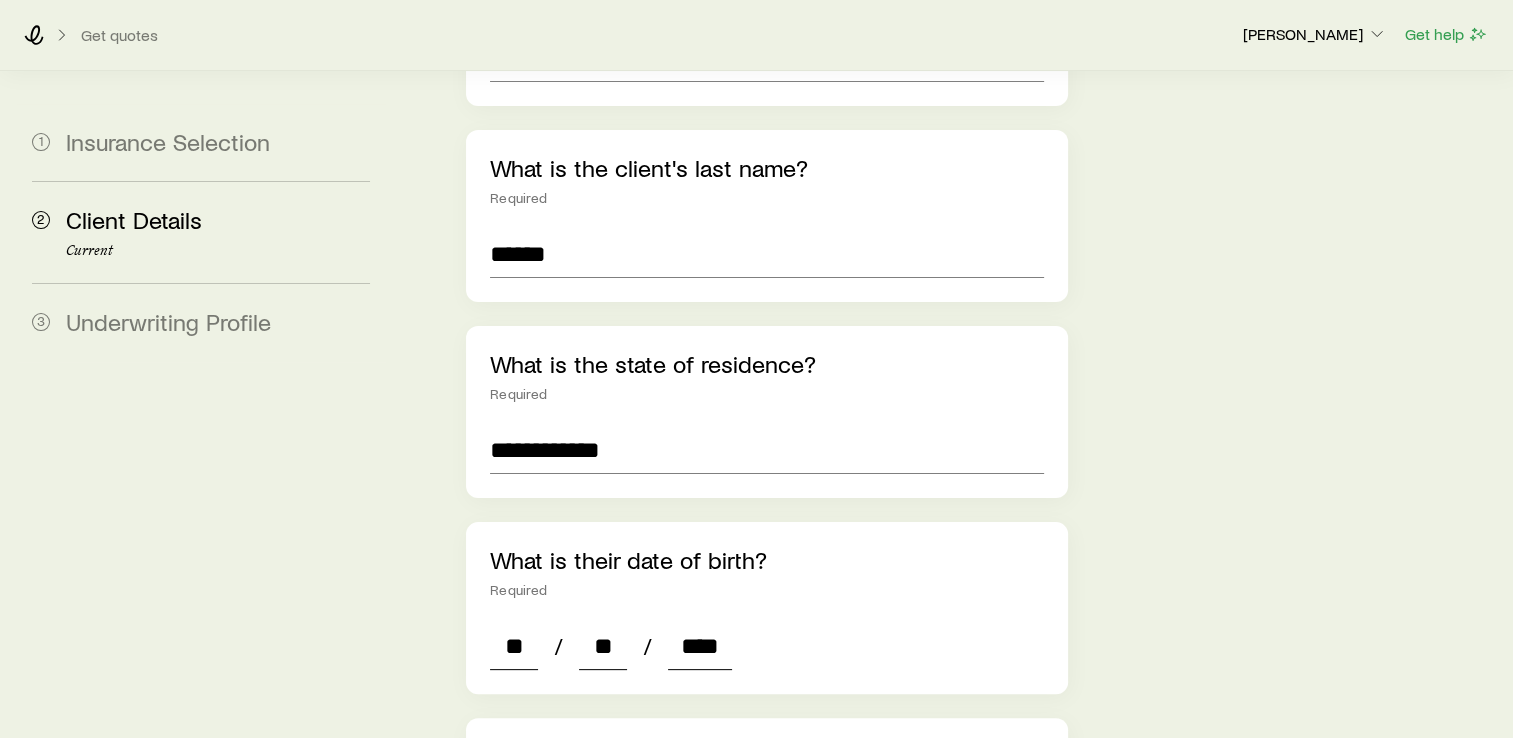 type on "*" 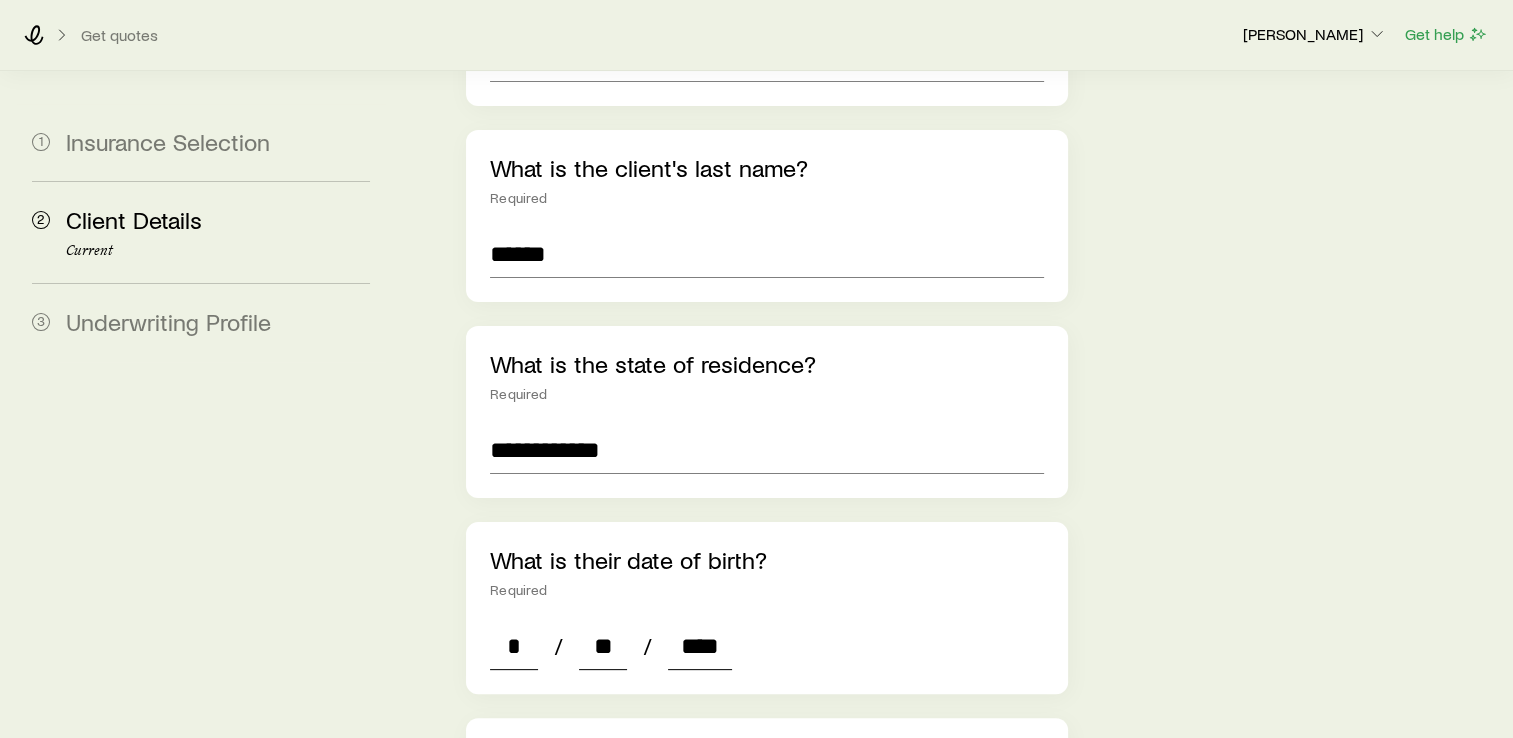 type on "****" 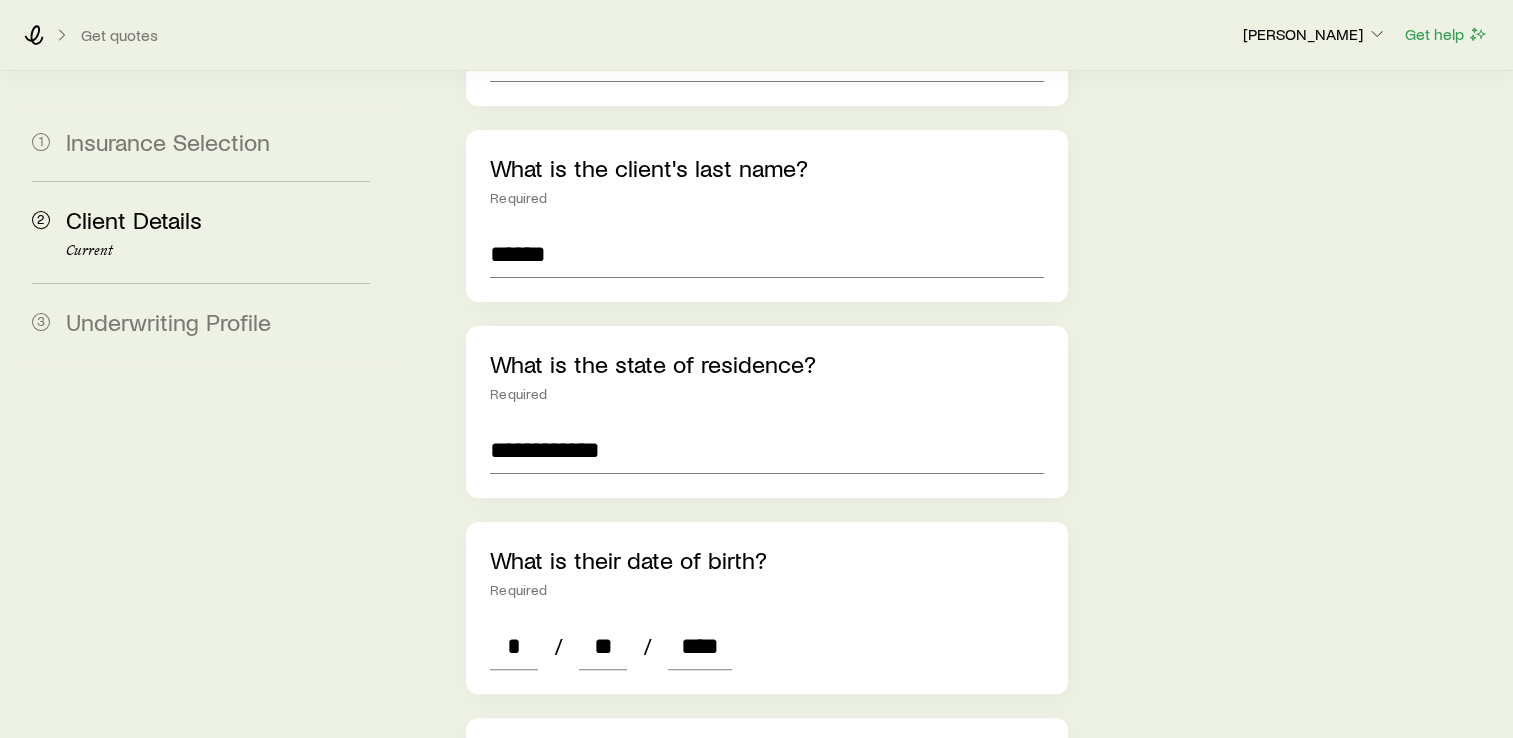click on "Required" at bounding box center [767, 590] 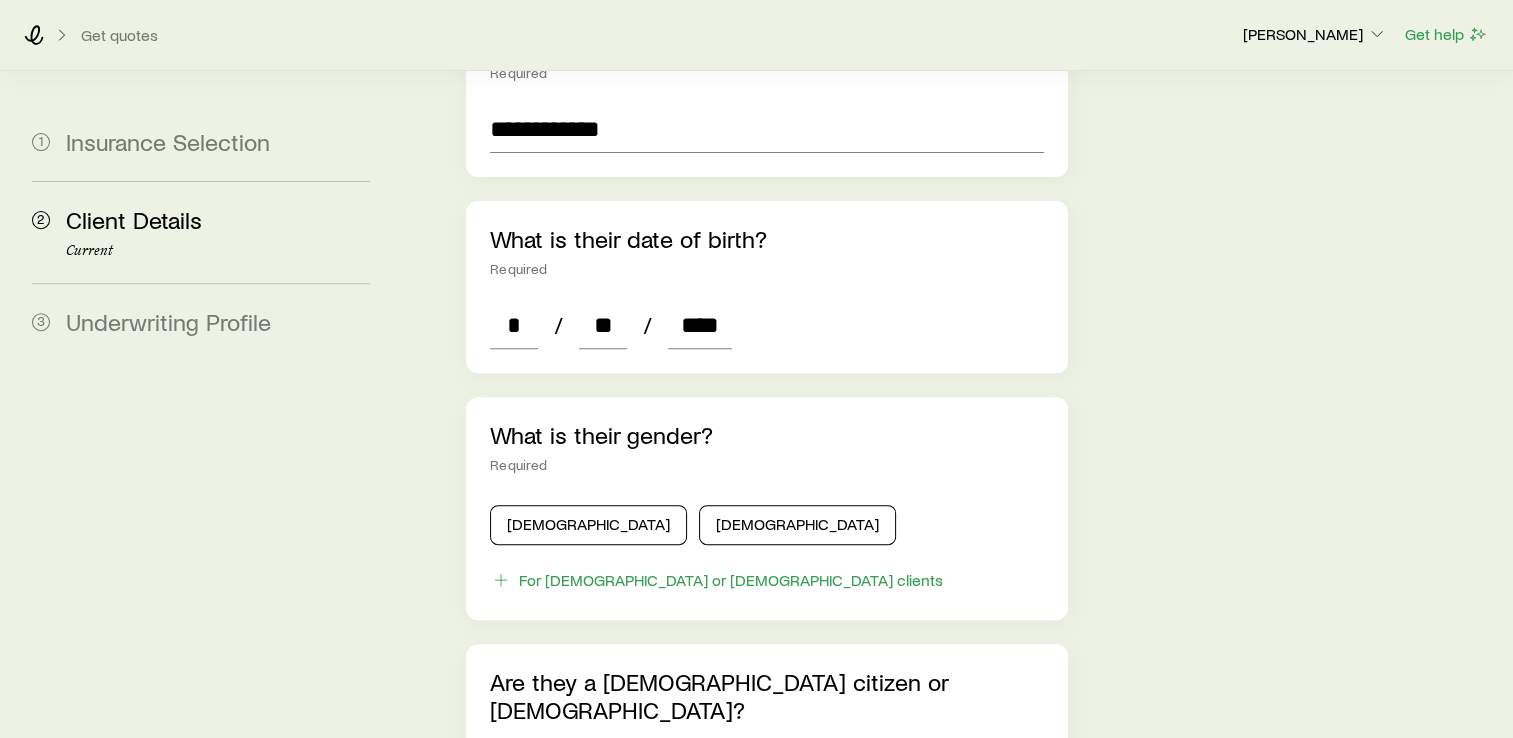 scroll, scrollTop: 732, scrollLeft: 0, axis: vertical 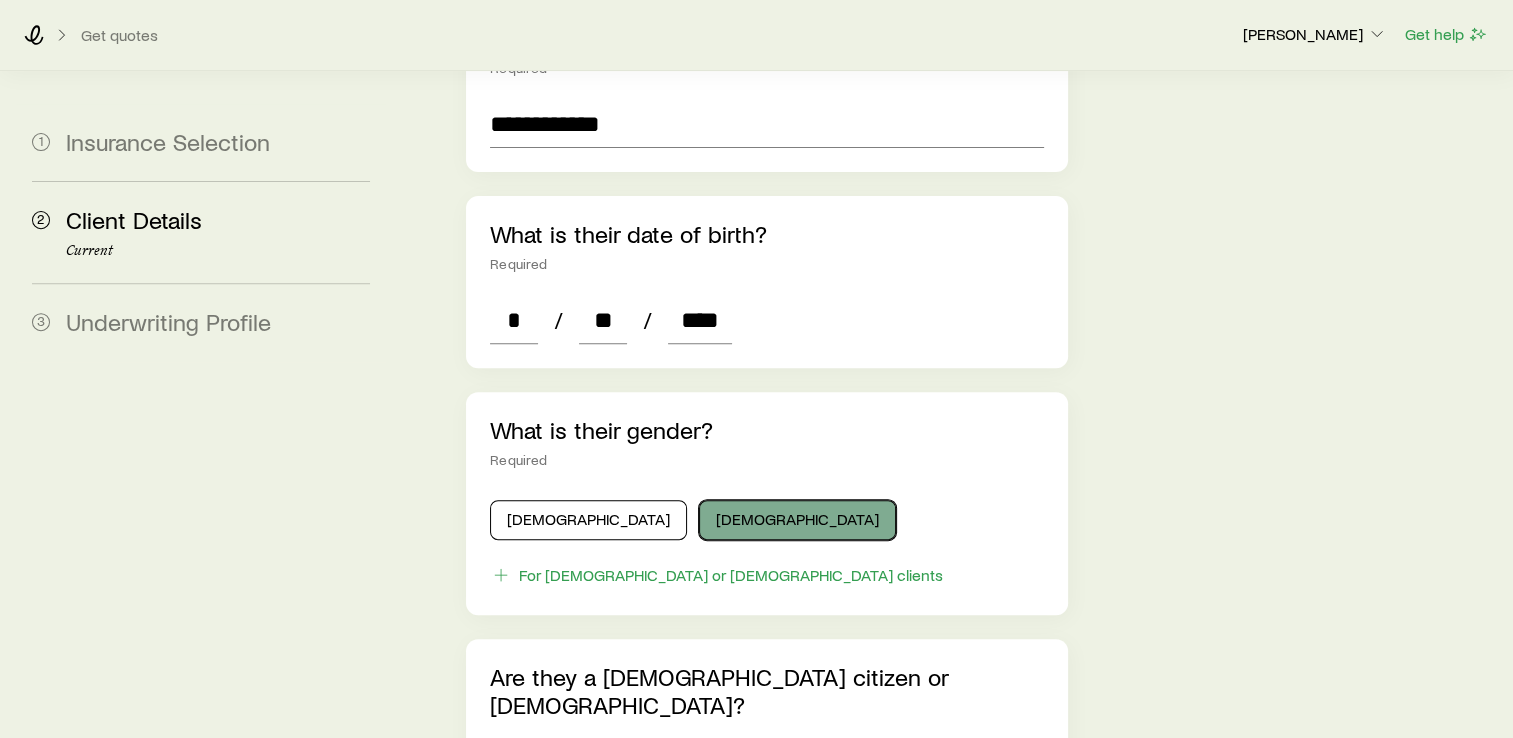 click on "[DEMOGRAPHIC_DATA]" at bounding box center (797, 520) 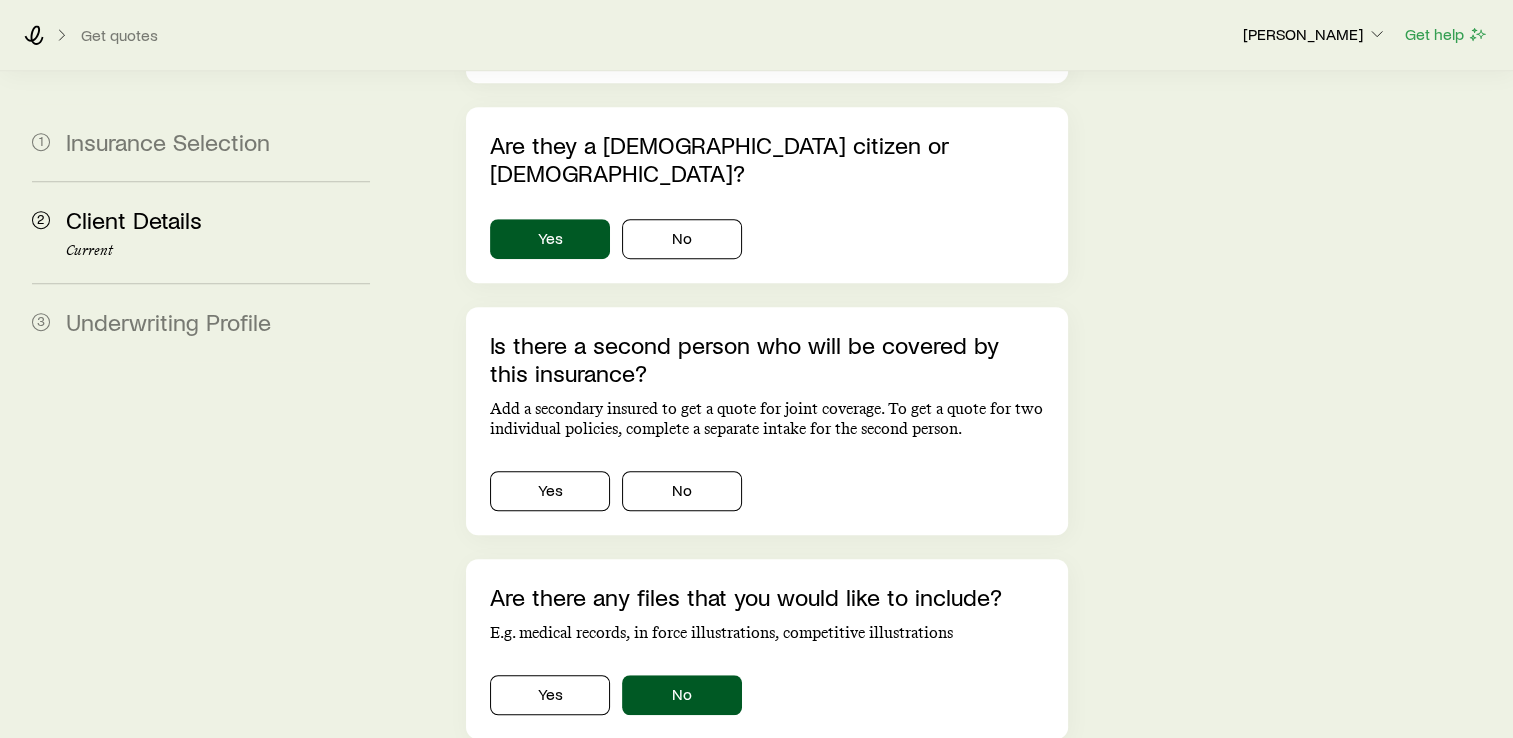 scroll, scrollTop: 1302, scrollLeft: 0, axis: vertical 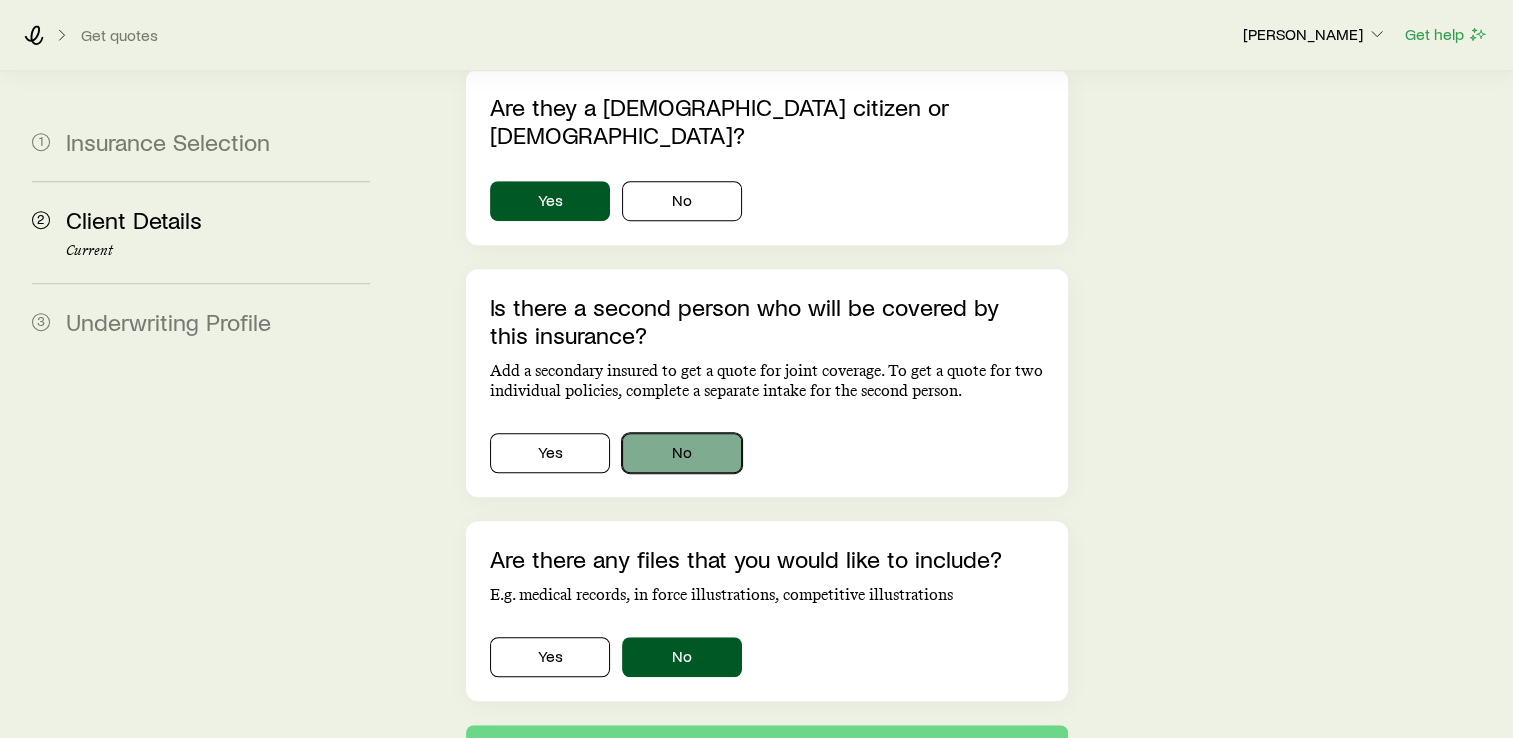 click on "No" at bounding box center [682, 453] 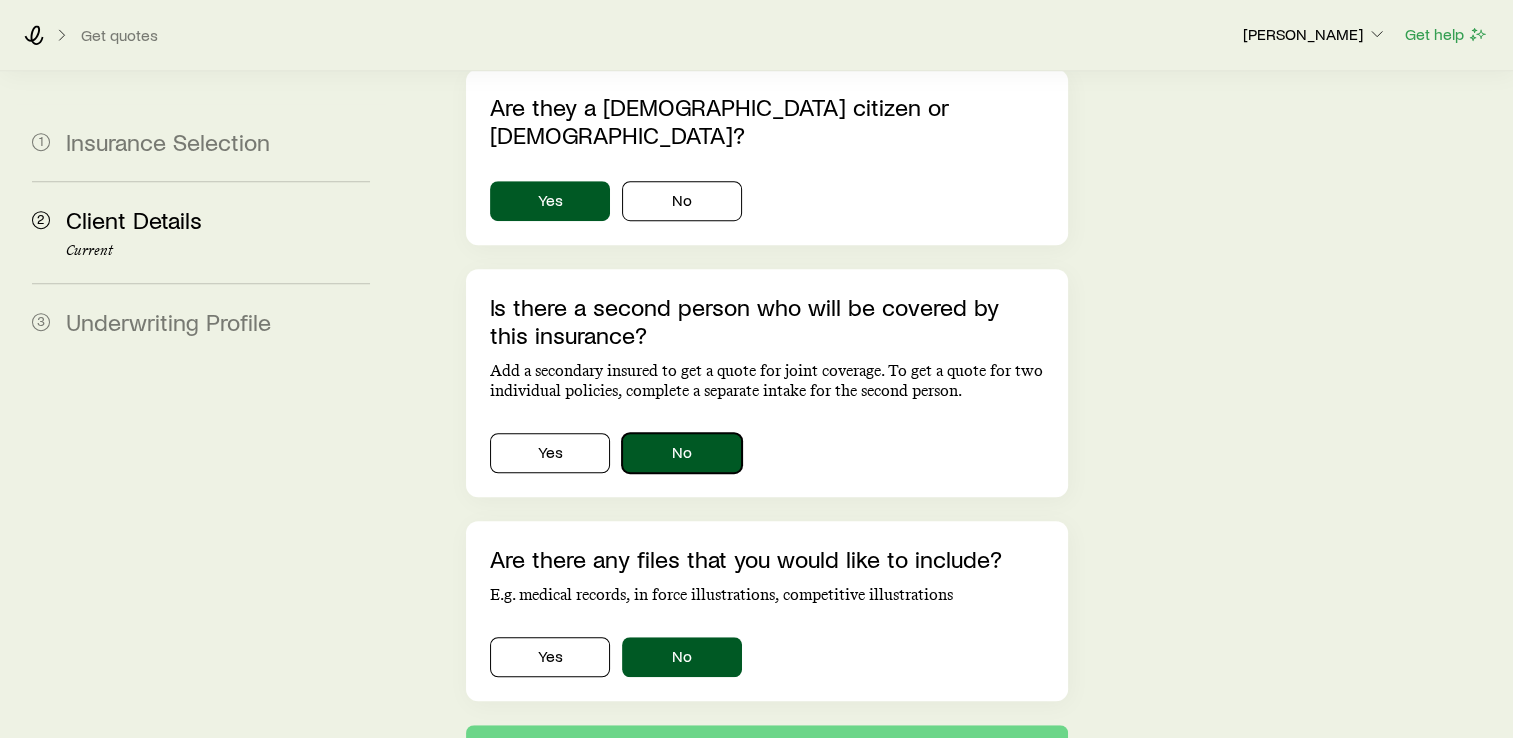 scroll, scrollTop: 1364, scrollLeft: 0, axis: vertical 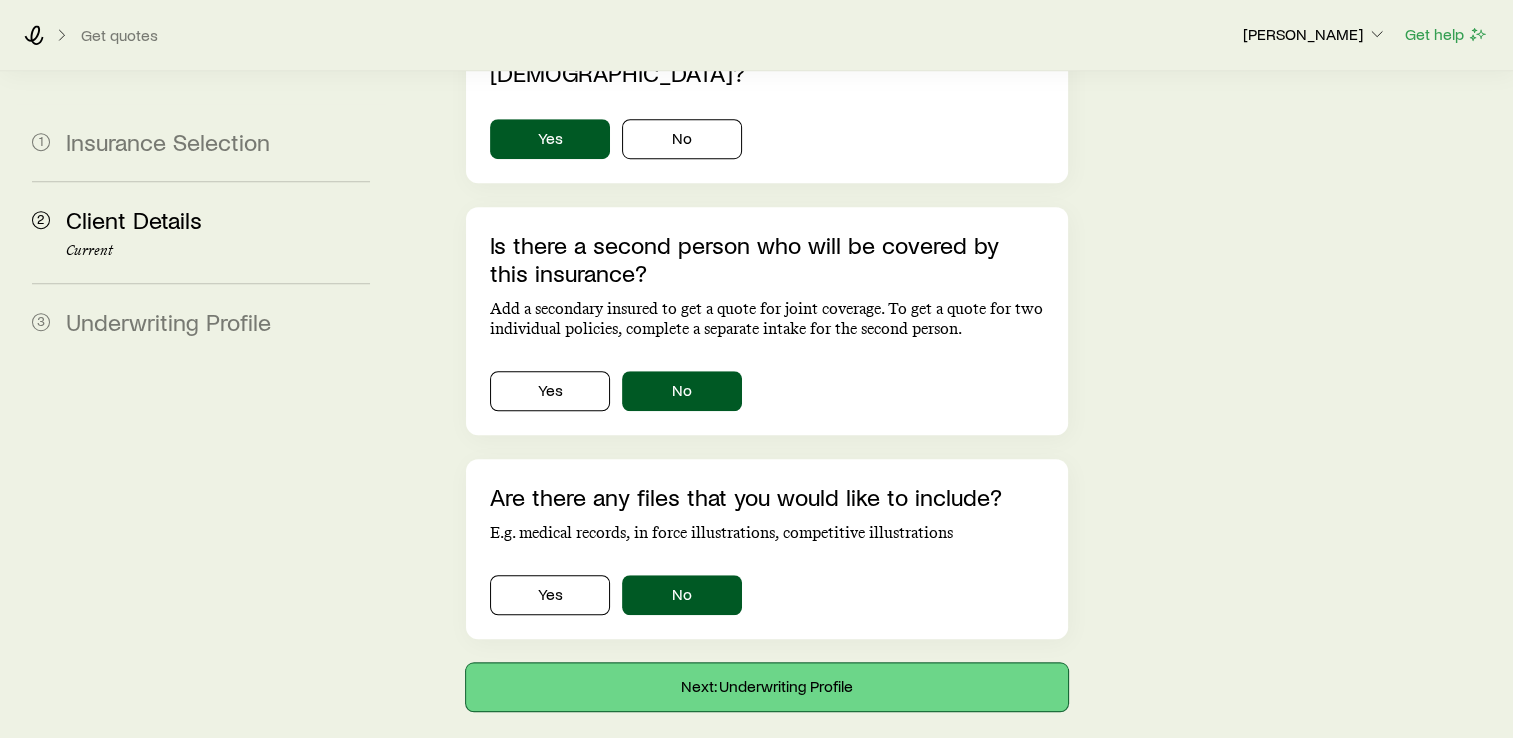 click on "Next: Underwriting Profile" at bounding box center [767, 687] 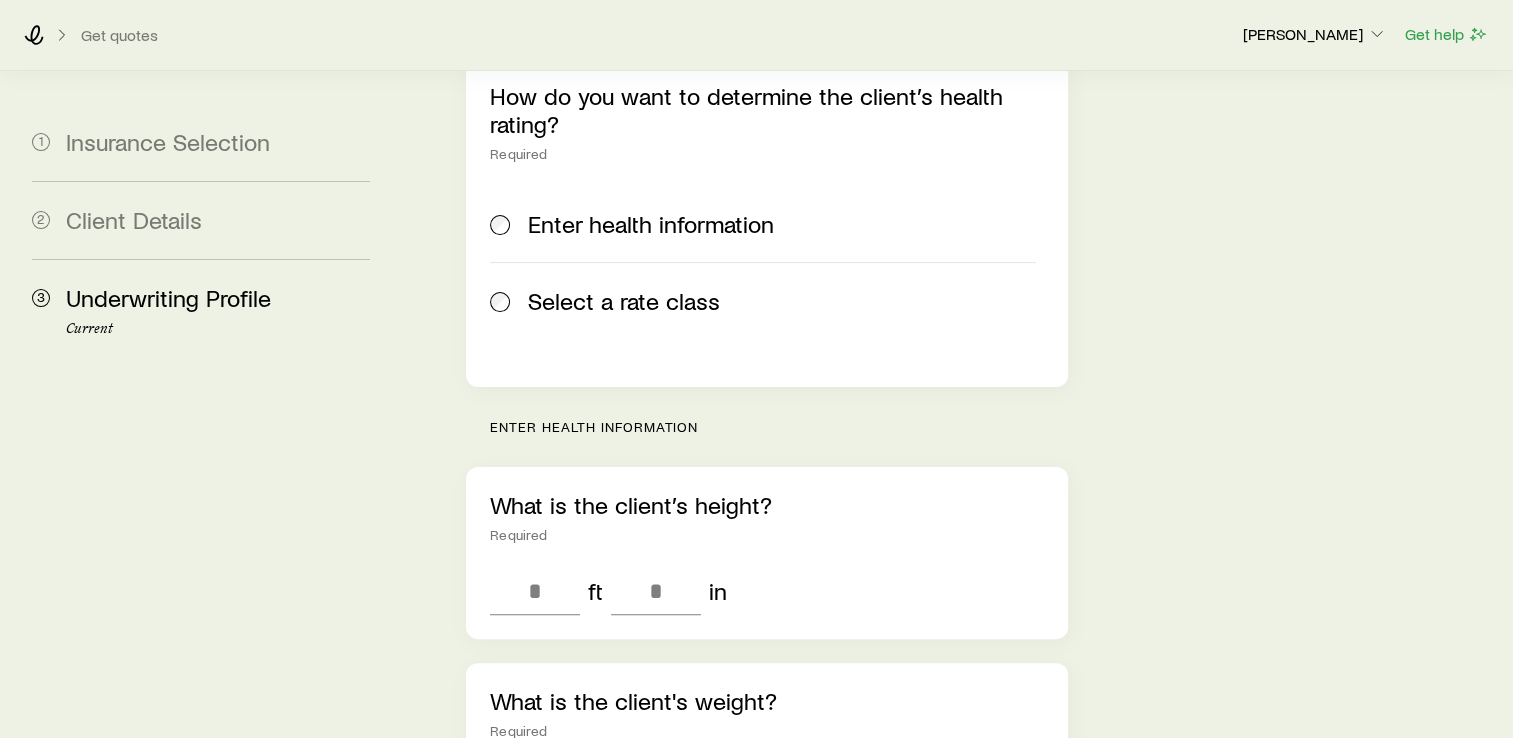 scroll, scrollTop: 344, scrollLeft: 0, axis: vertical 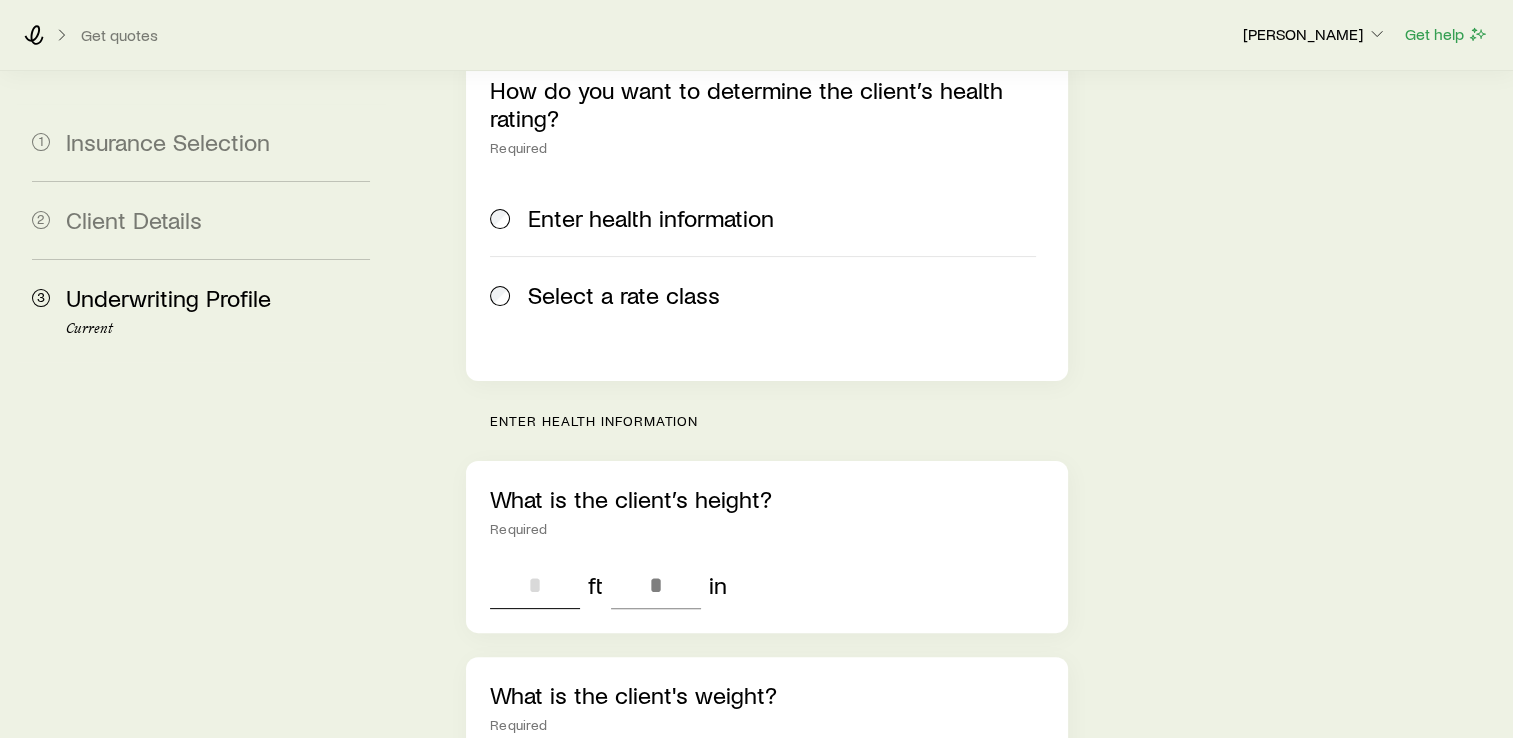 click at bounding box center (535, 585) 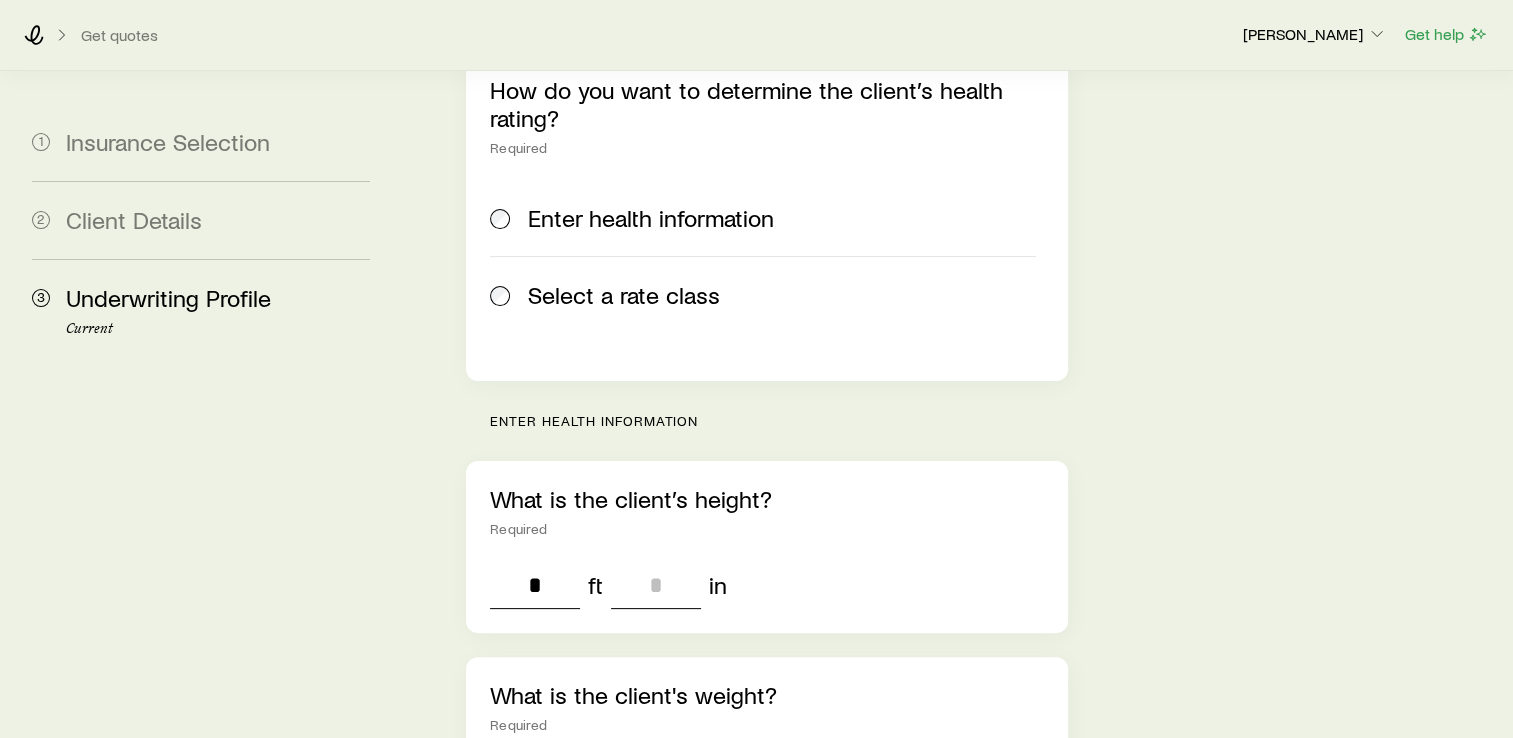 type on "*" 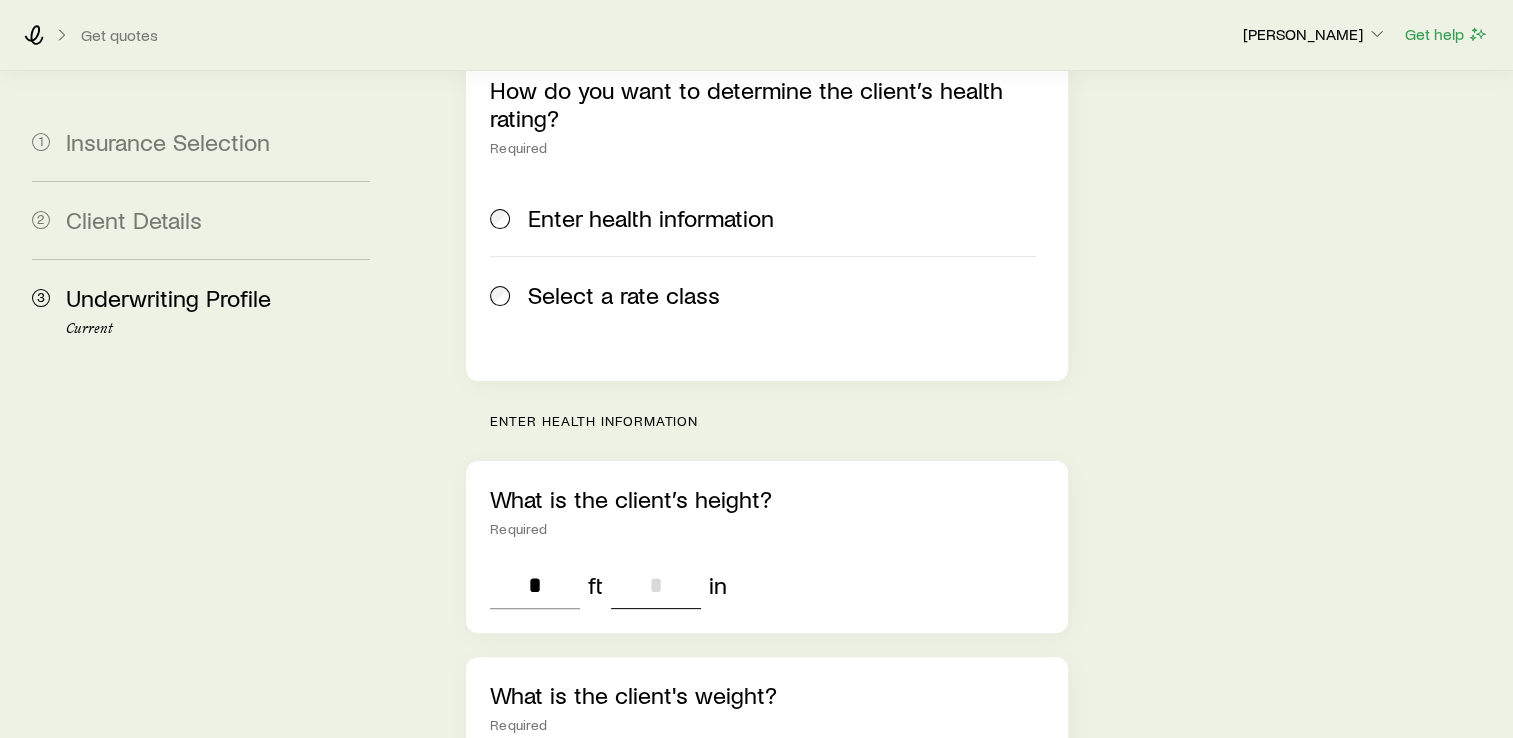 click at bounding box center (656, 585) 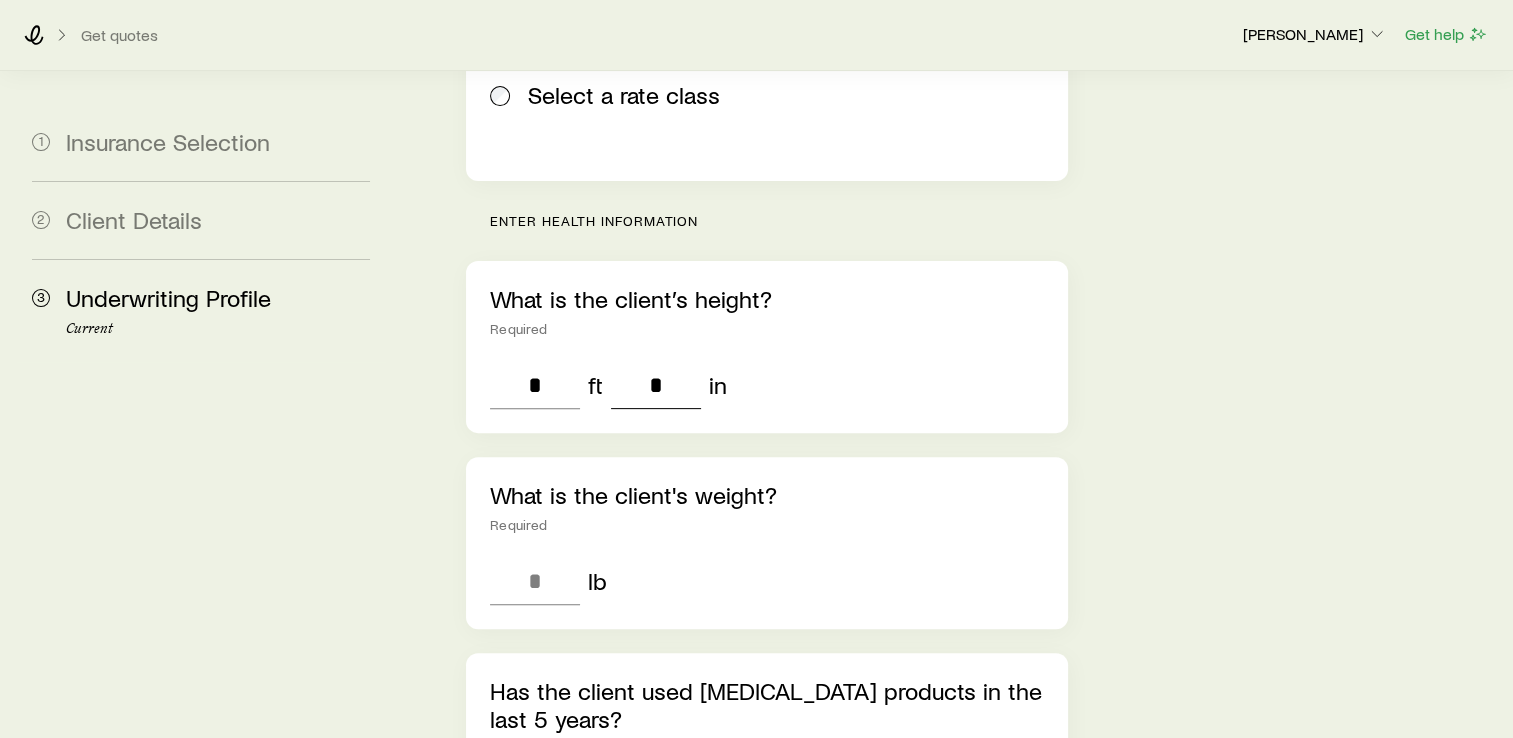 scroll, scrollTop: 548, scrollLeft: 0, axis: vertical 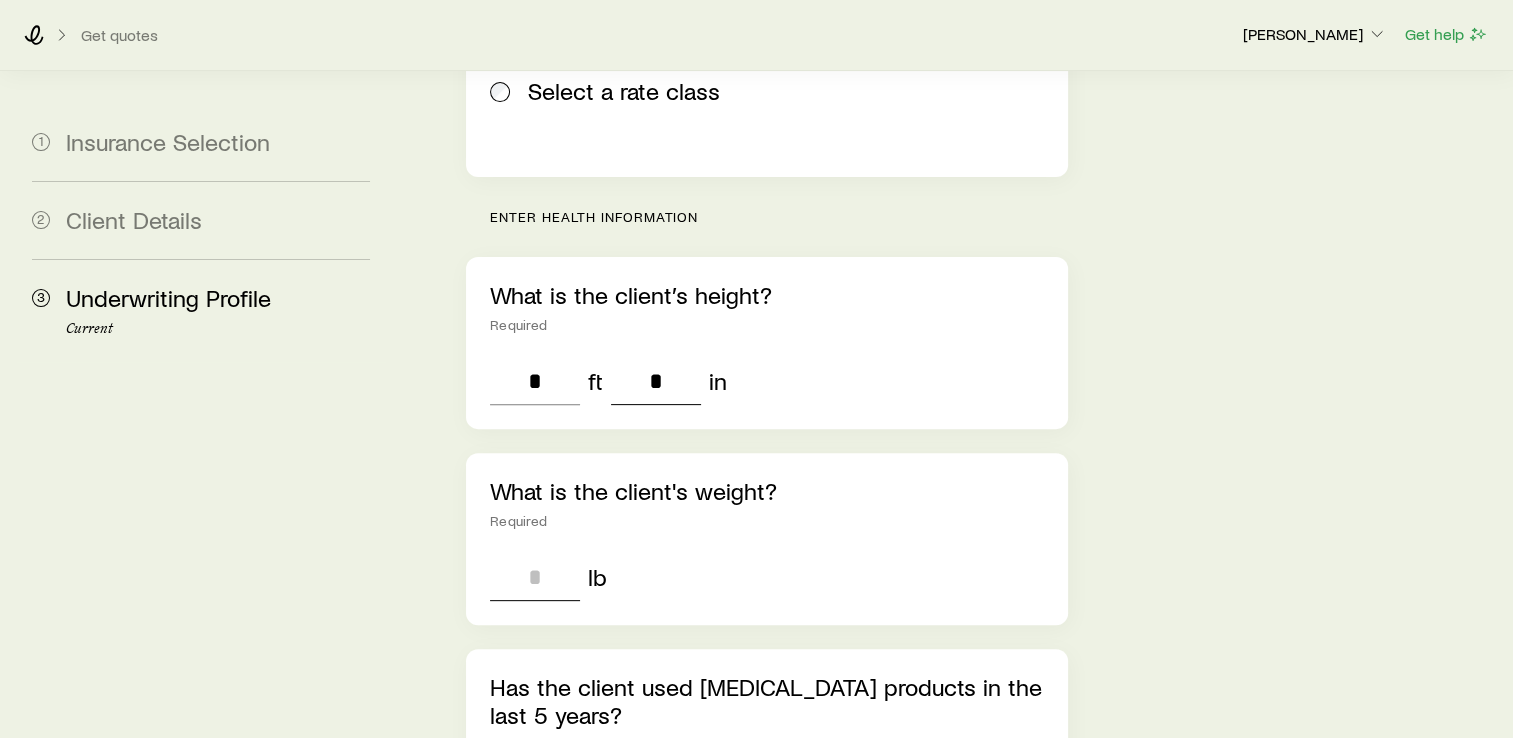 type on "*" 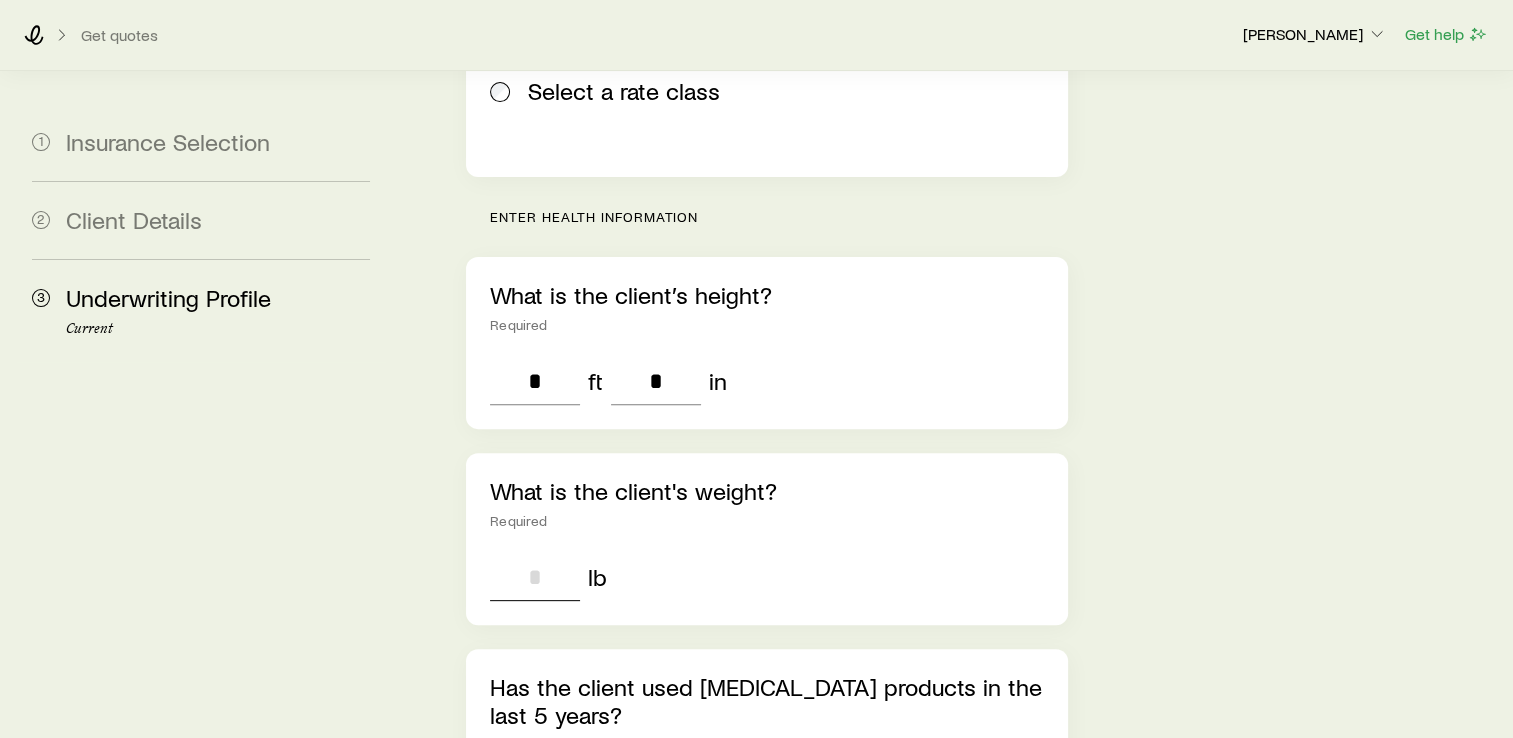 click at bounding box center (535, 577) 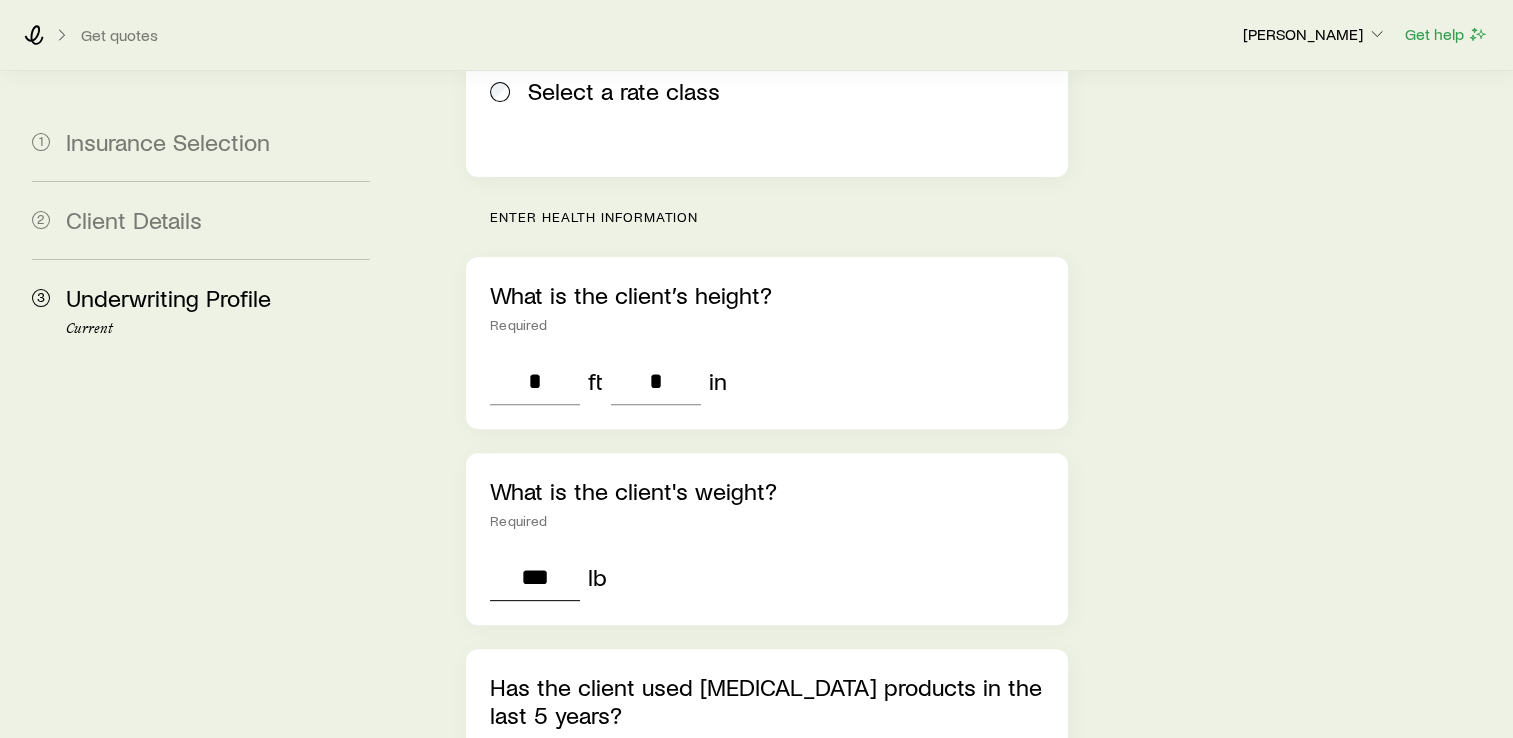 type on "***" 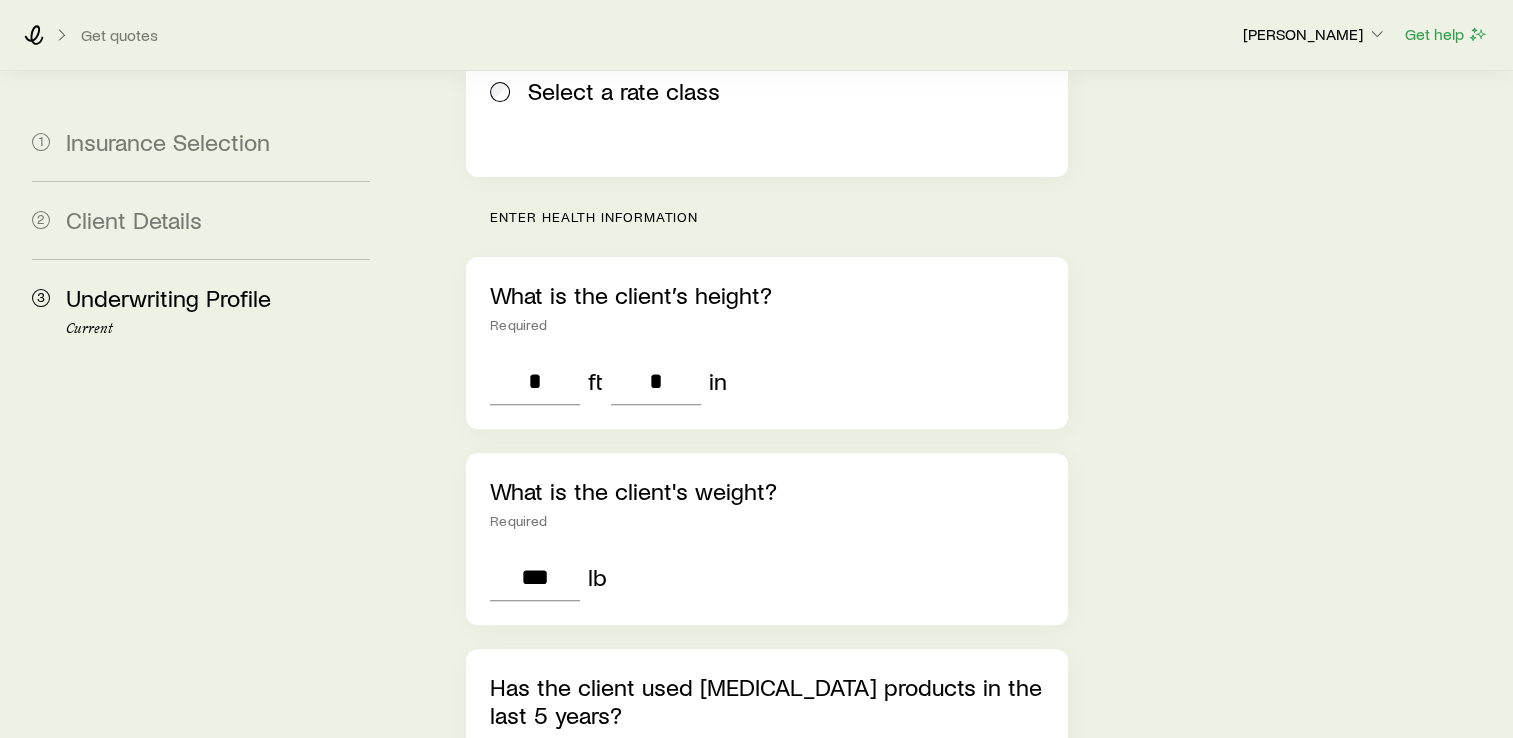 click on "Underwriting Profile Answer as many questions as possible in order to get the most accurate quotes. How do you want to determine the client’s health rating? Required Enter health information Select a rate class Enter health information What is the client’s height? Required * ft * in What is the client's weight? Required *** lb Has the client used [MEDICAL_DATA] products in the last 5 years? Yes No Does your client use cannabis? Yes No Has the client ever been diagnosed with [MEDICAL_DATA]? Yes No Has the client ever been diagnosed with any of the following conditions? Anxiety or [MEDICAL_DATA] [MEDICAL_DATA] Back pain or injury [MEDICAL_DATA] Cardiac disease [MEDICAL_DATA] [MEDICAL_DATA] Other condition None of the above Has an immediate family member ever been diagnosed with [MEDICAL_DATA], heart disease, [MEDICAL_DATA] or stroke? Yes No Has the proposed insured had any of the following driving violations in the past 5 years? Moving violation (e.g. speeding, running red light) Suspended or revoked license [MEDICAL_DATA] DUI or DWI Submit New" at bounding box center (953, 1320) 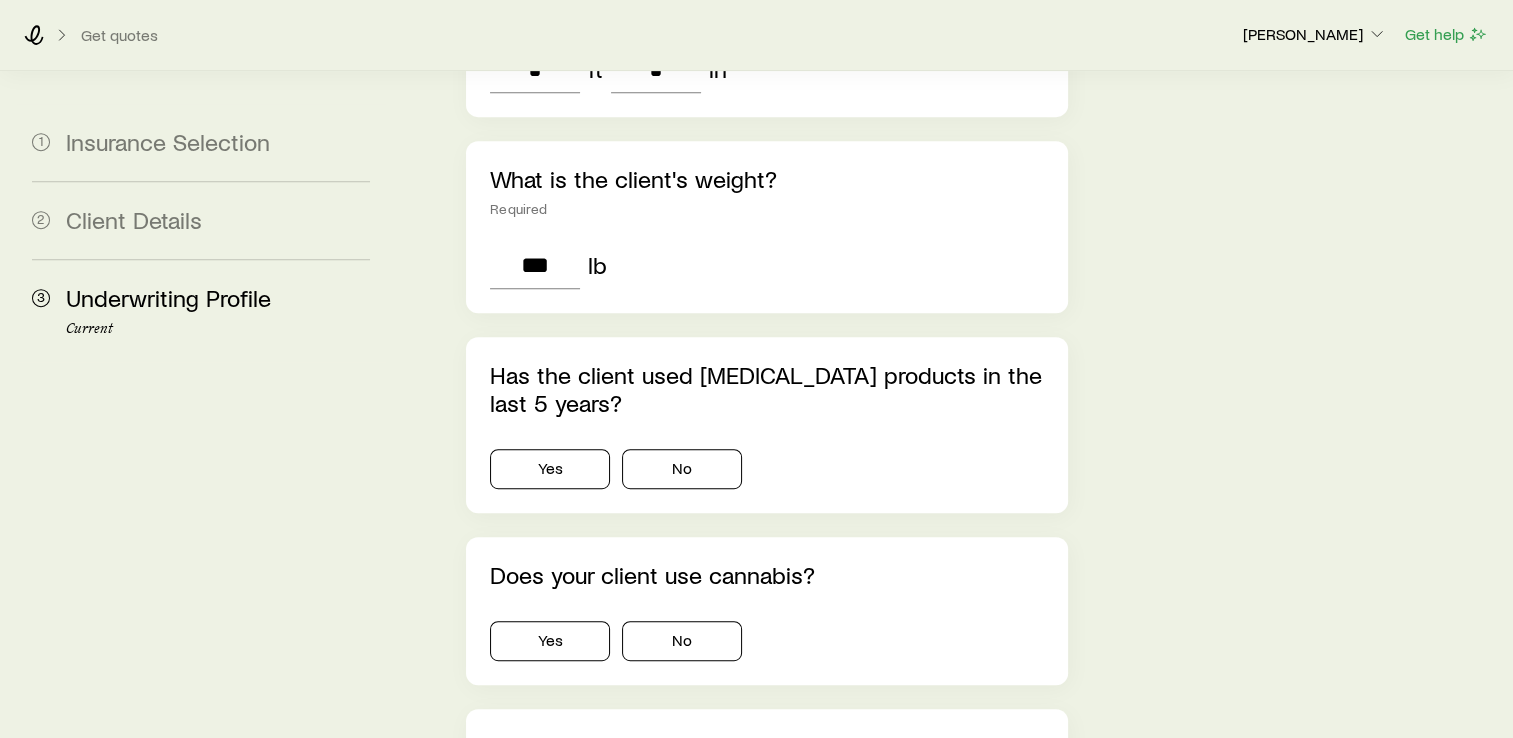 scroll, scrollTop: 860, scrollLeft: 0, axis: vertical 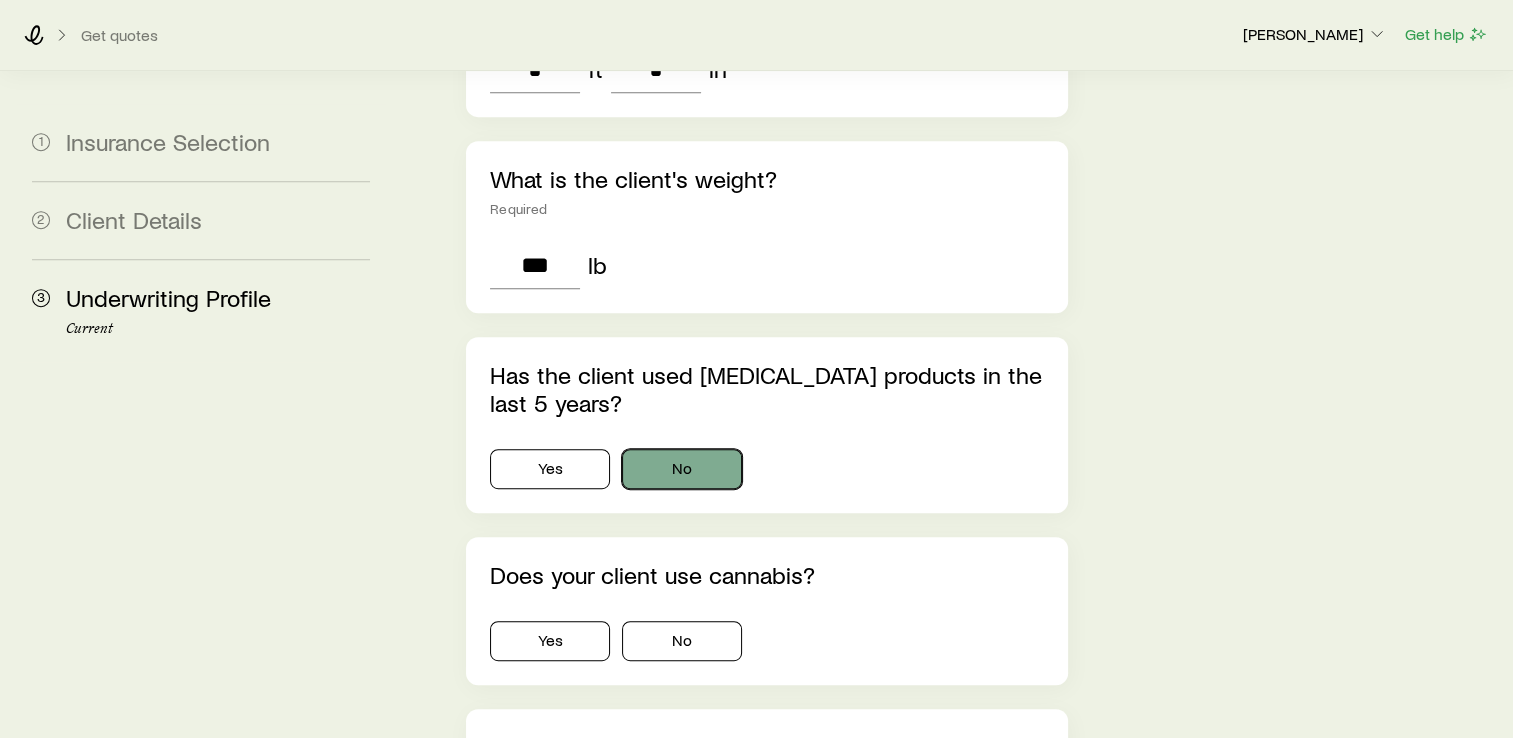 click on "No" at bounding box center (682, 469) 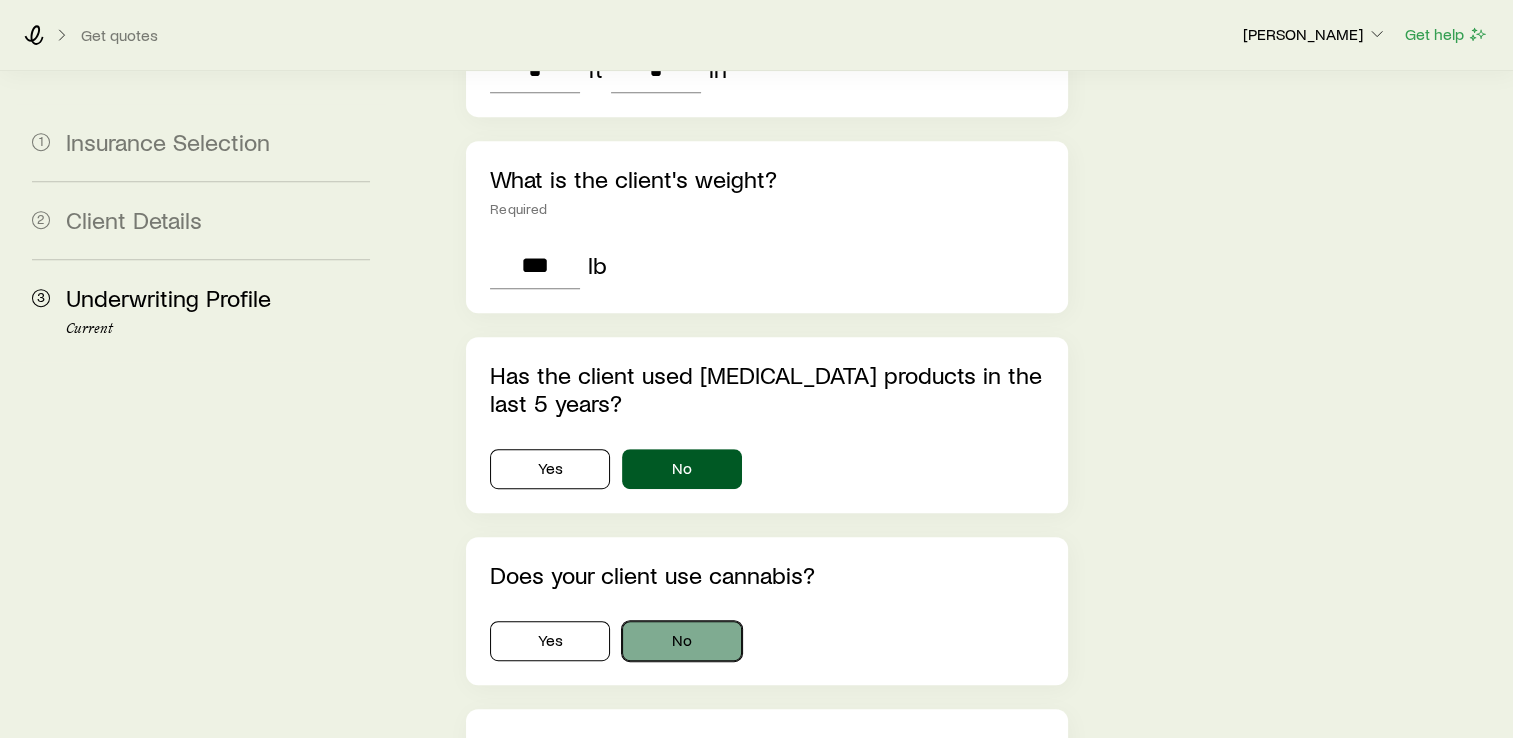 click on "No" at bounding box center [682, 641] 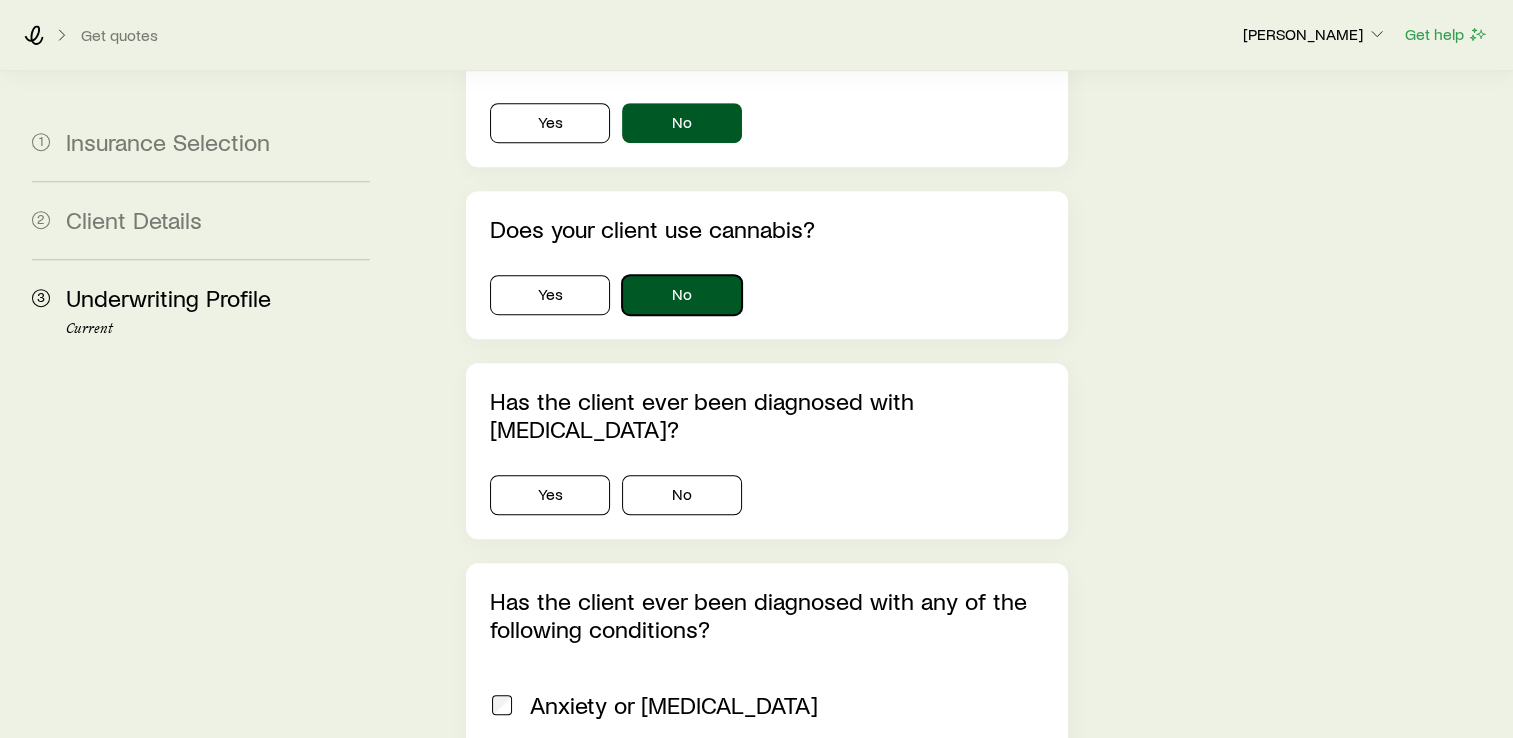 scroll, scrollTop: 1207, scrollLeft: 0, axis: vertical 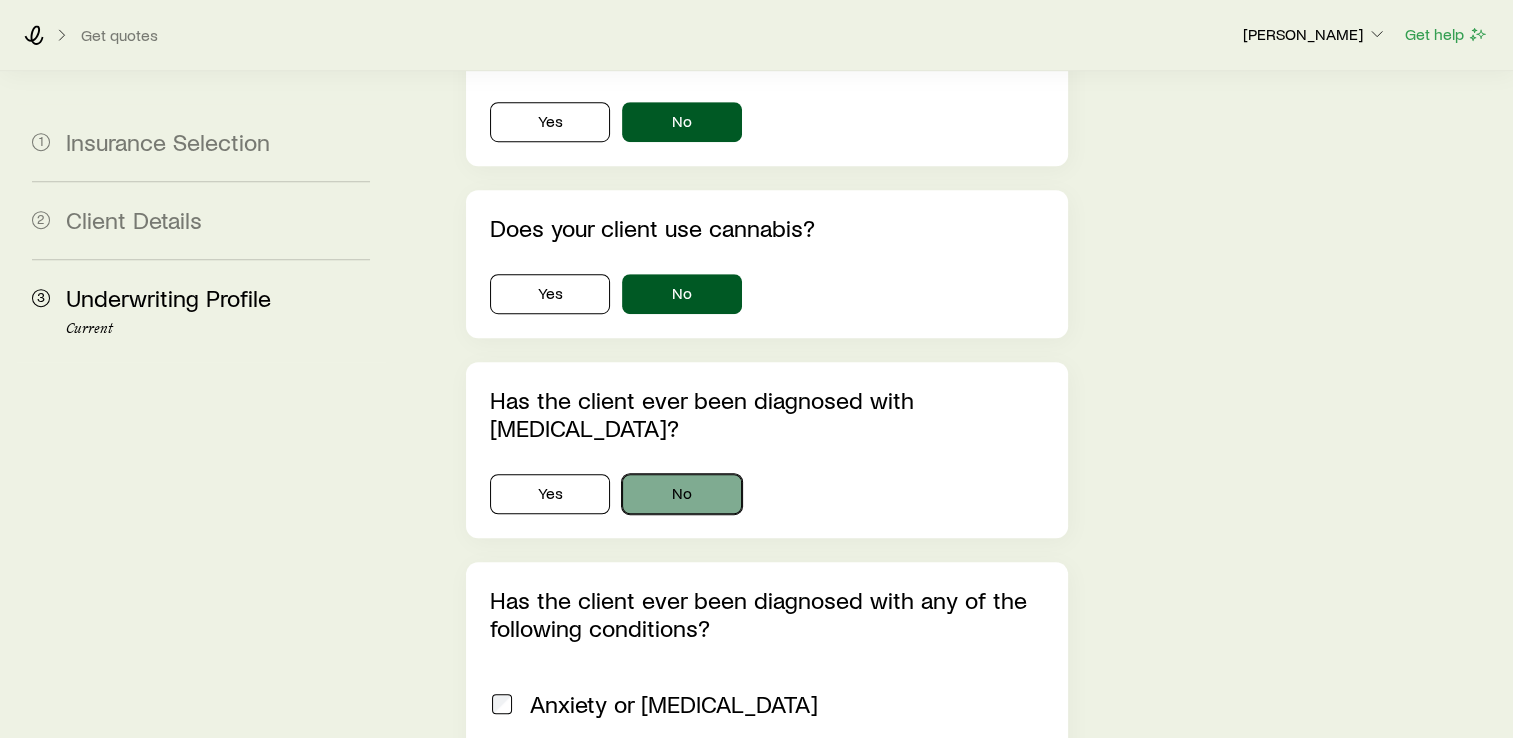 click on "No" at bounding box center [682, 494] 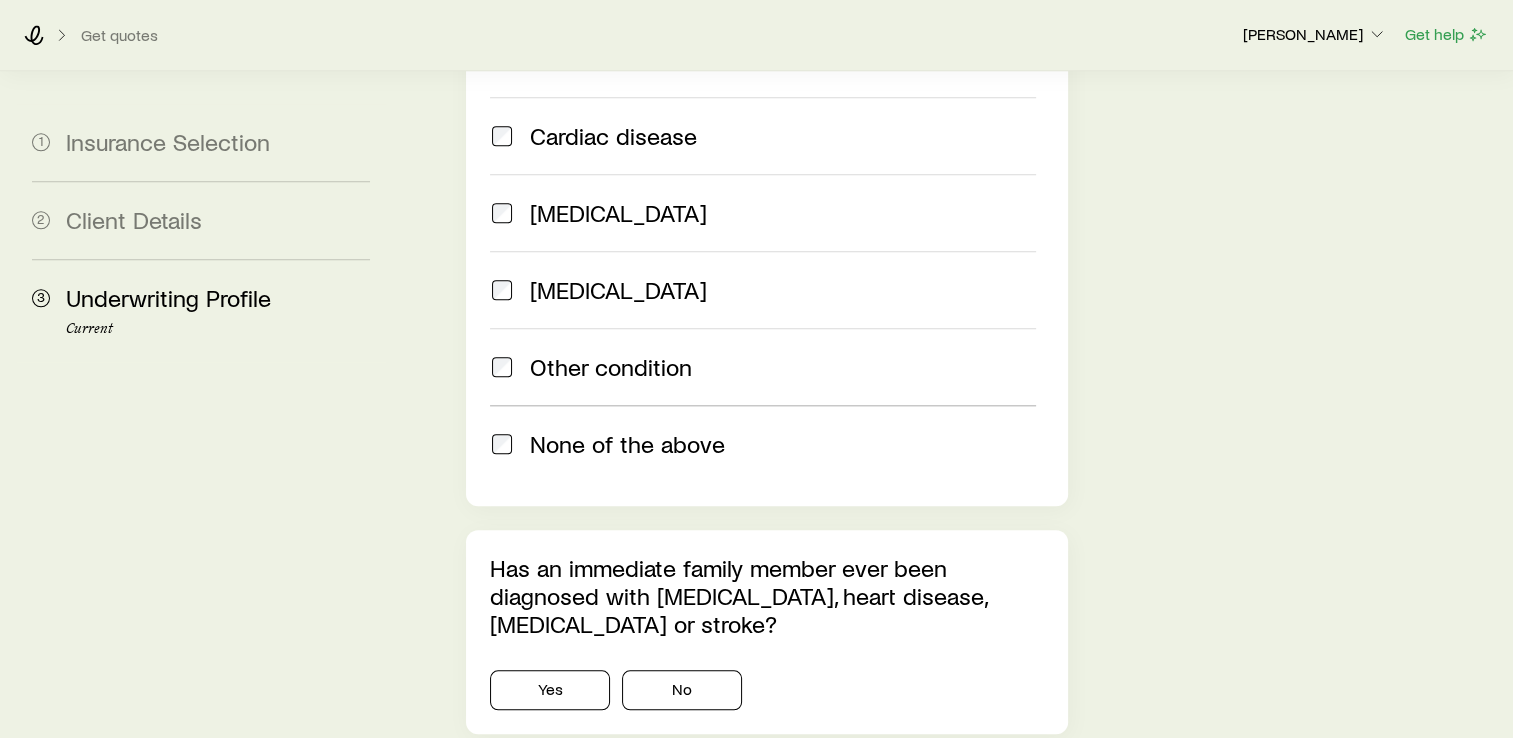 scroll, scrollTop: 2082, scrollLeft: 0, axis: vertical 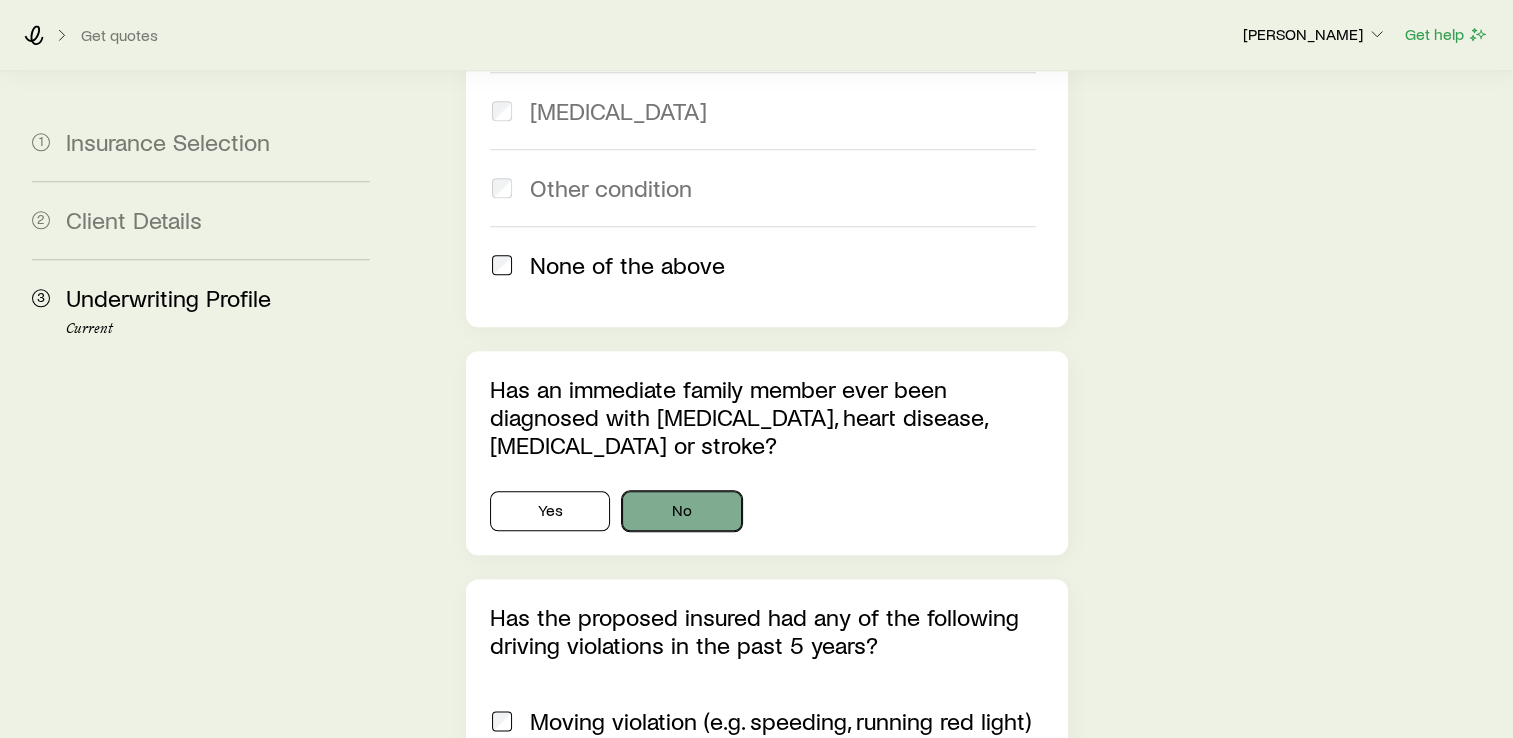 click on "No" at bounding box center [682, 511] 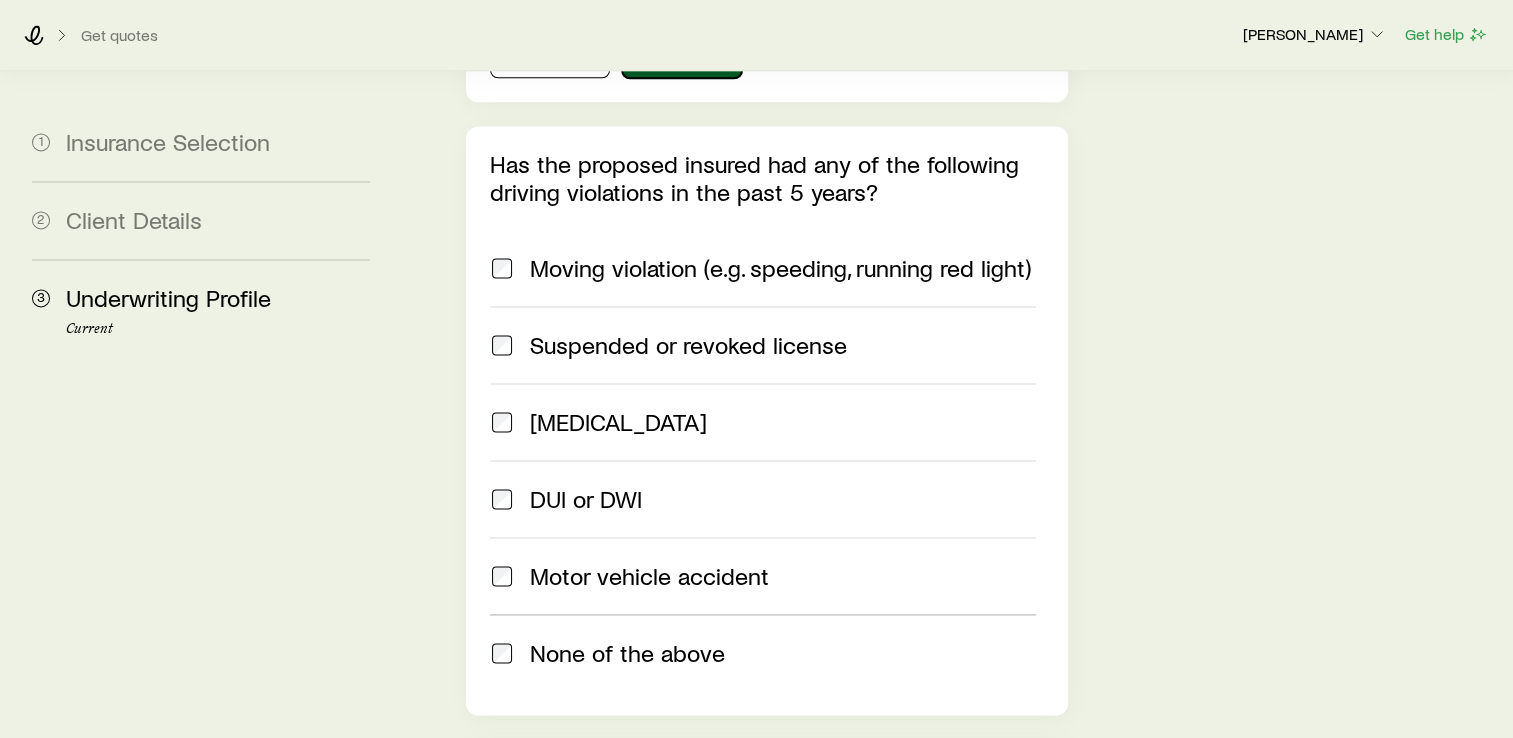 scroll, scrollTop: 2815, scrollLeft: 0, axis: vertical 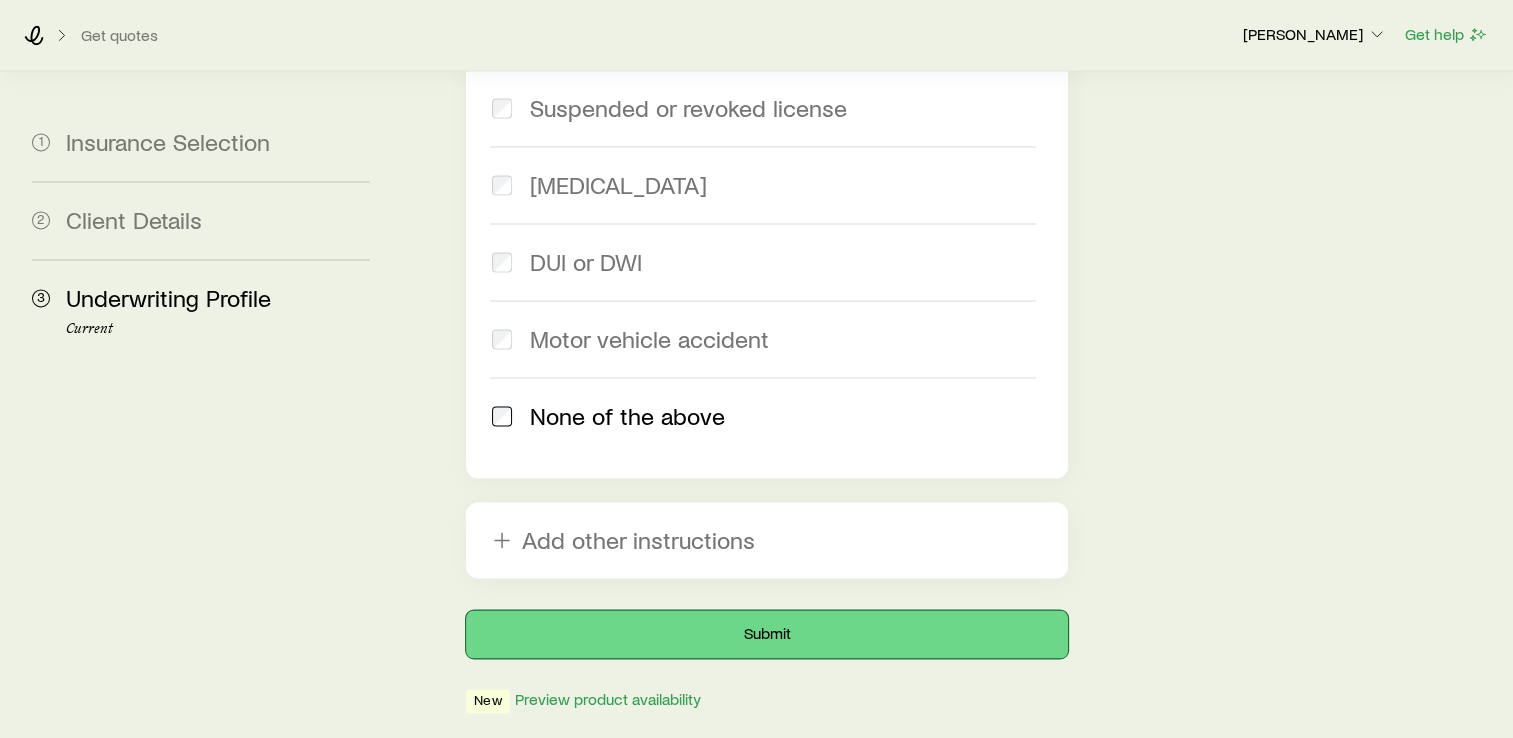 click on "Submit" at bounding box center (767, 634) 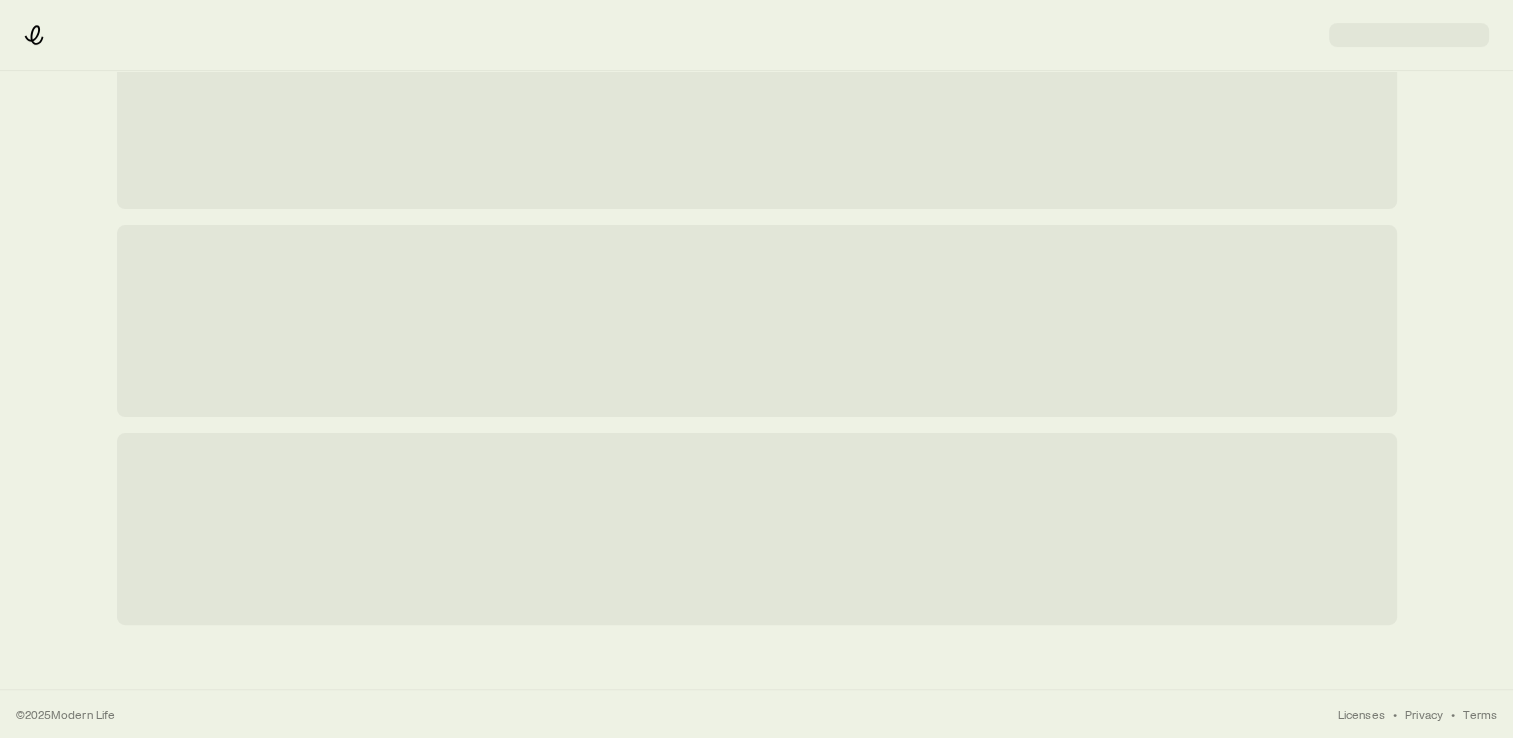 scroll, scrollTop: 0, scrollLeft: 0, axis: both 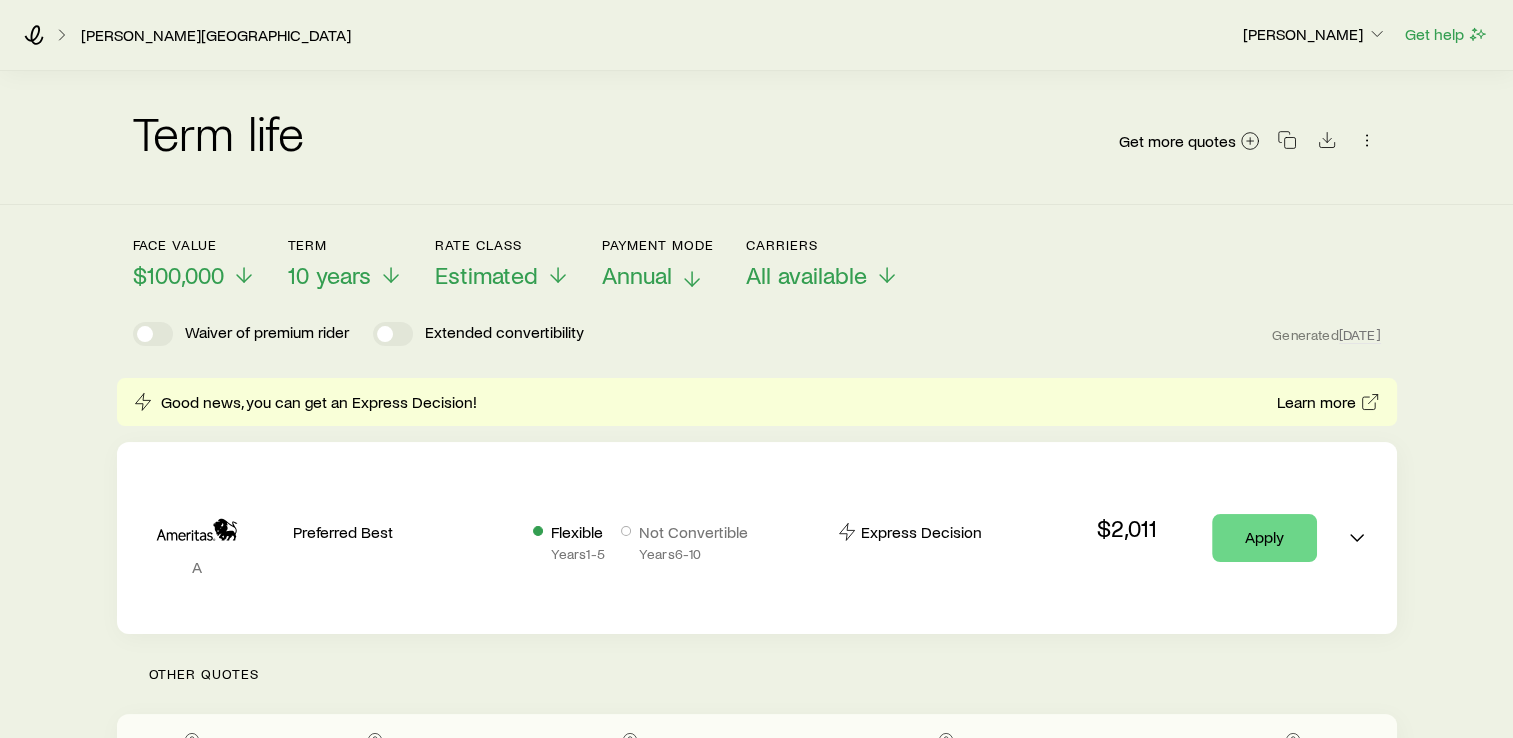 click on "Annual" at bounding box center (637, 275) 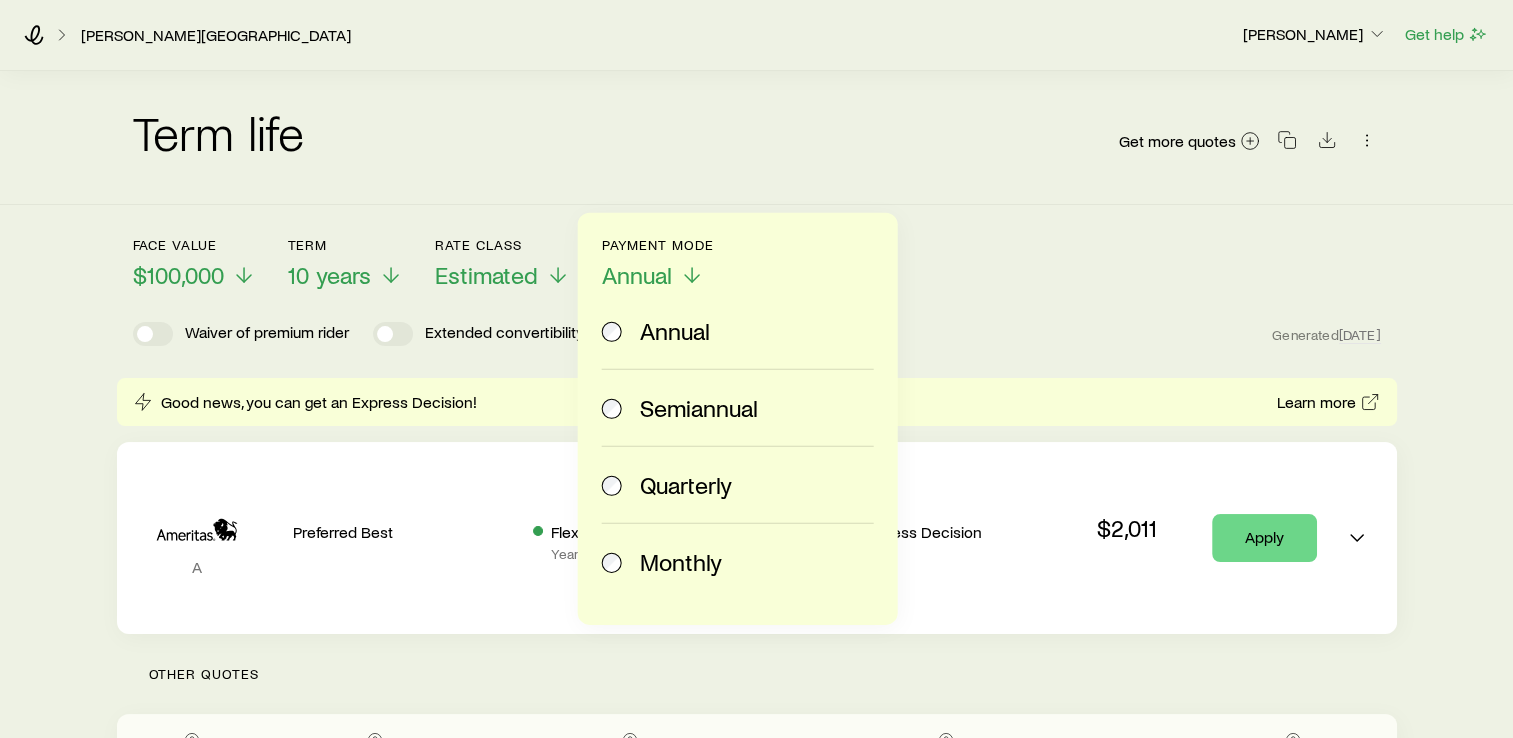 click on "Face value $100,000 Term 10 years Rate Class Estimated Payment Mode Annual Annual Semiannual Quarterly Monthly Carriers All available Waiver of premium rider Extended convertibility Generated  [DATE]" at bounding box center [757, 291] 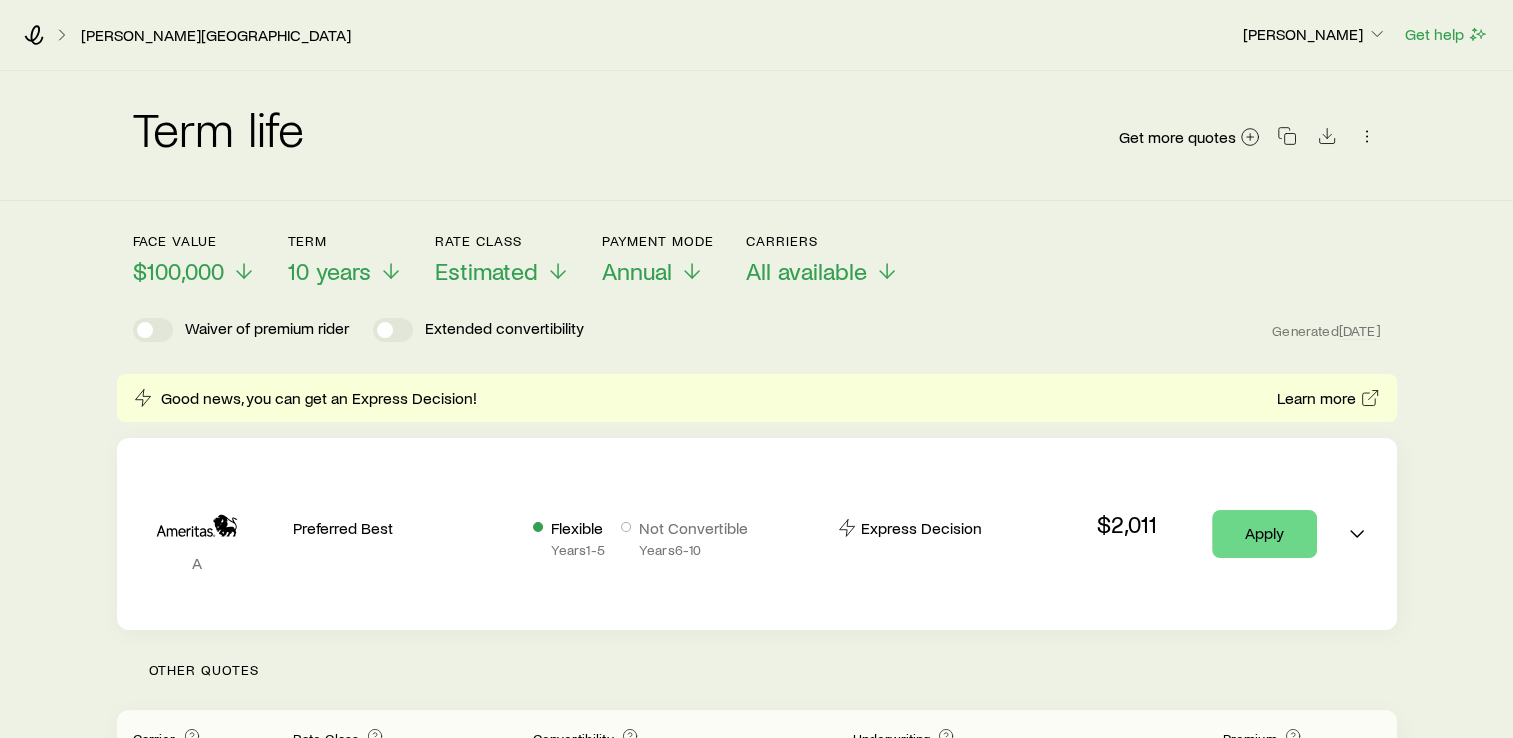 scroll, scrollTop: 0, scrollLeft: 0, axis: both 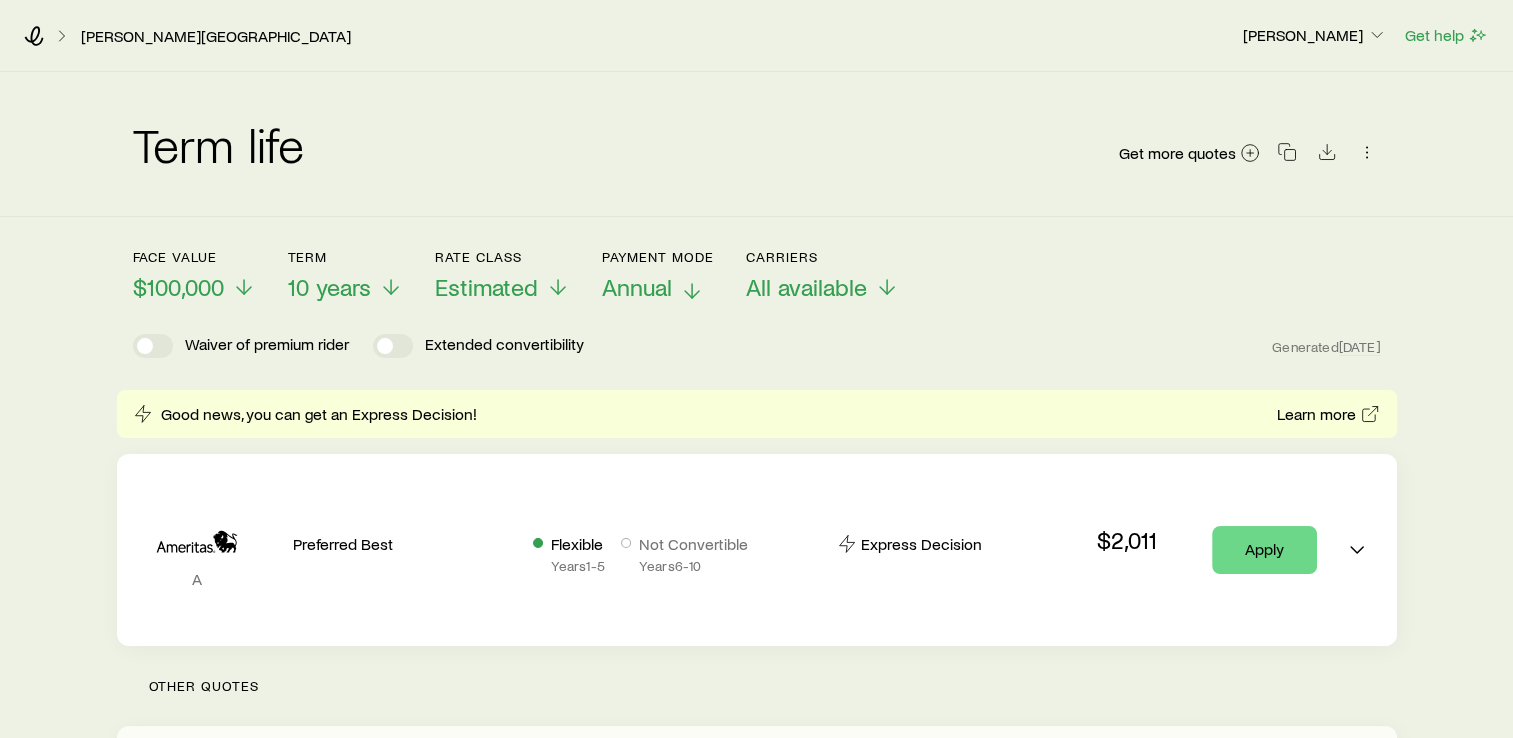click on "Annual" at bounding box center (637, 287) 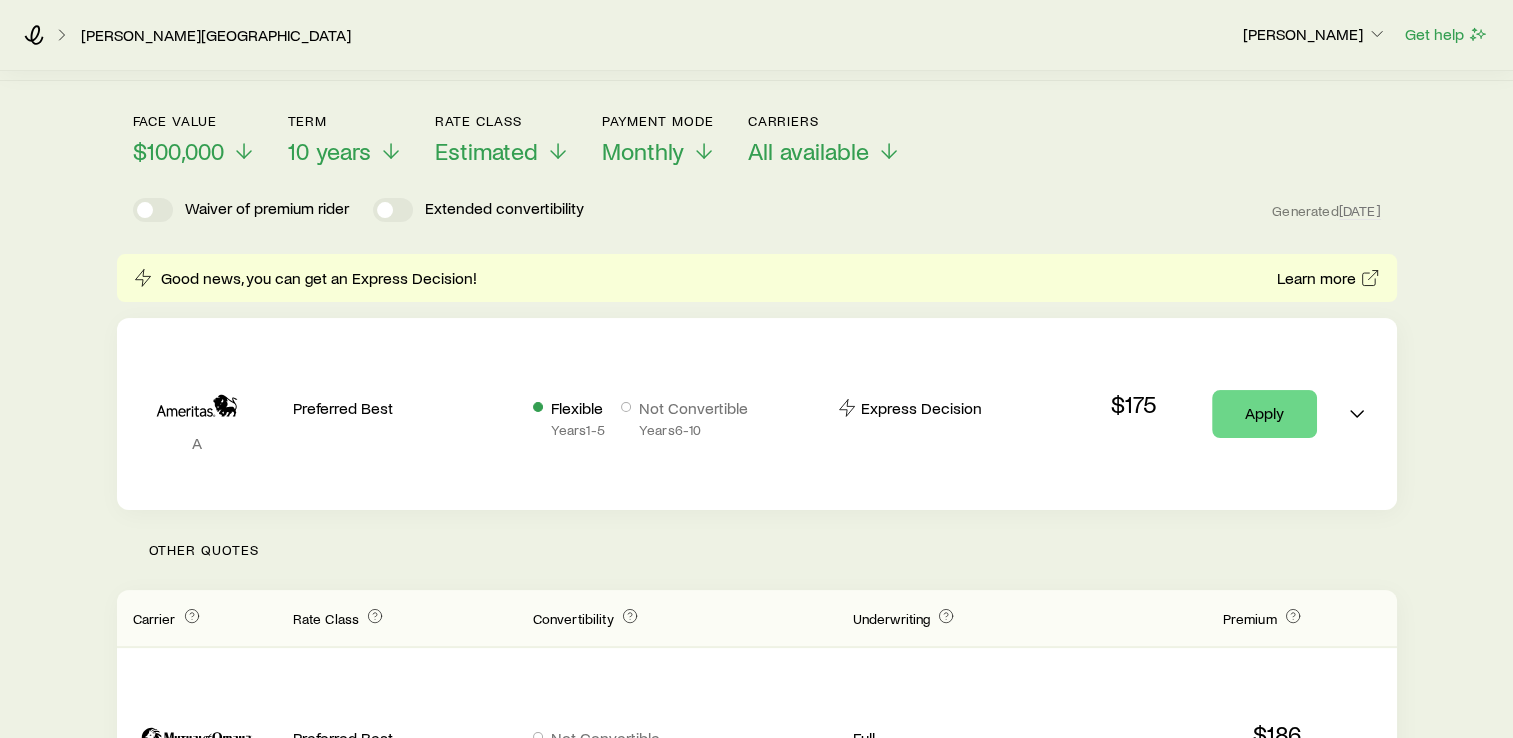 scroll, scrollTop: 140, scrollLeft: 0, axis: vertical 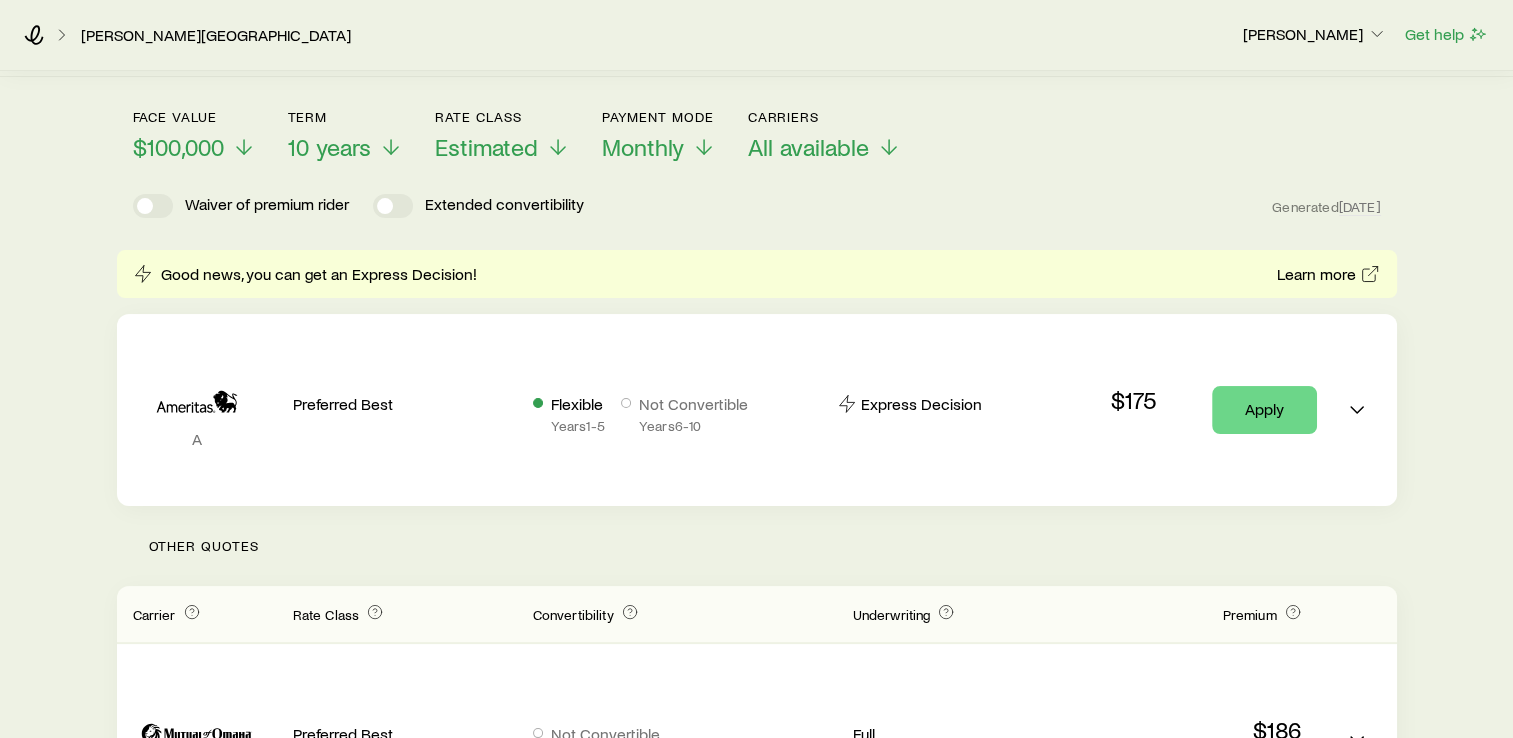 click on "Express Decision" at bounding box center [921, 404] 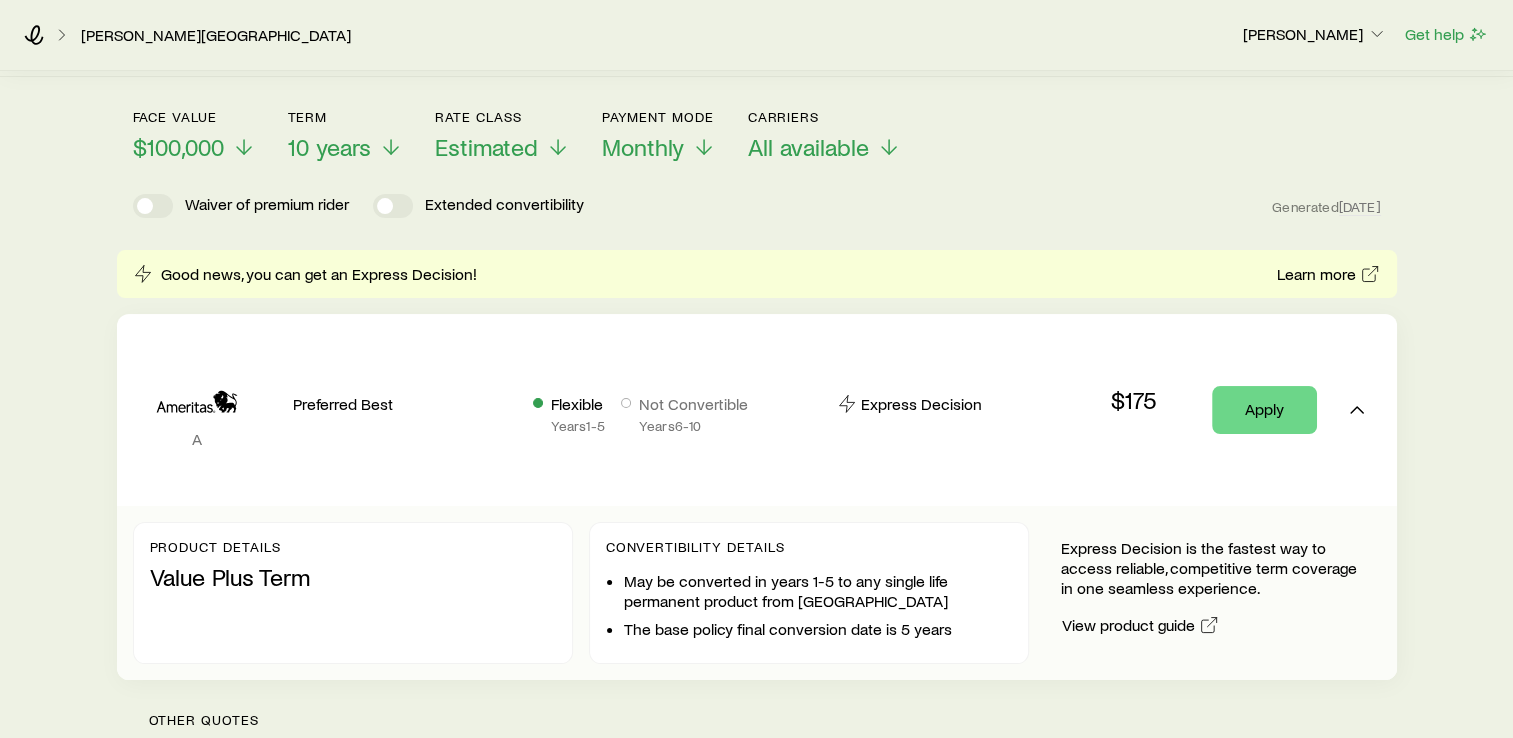 scroll, scrollTop: 0, scrollLeft: 0, axis: both 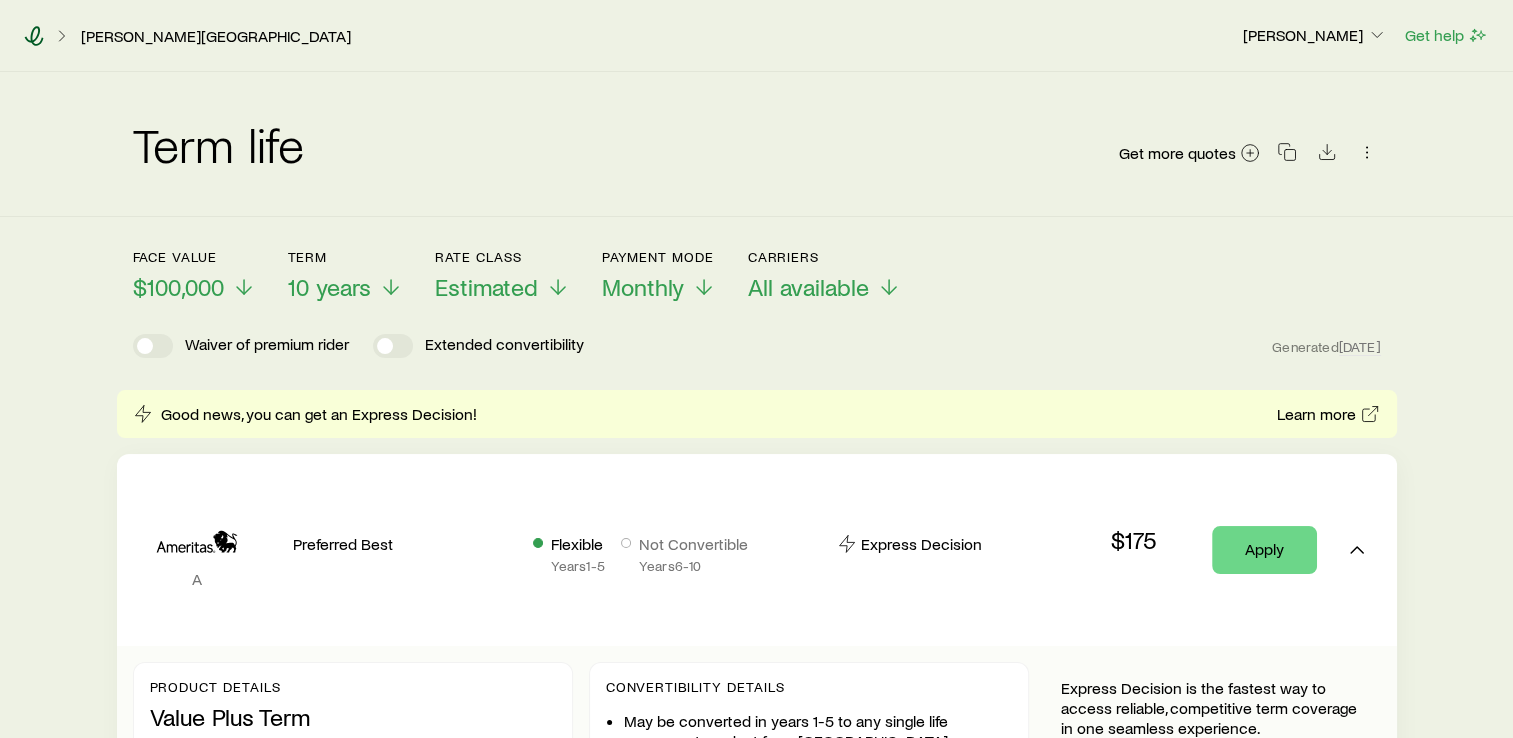 click 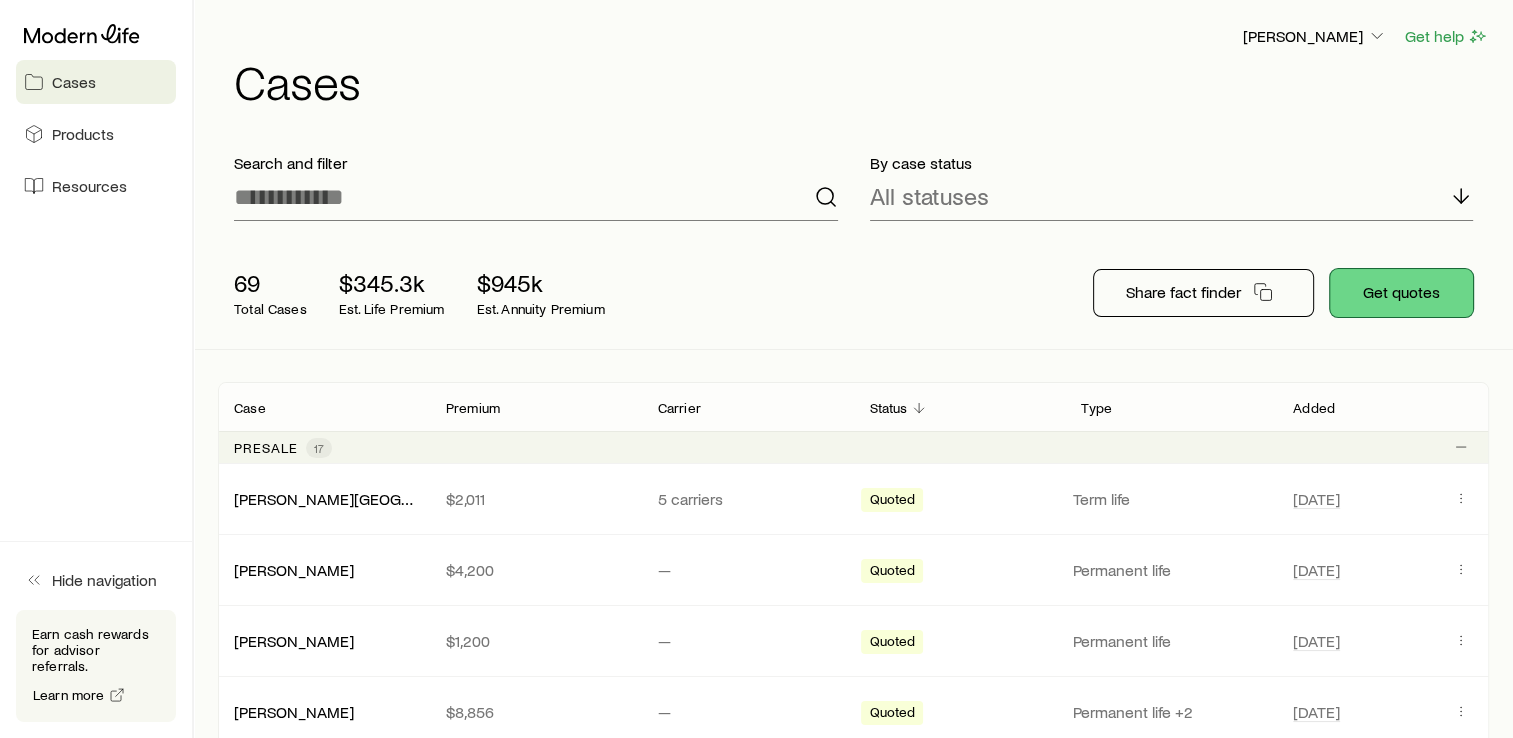 click on "Get quotes" at bounding box center [1401, 293] 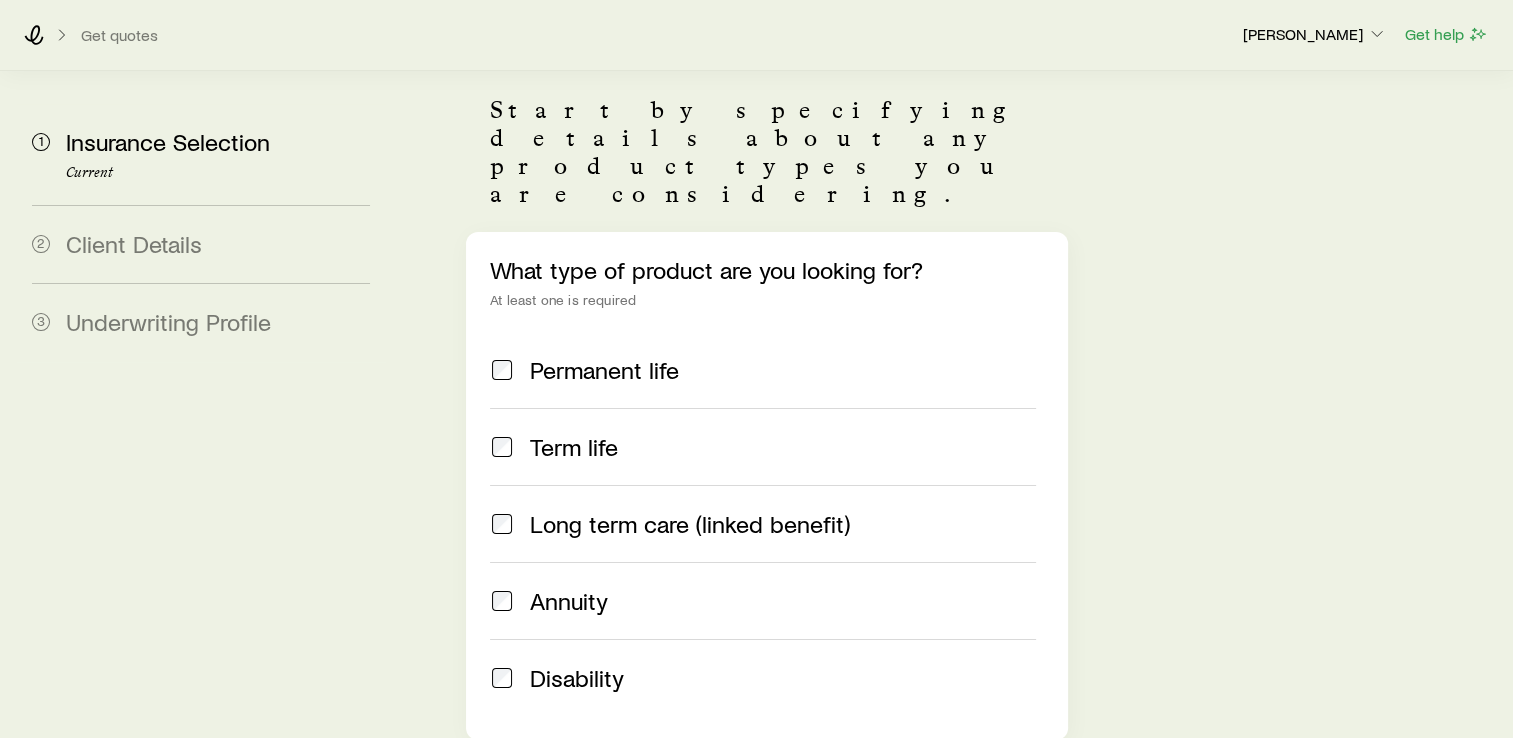 scroll, scrollTop: 142, scrollLeft: 0, axis: vertical 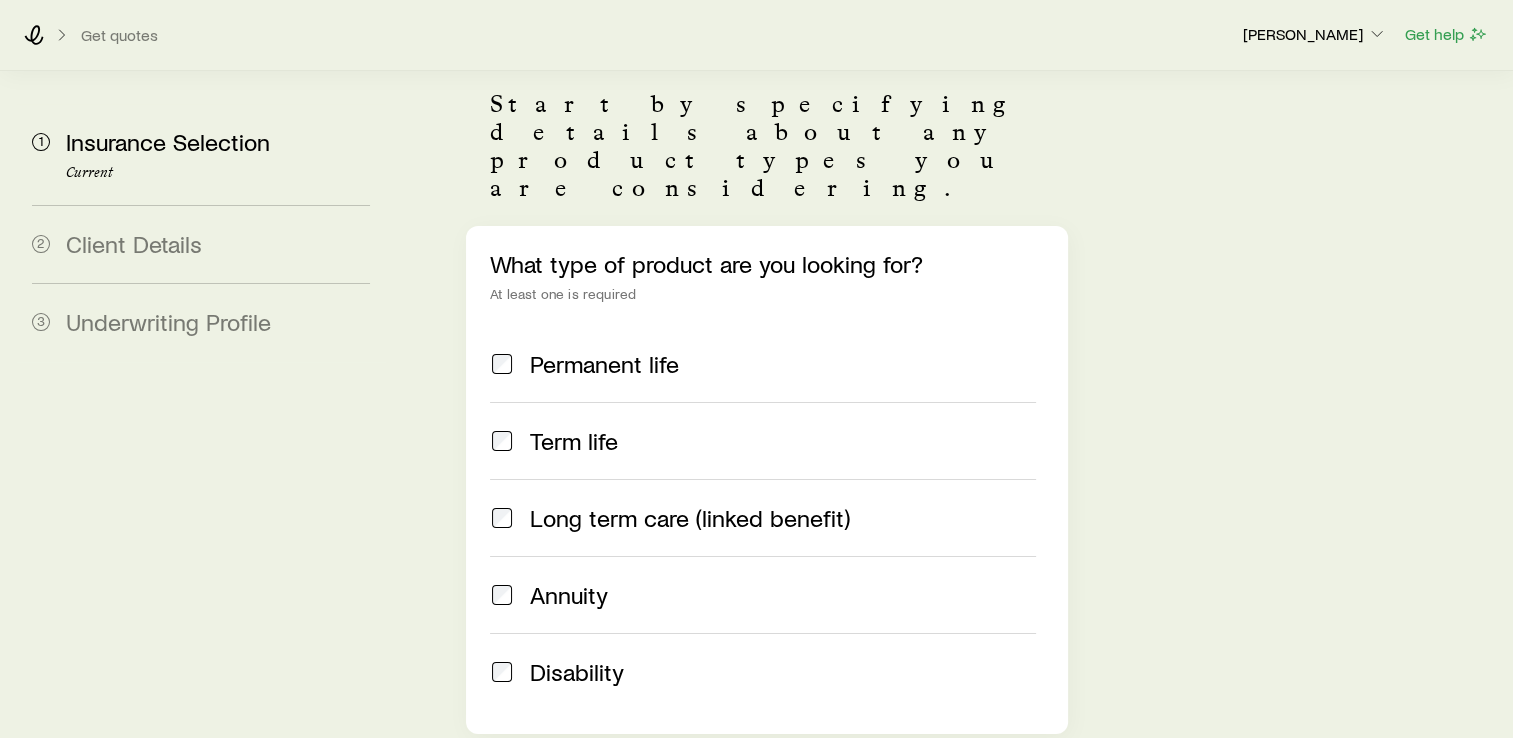 click at bounding box center (502, 441) 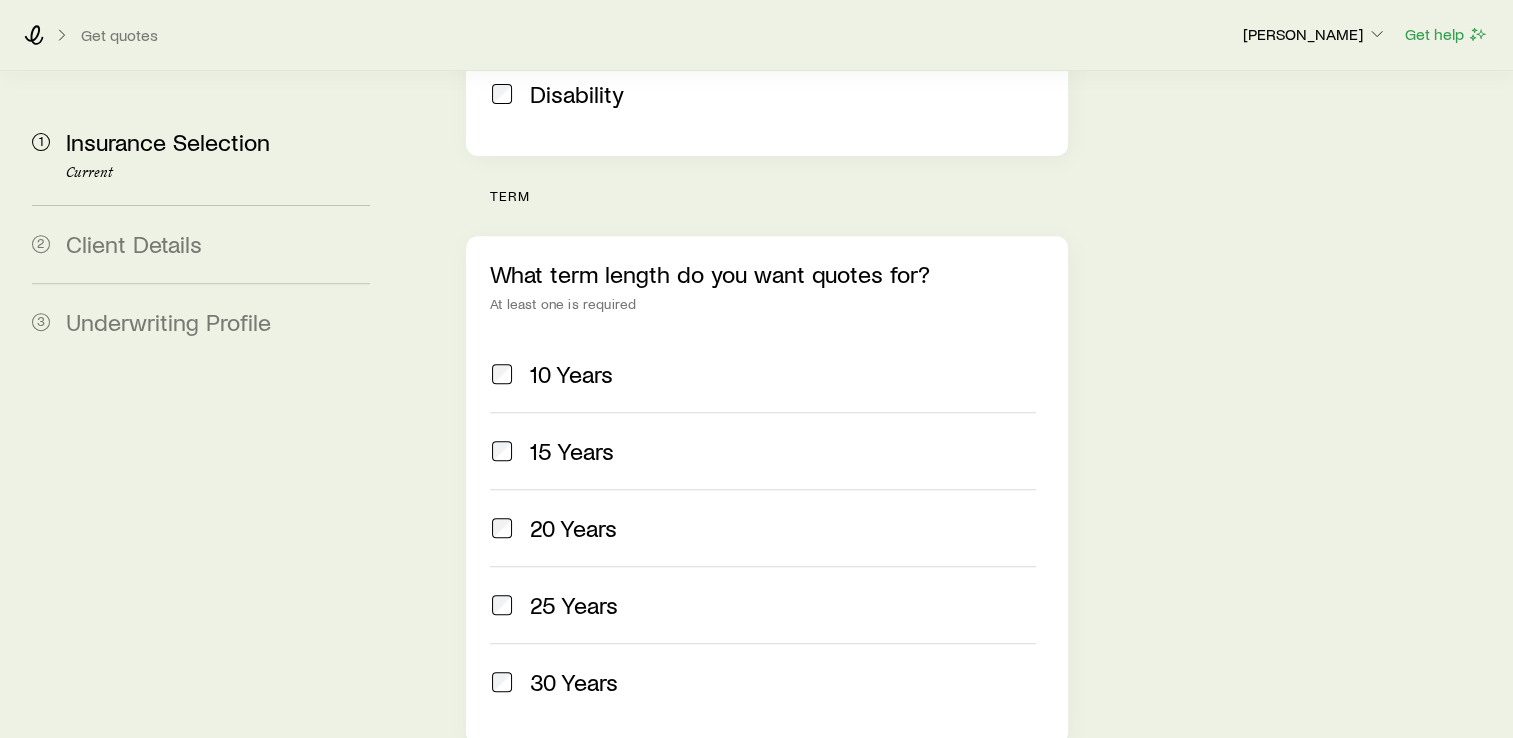 scroll, scrollTop: 720, scrollLeft: 0, axis: vertical 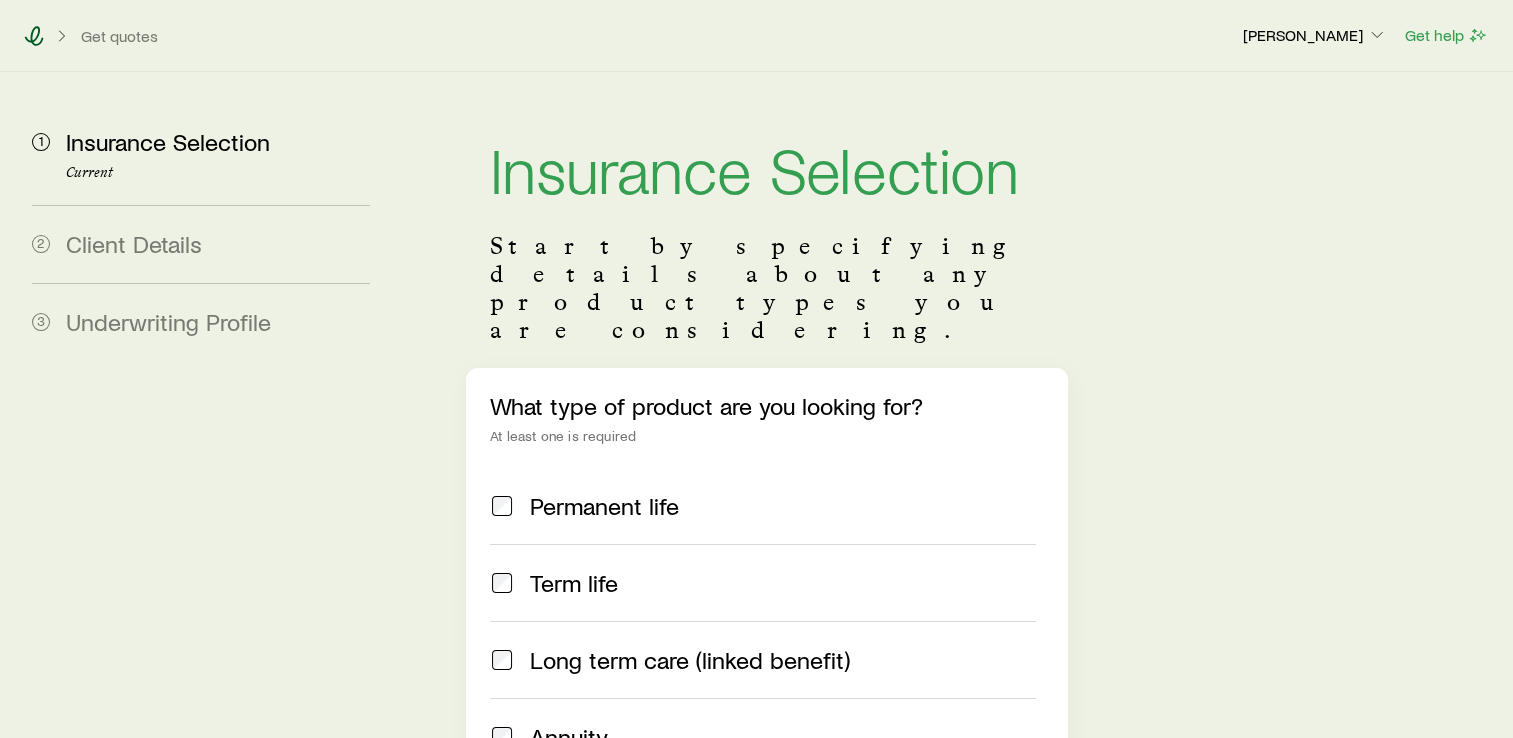 click 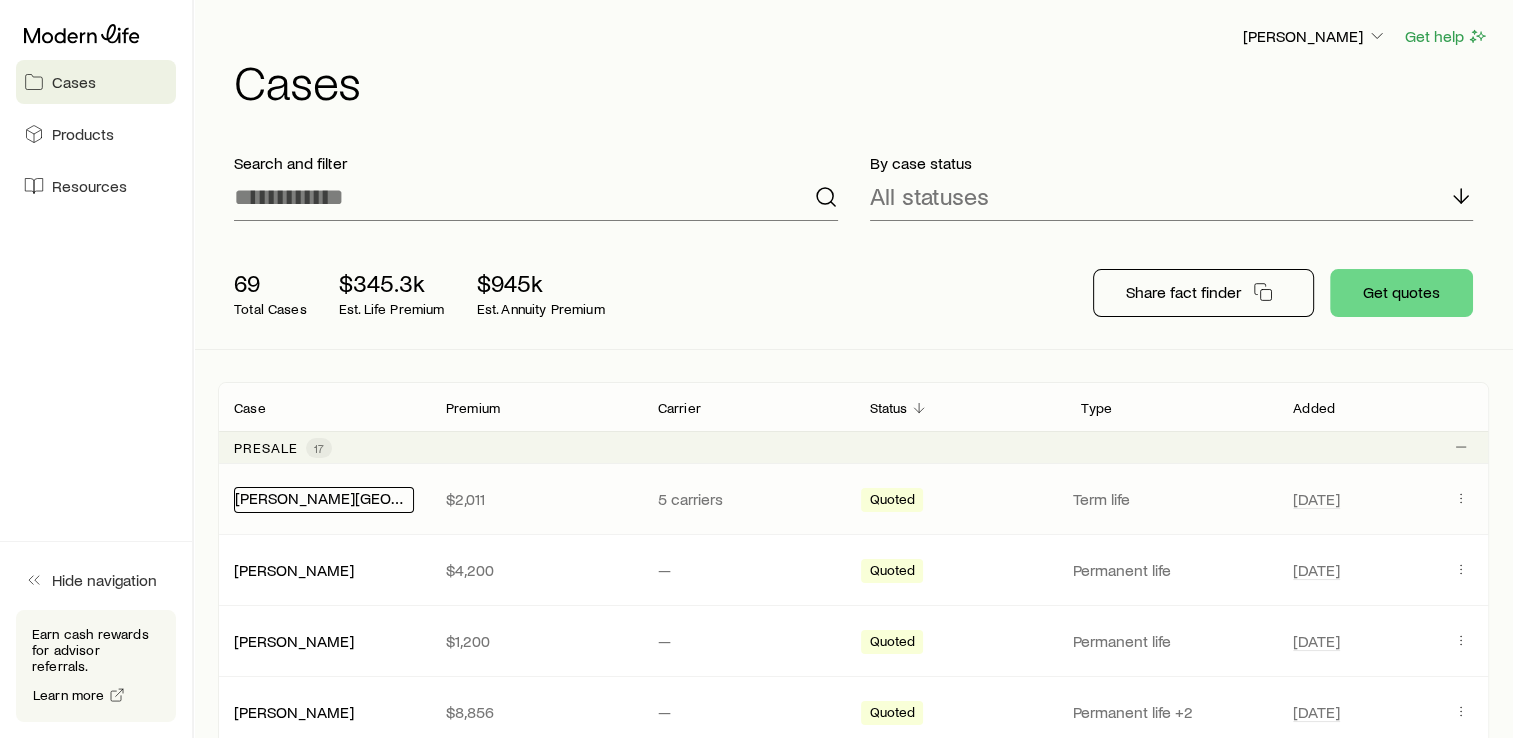click on "[PERSON_NAME][GEOGRAPHIC_DATA]" at bounding box center (370, 497) 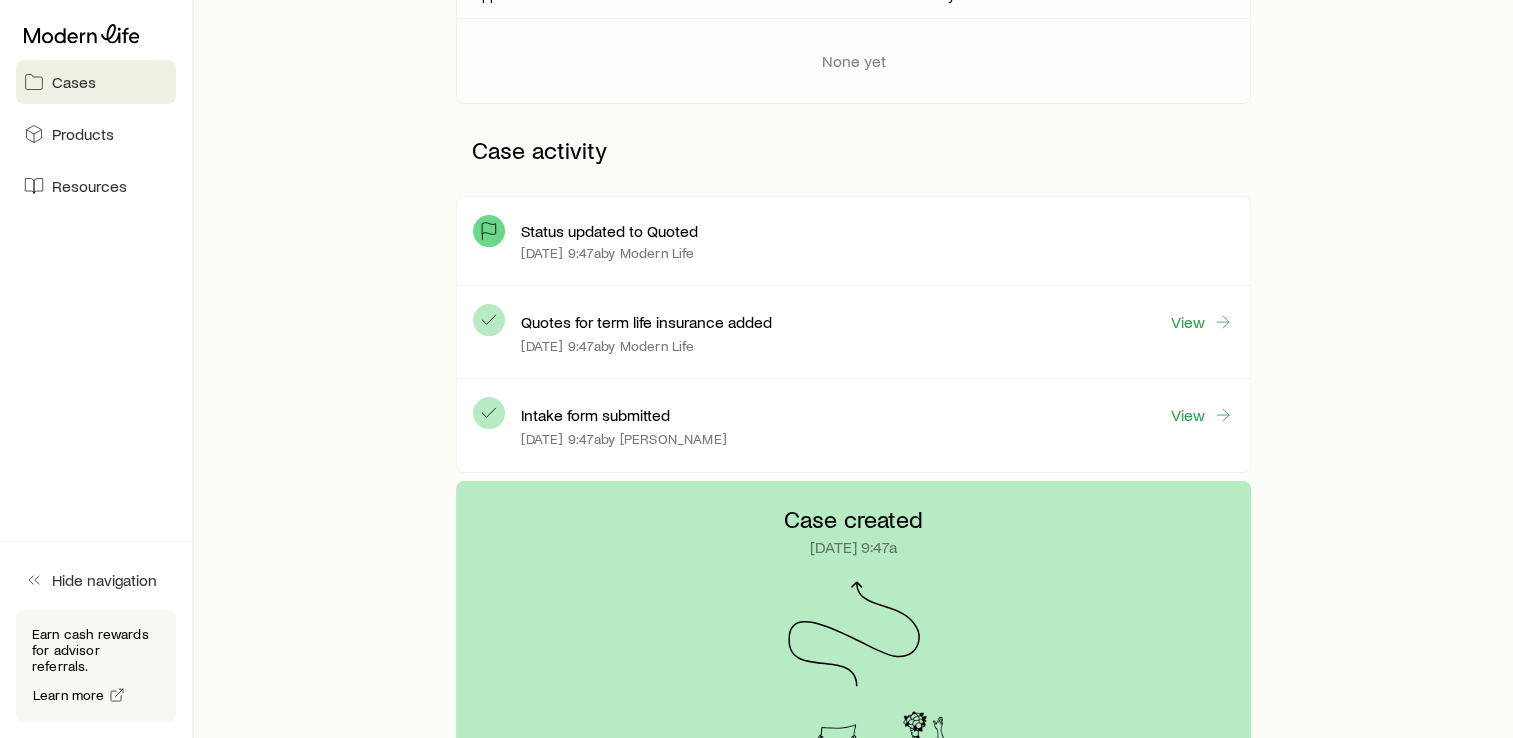 scroll, scrollTop: 410, scrollLeft: 0, axis: vertical 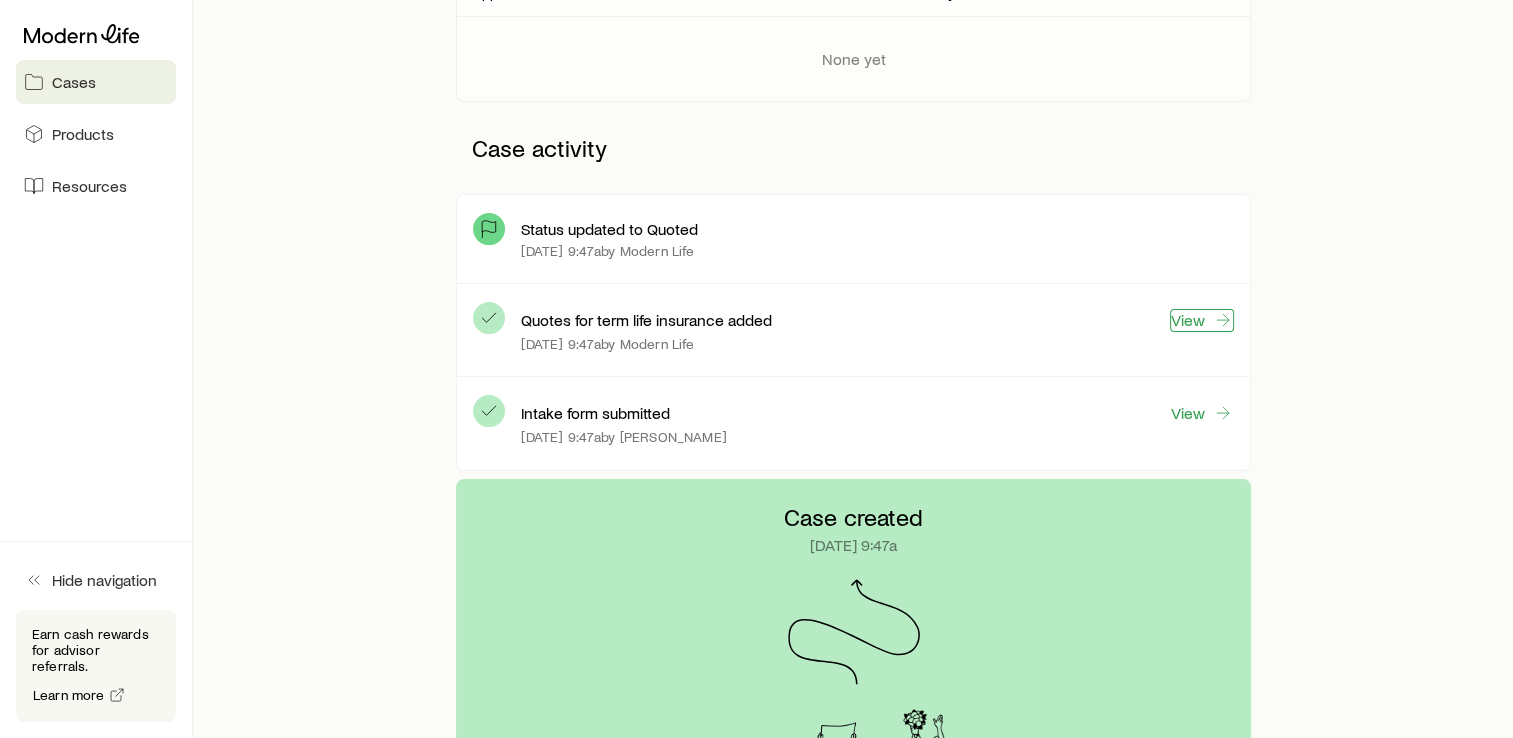 click on "View" at bounding box center [1202, 320] 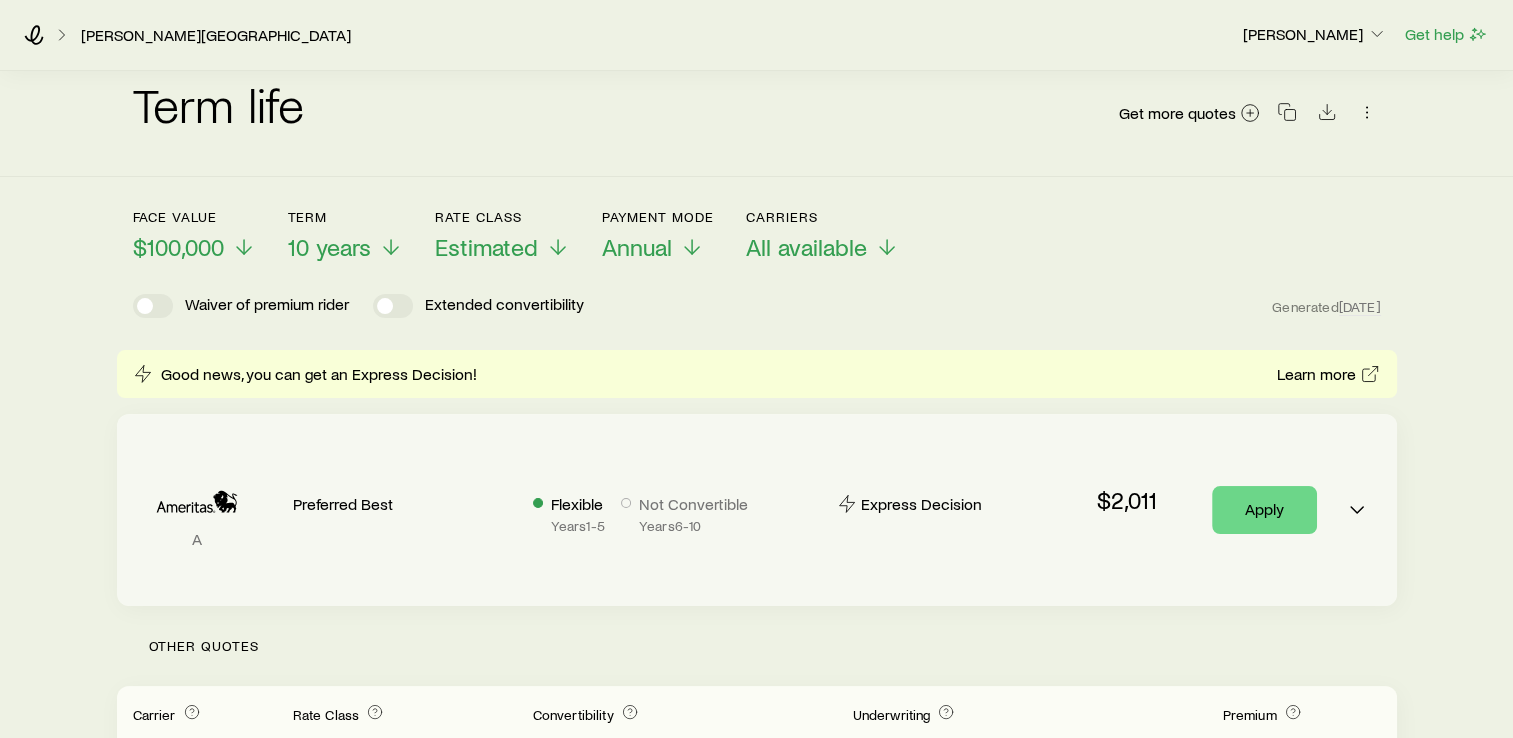 scroll, scrollTop: 40, scrollLeft: 0, axis: vertical 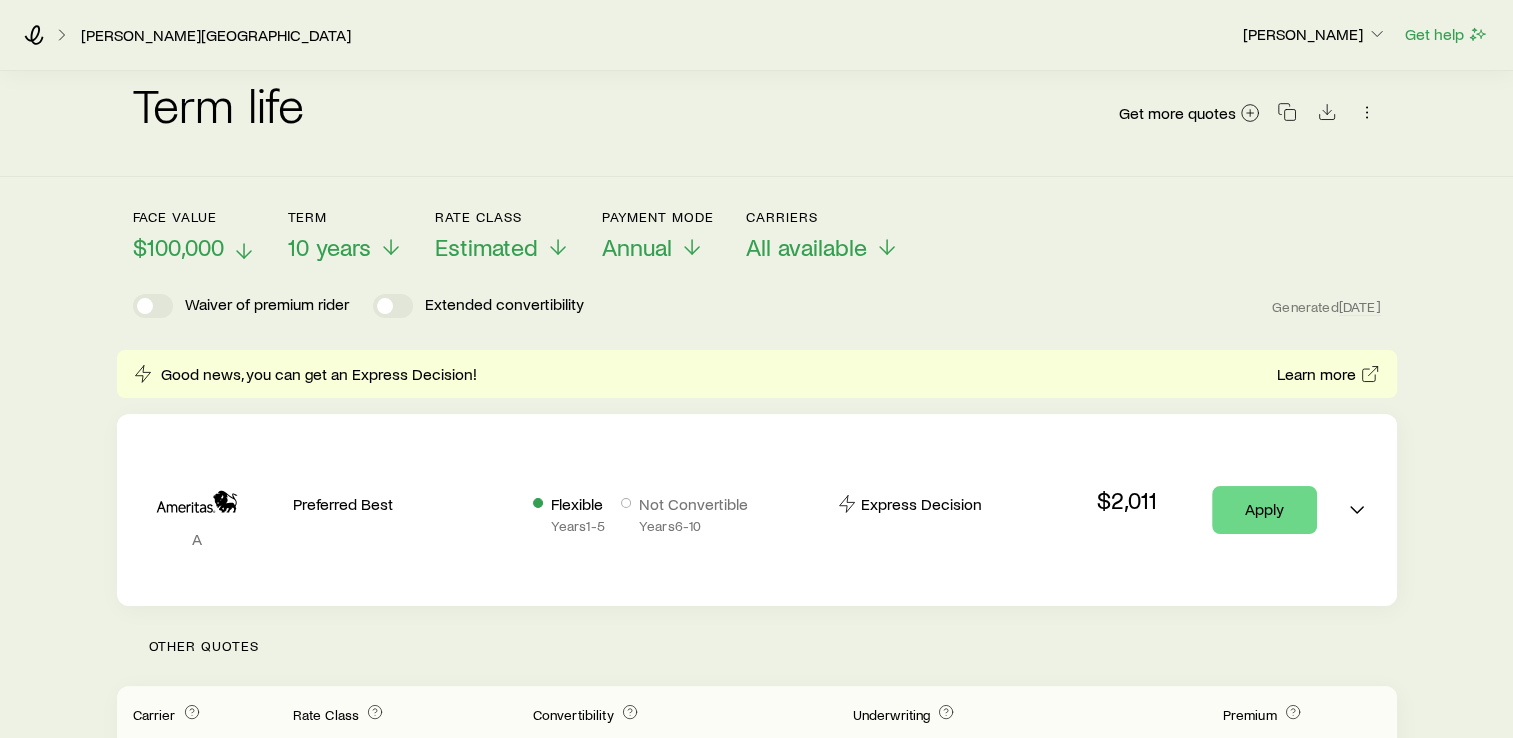 click 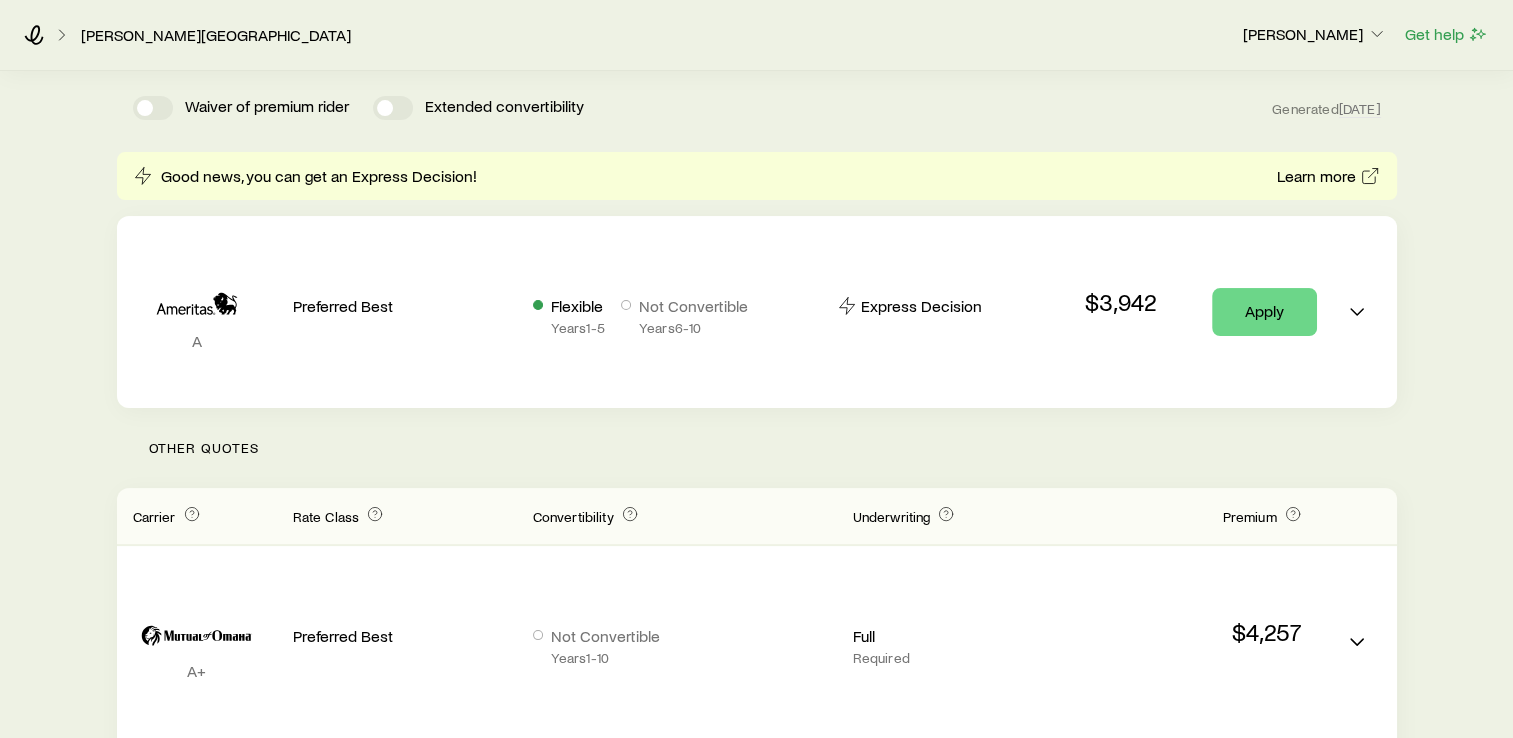 scroll, scrollTop: 0, scrollLeft: 0, axis: both 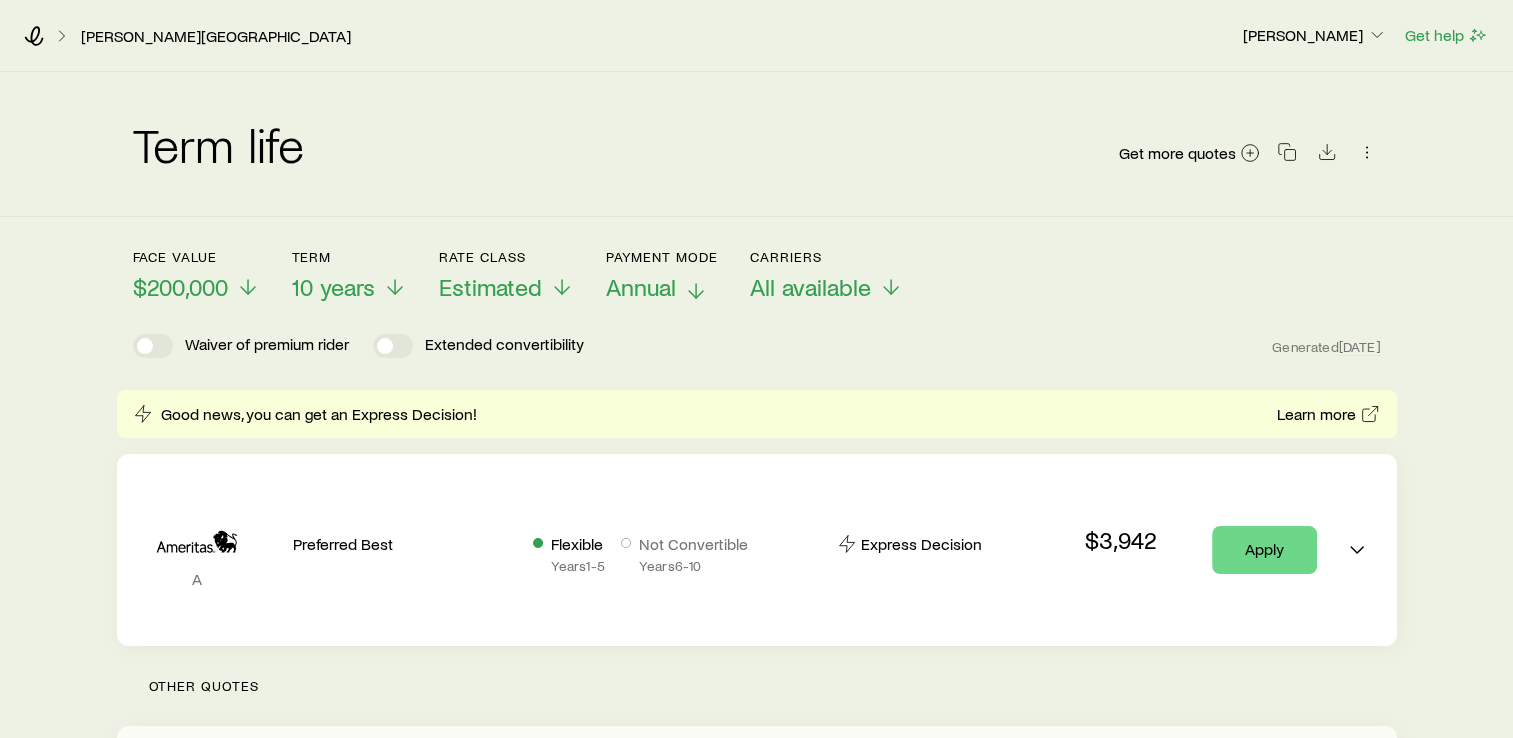 click on "Annual" at bounding box center [641, 287] 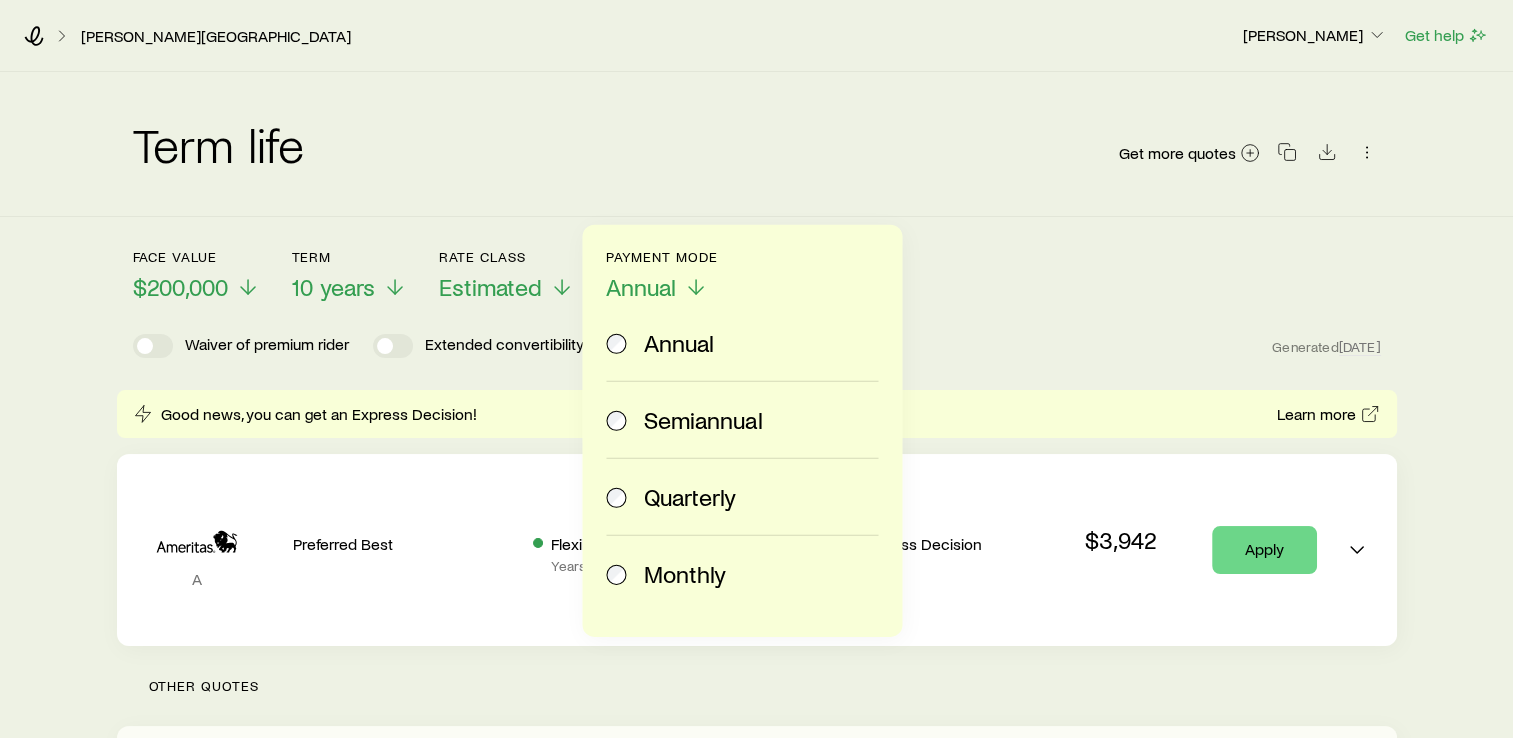 click on "Monthly" at bounding box center [738, 574] 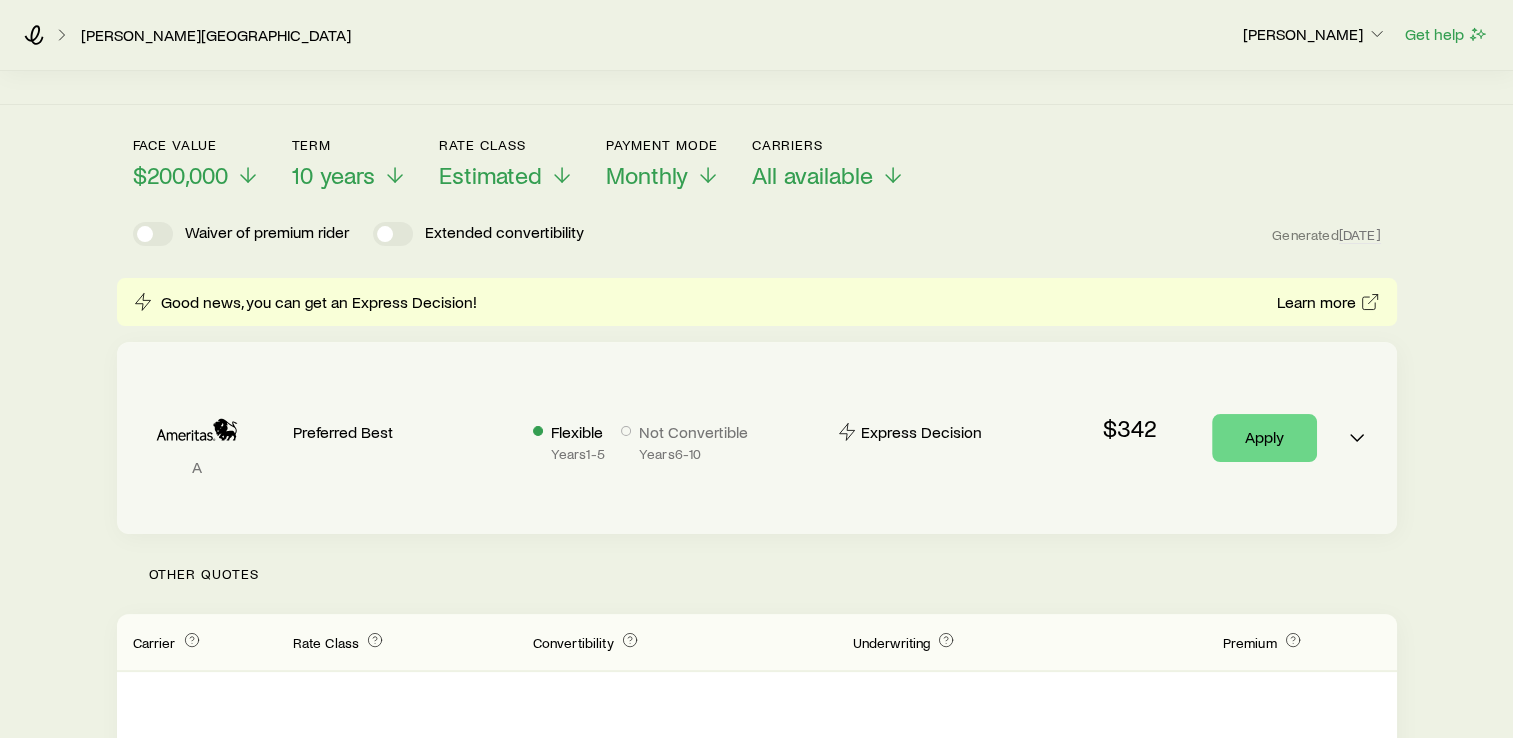 scroll, scrollTop: 116, scrollLeft: 0, axis: vertical 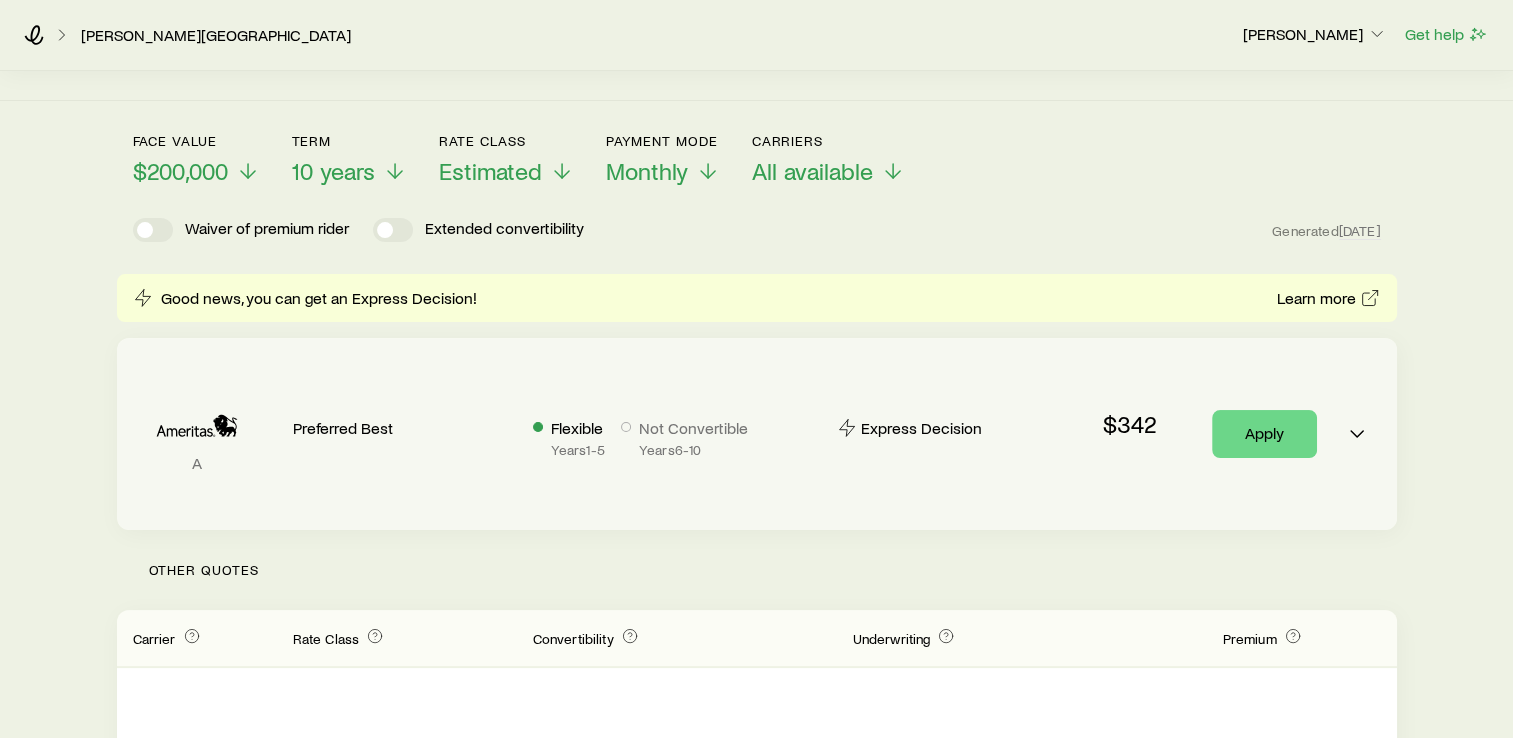 click on "Other Quotes" at bounding box center (757, 570) 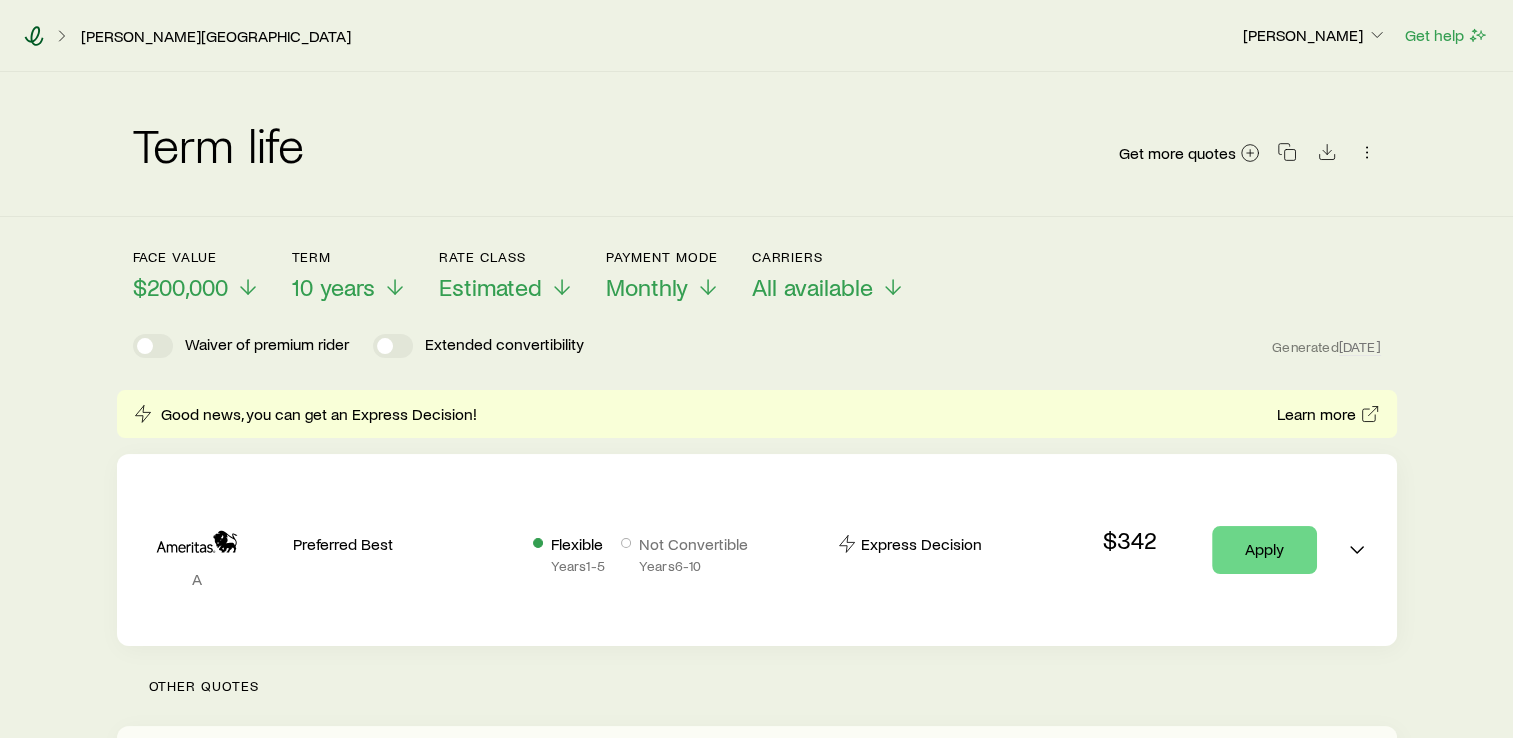 click 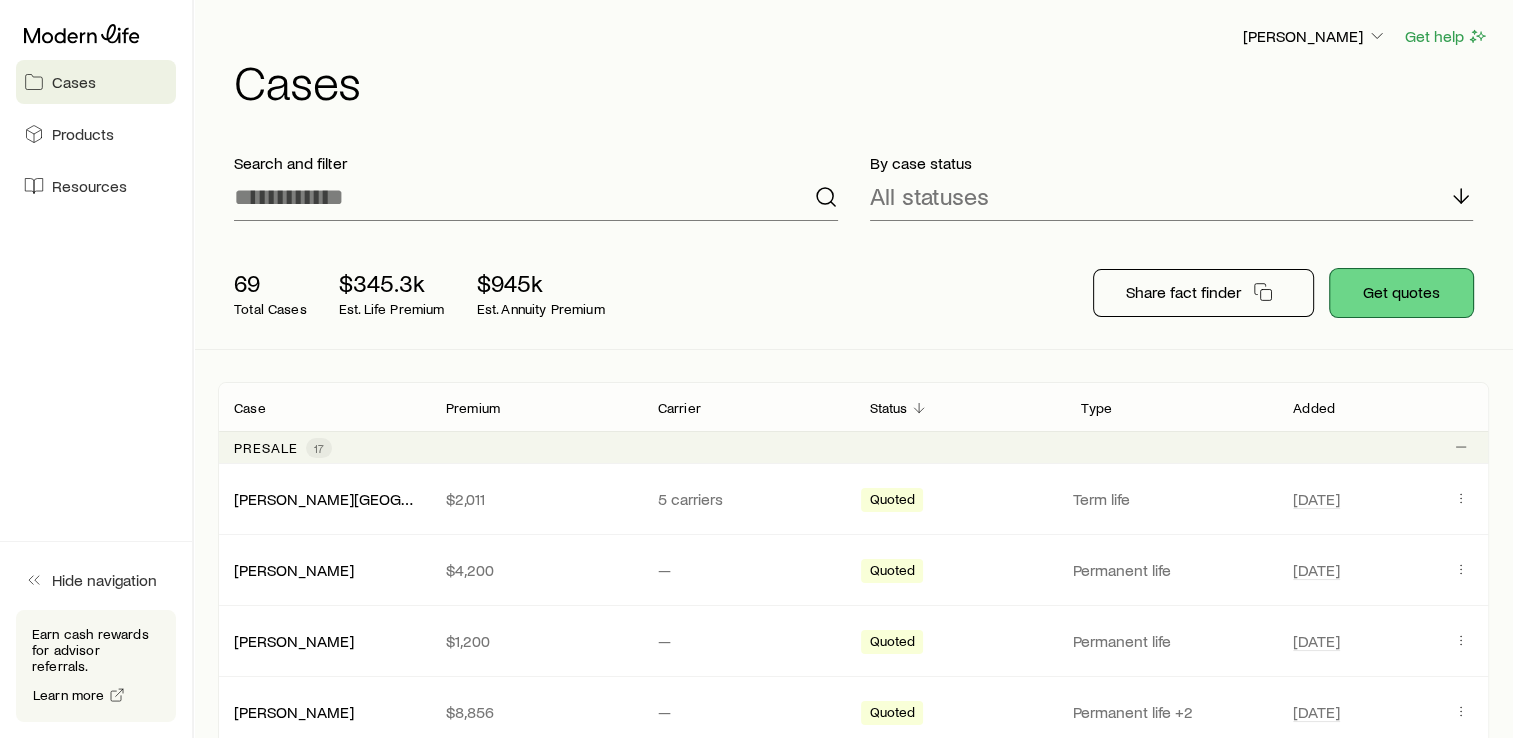 click on "Get quotes" at bounding box center (1401, 293) 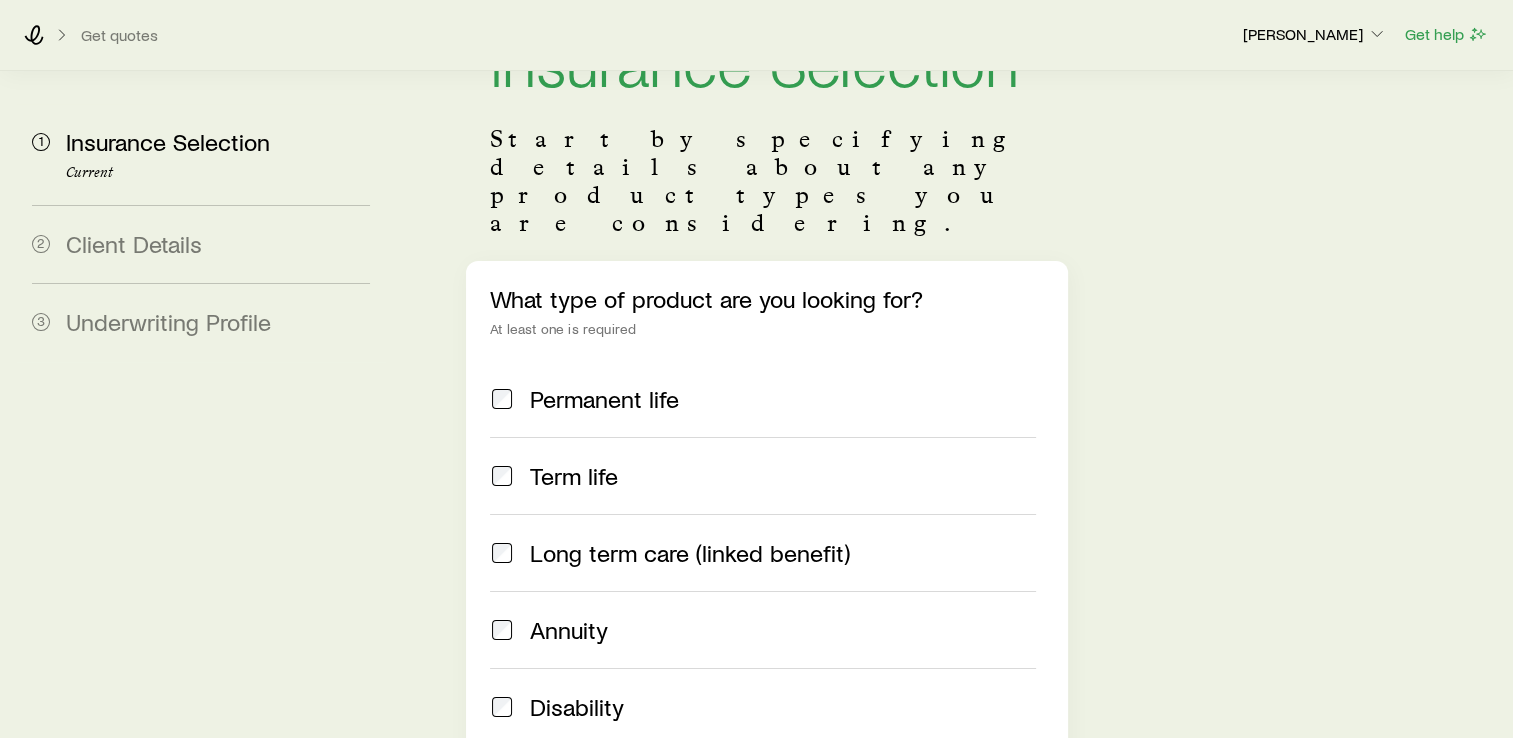 scroll, scrollTop: 124, scrollLeft: 0, axis: vertical 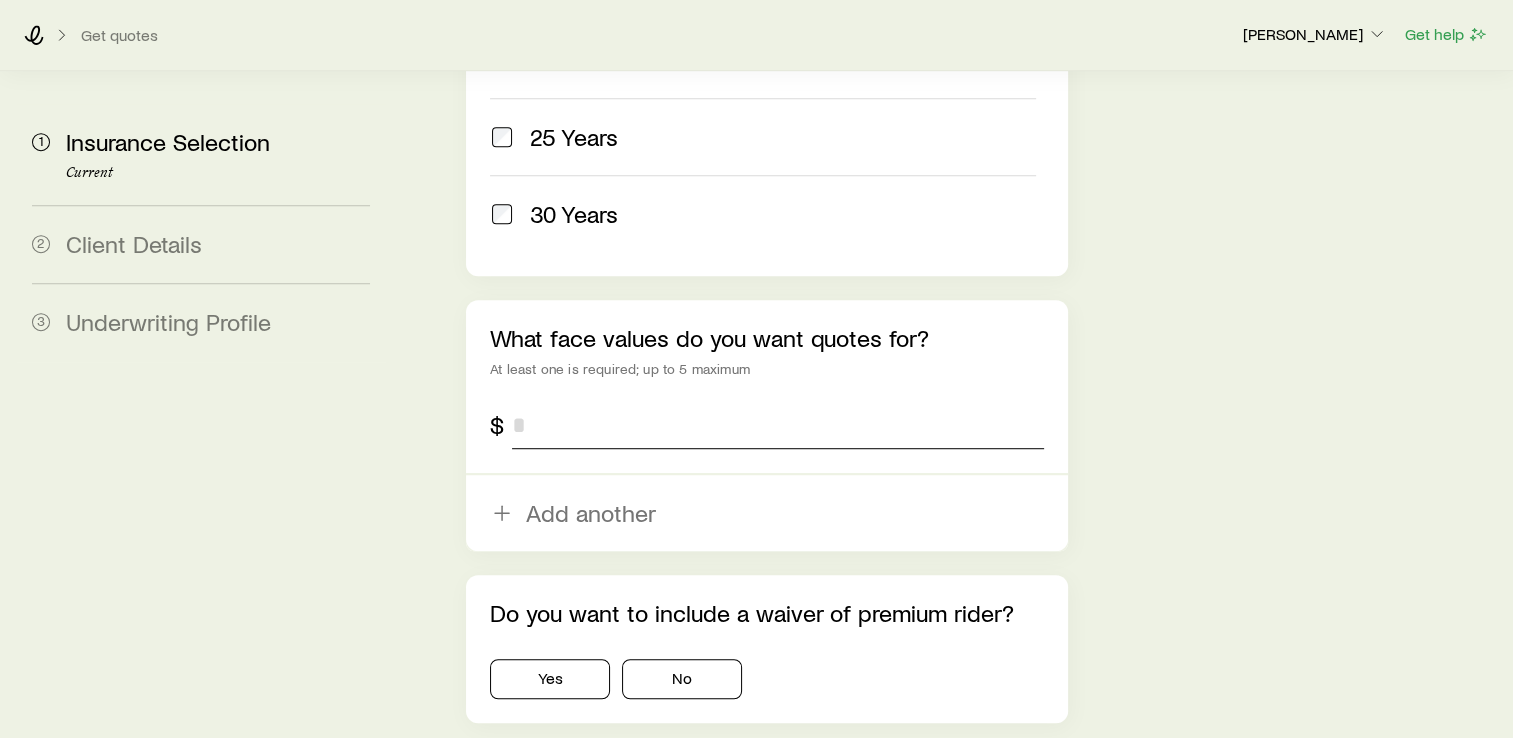 click at bounding box center (778, 425) 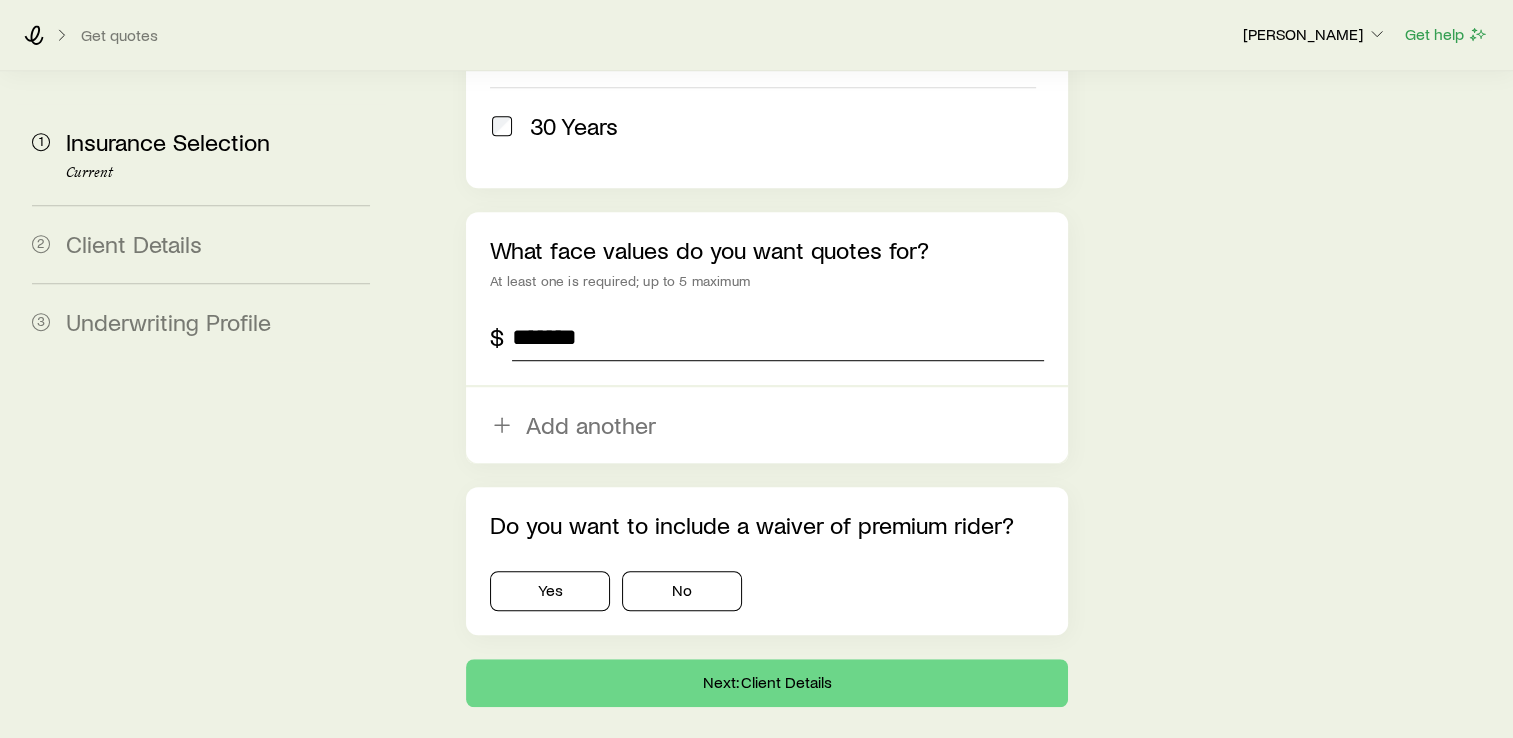 scroll, scrollTop: 1299, scrollLeft: 0, axis: vertical 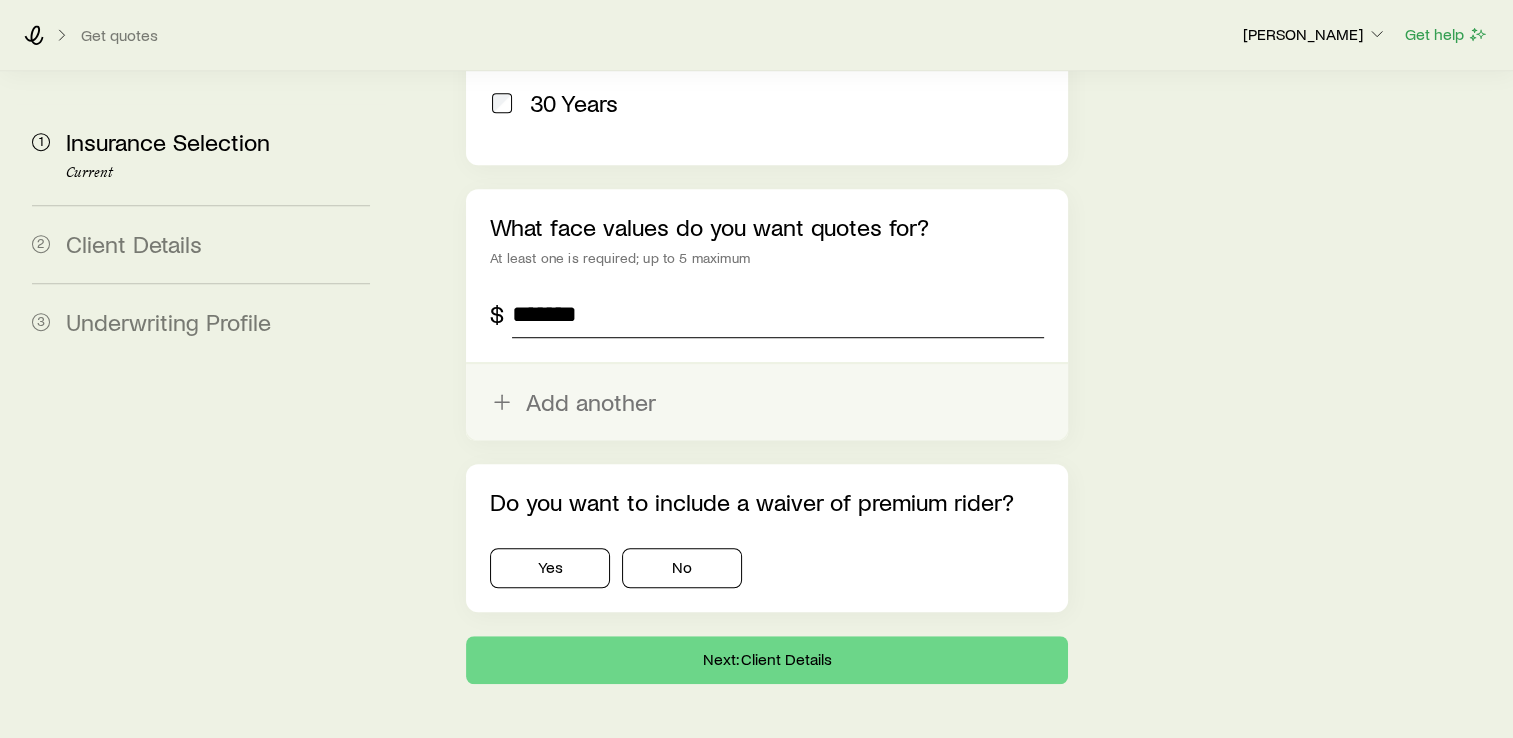 type on "*******" 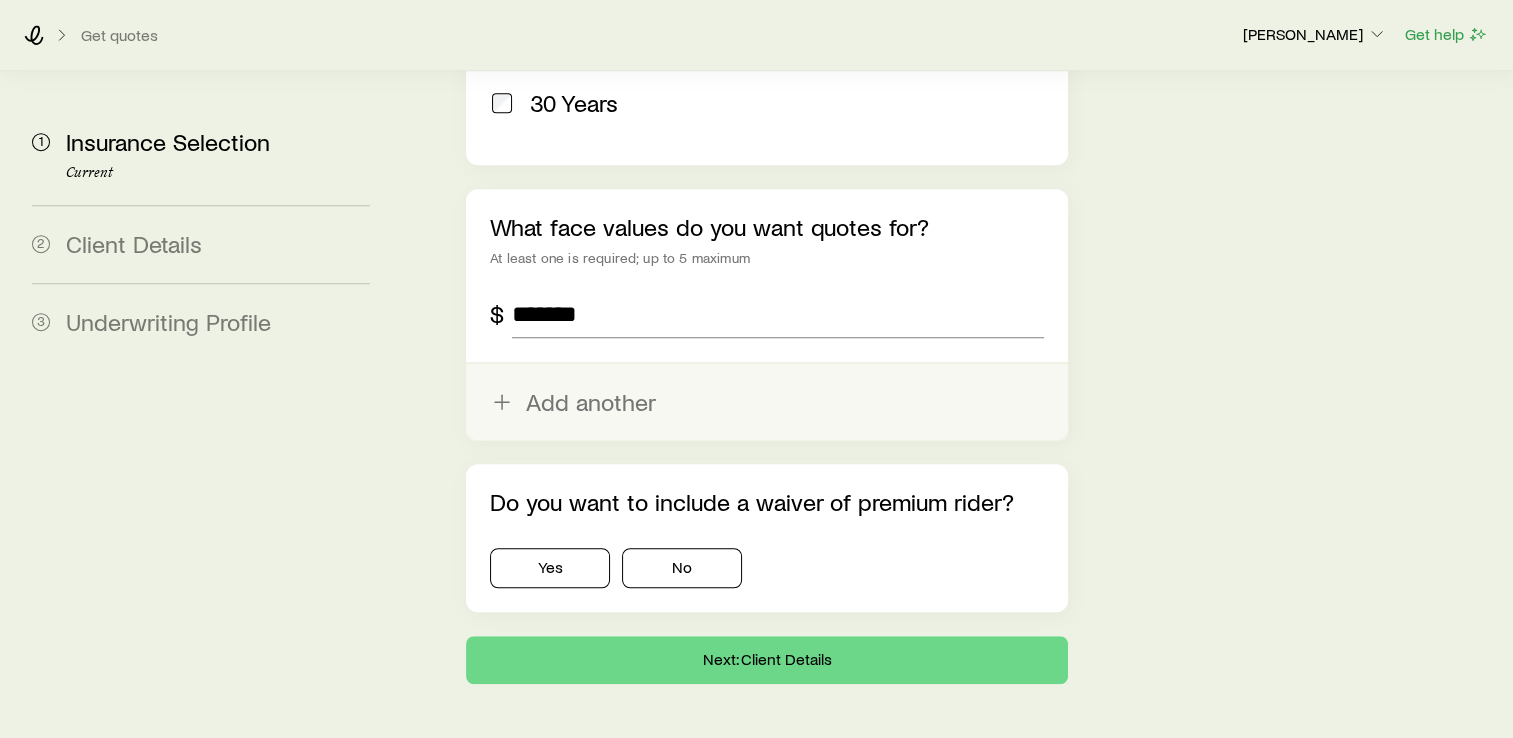 click on "Add another" at bounding box center [767, 402] 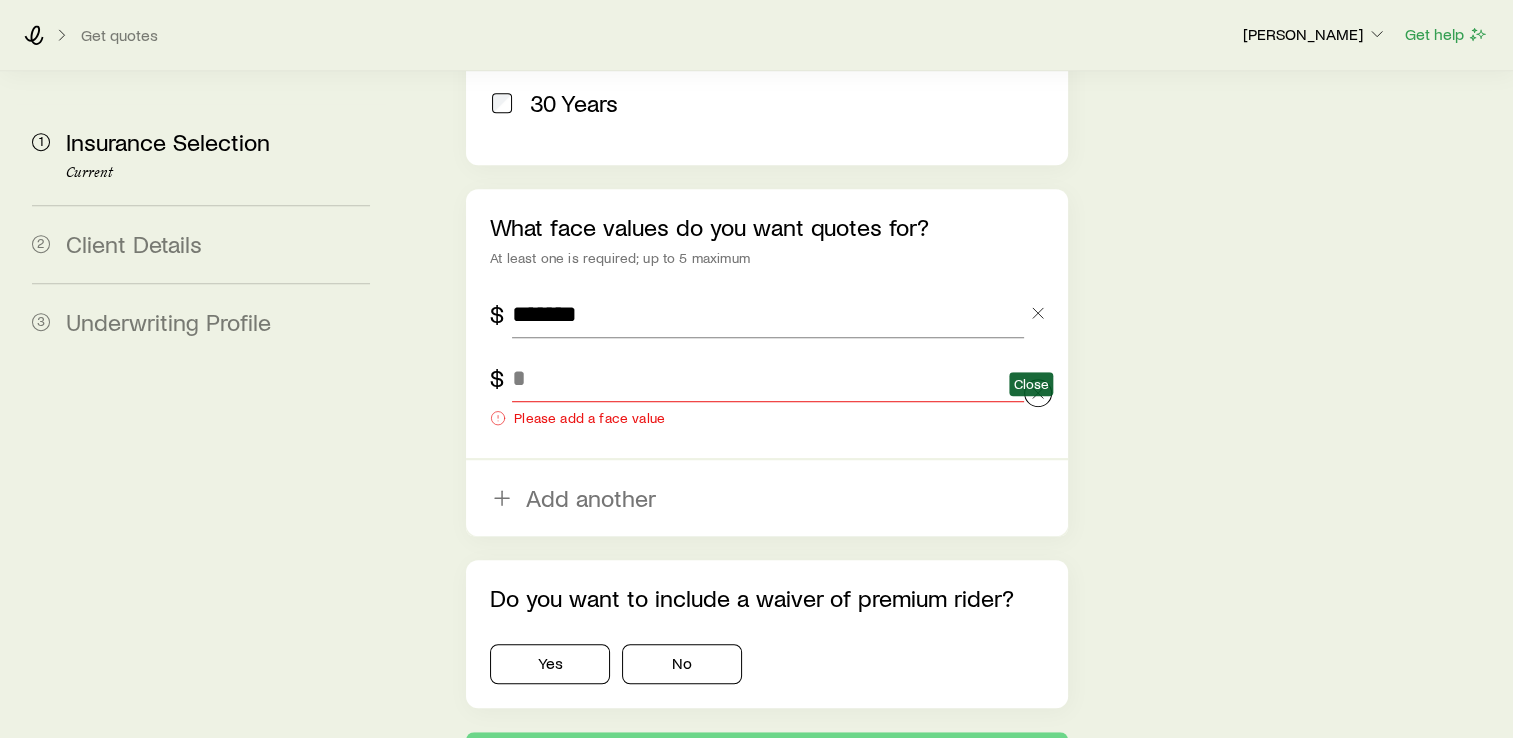 click on "Close" at bounding box center [1038, 394] 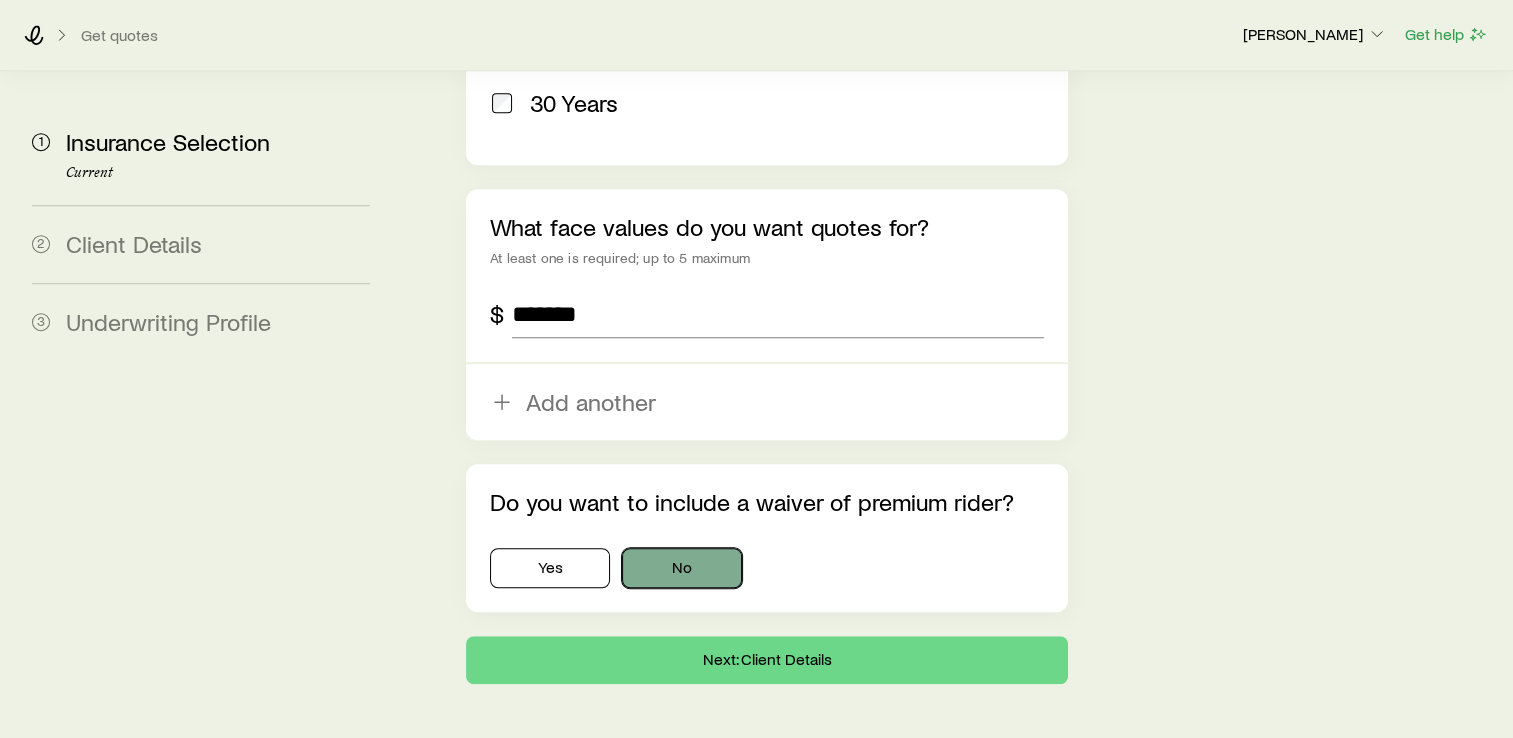 click on "No" at bounding box center (682, 568) 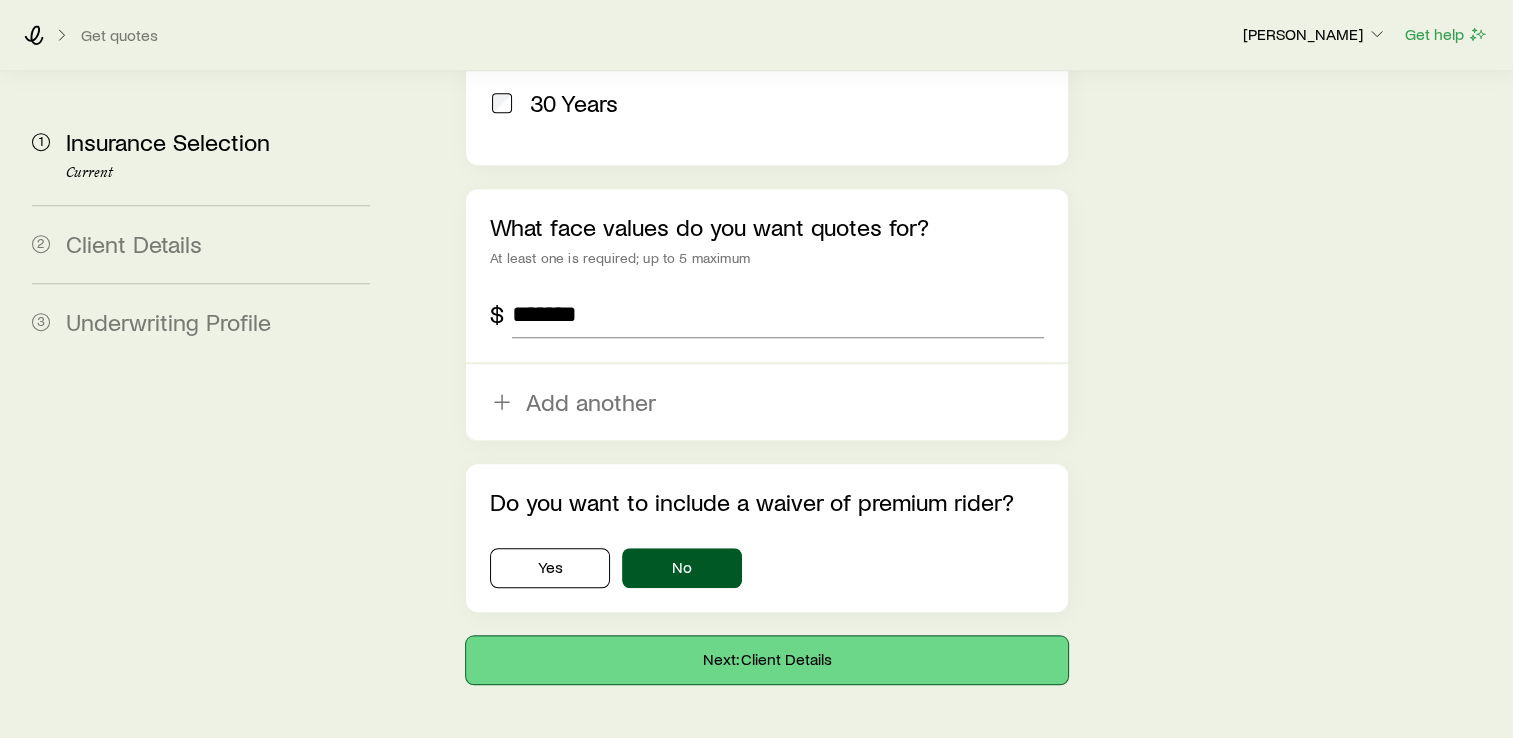 click on "Next: Client Details" at bounding box center (767, 660) 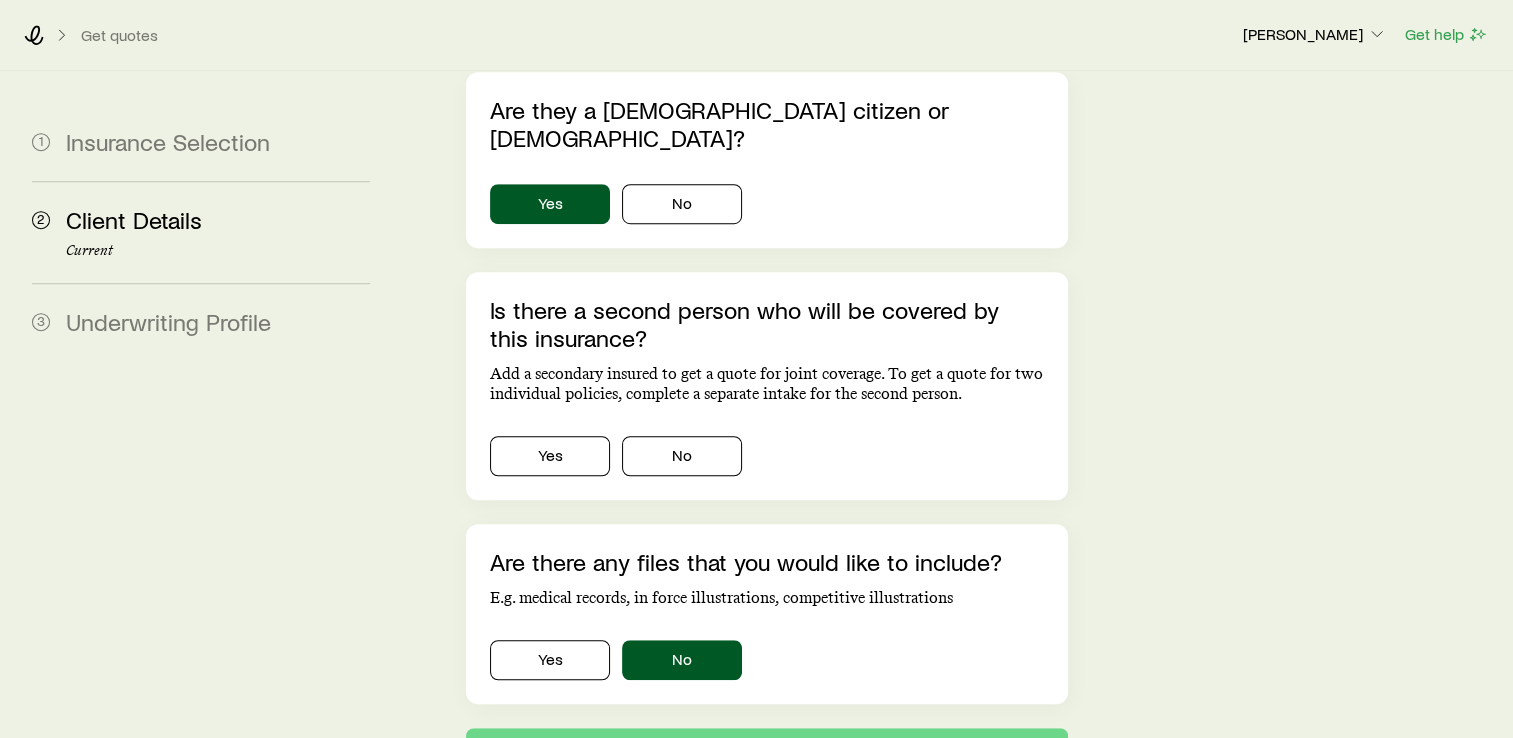 scroll, scrollTop: 0, scrollLeft: 0, axis: both 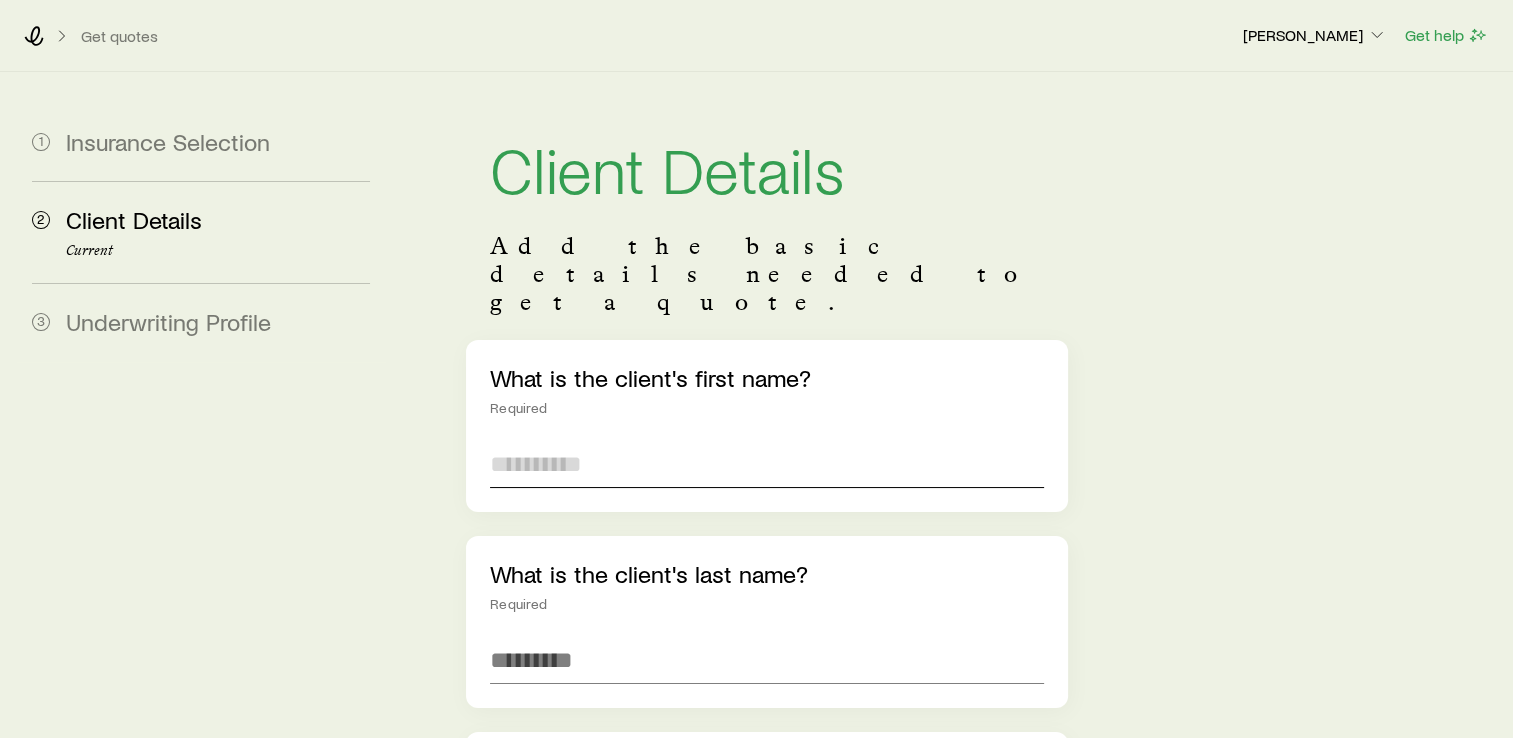 click at bounding box center [767, 464] 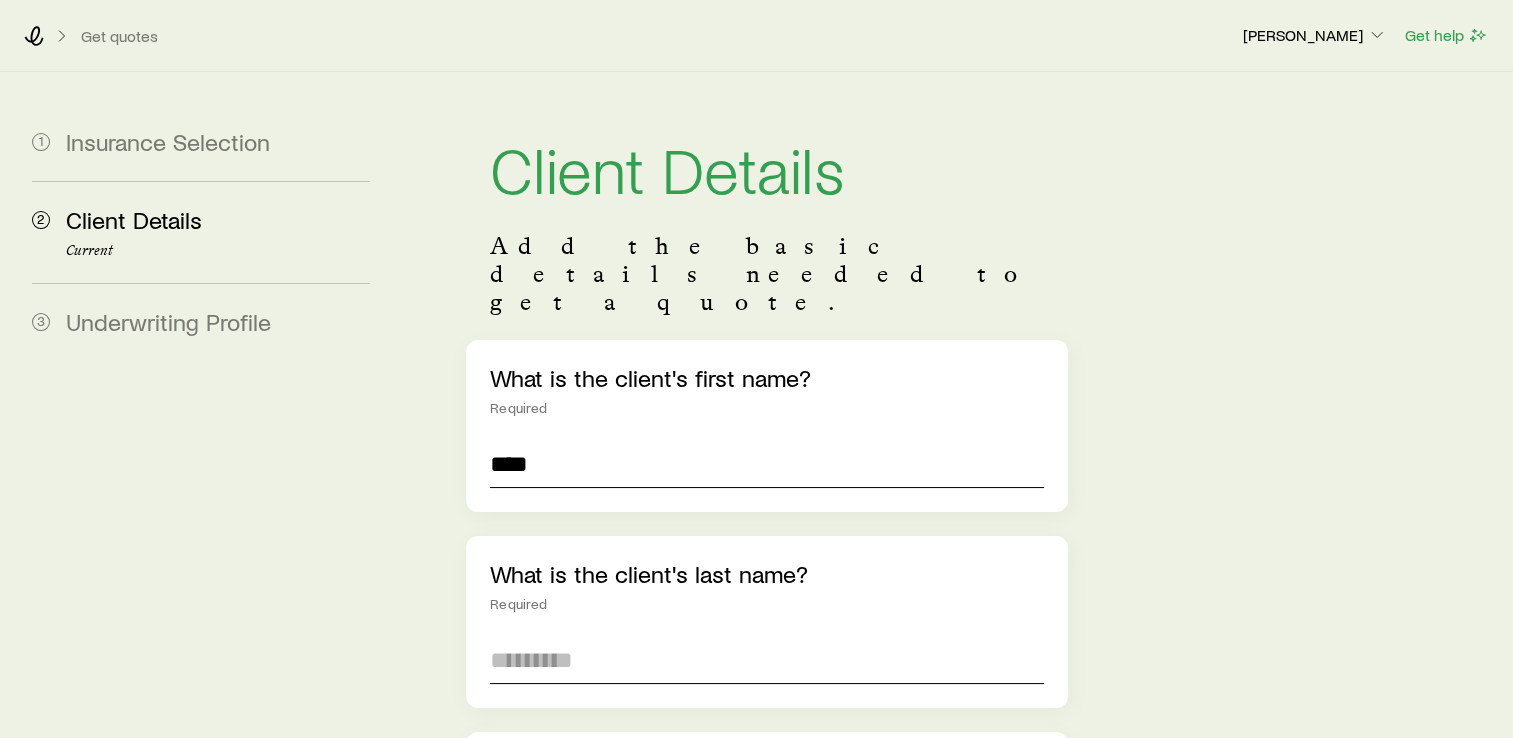 type on "****" 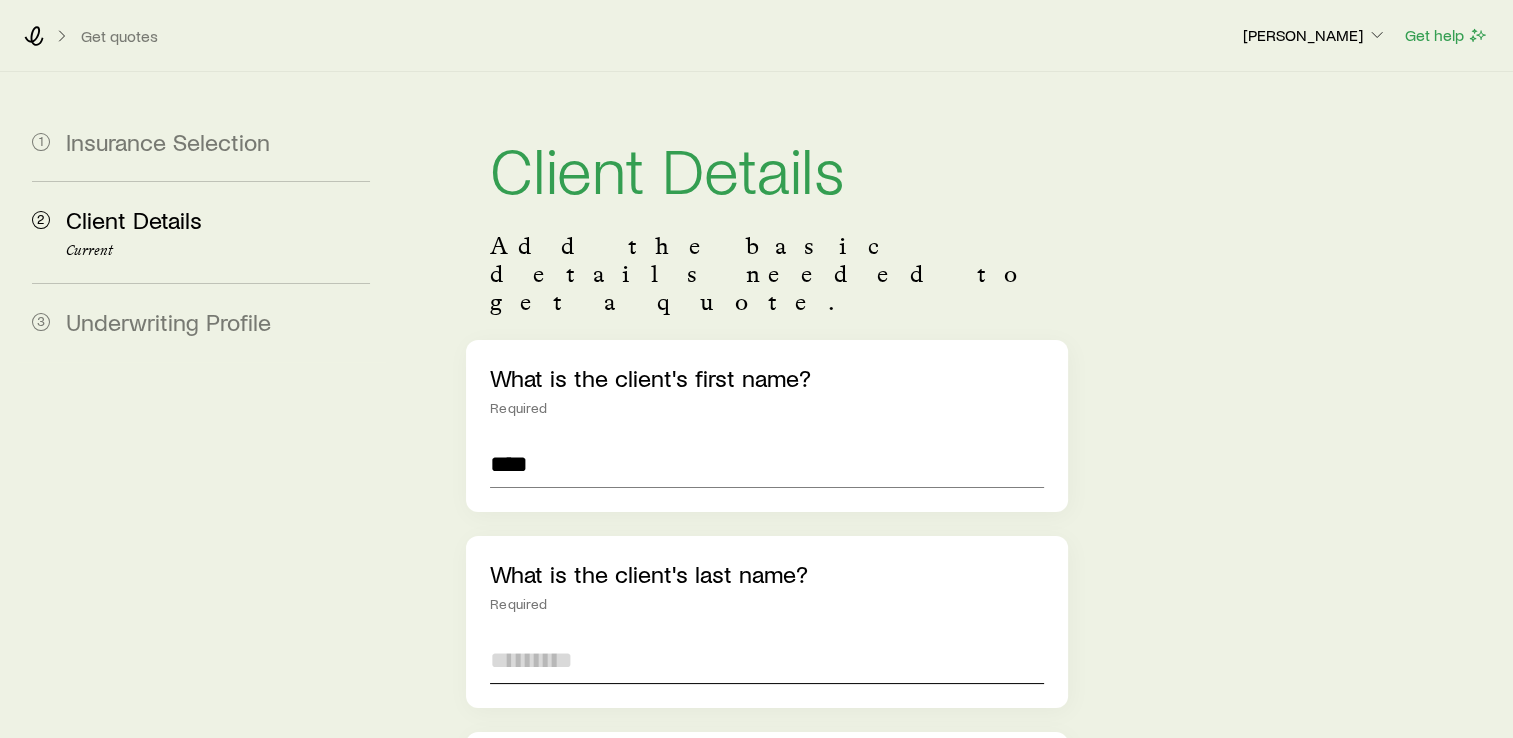 click at bounding box center [767, 660] 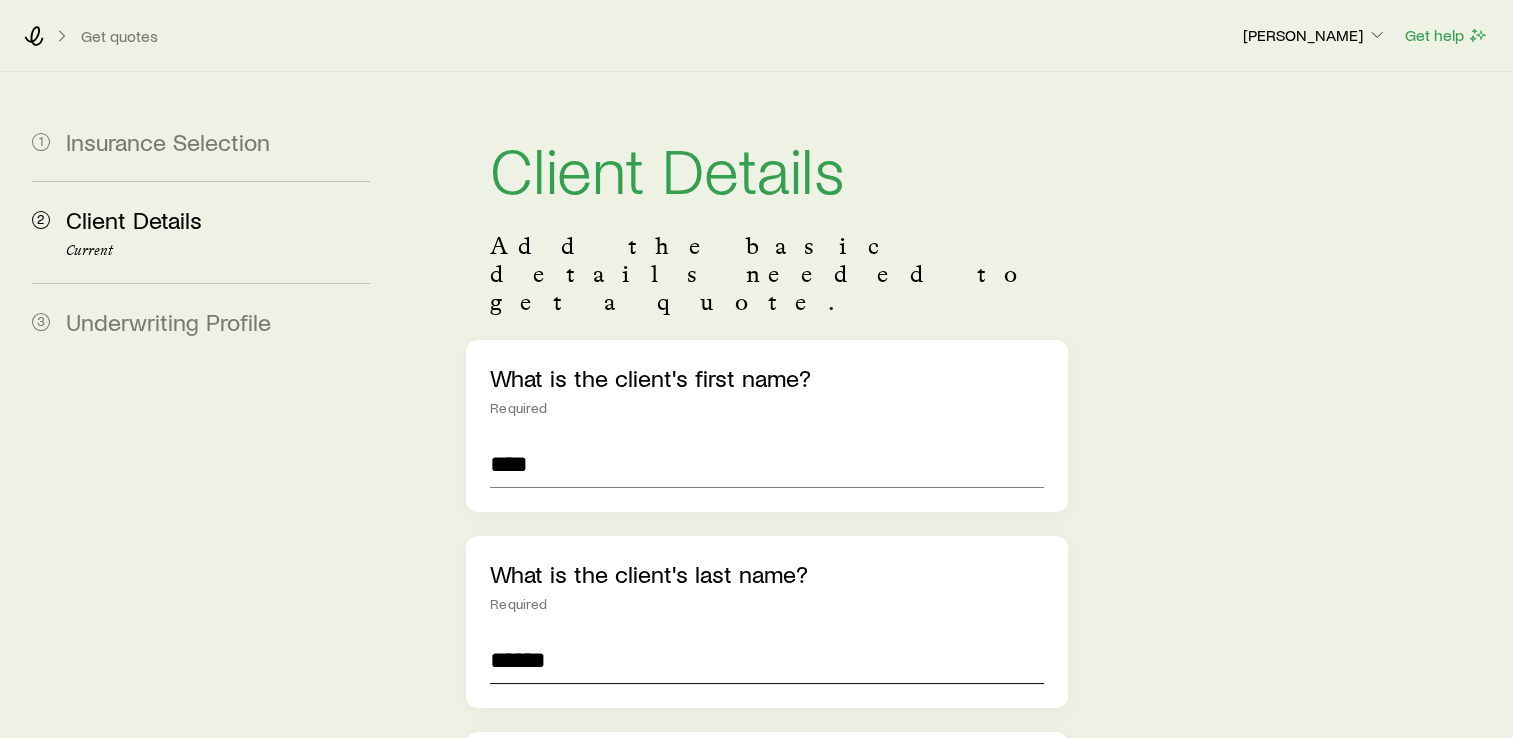 type on "******" 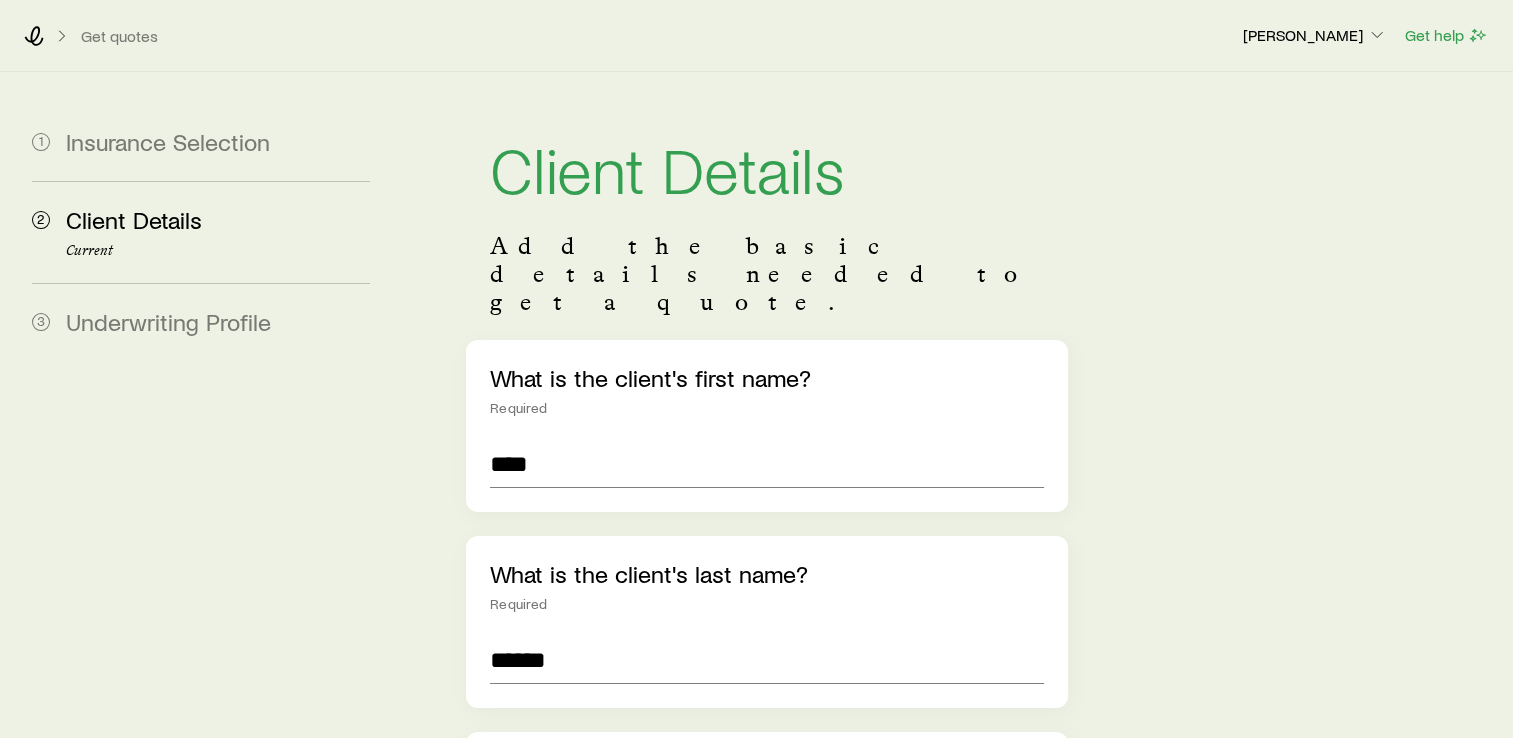 click on "Client Details Add the basic details needed to get a quote. What is the client's first name? Required **** What is the client's last name? Required ****** What is the state of residence? Required What is their date of birth? Required / / What is their gender? Required [DEMOGRAPHIC_DATA] [DEMOGRAPHIC_DATA] For [DEMOGRAPHIC_DATA] or [DEMOGRAPHIC_DATA] clients Are they a [DEMOGRAPHIC_DATA] citizen or [DEMOGRAPHIC_DATA]? Yes No Is there a second person who will be covered by this insurance? Add a secondary insured to get a quote for joint coverage. To get a quote for two individual policies, complete a separate intake for the second person. Yes No Are there any files that you would like to include? E.g. medical records, in force illustrations, competitive illustrations Yes No Next: Underwriting Profile" at bounding box center (953, 1073) 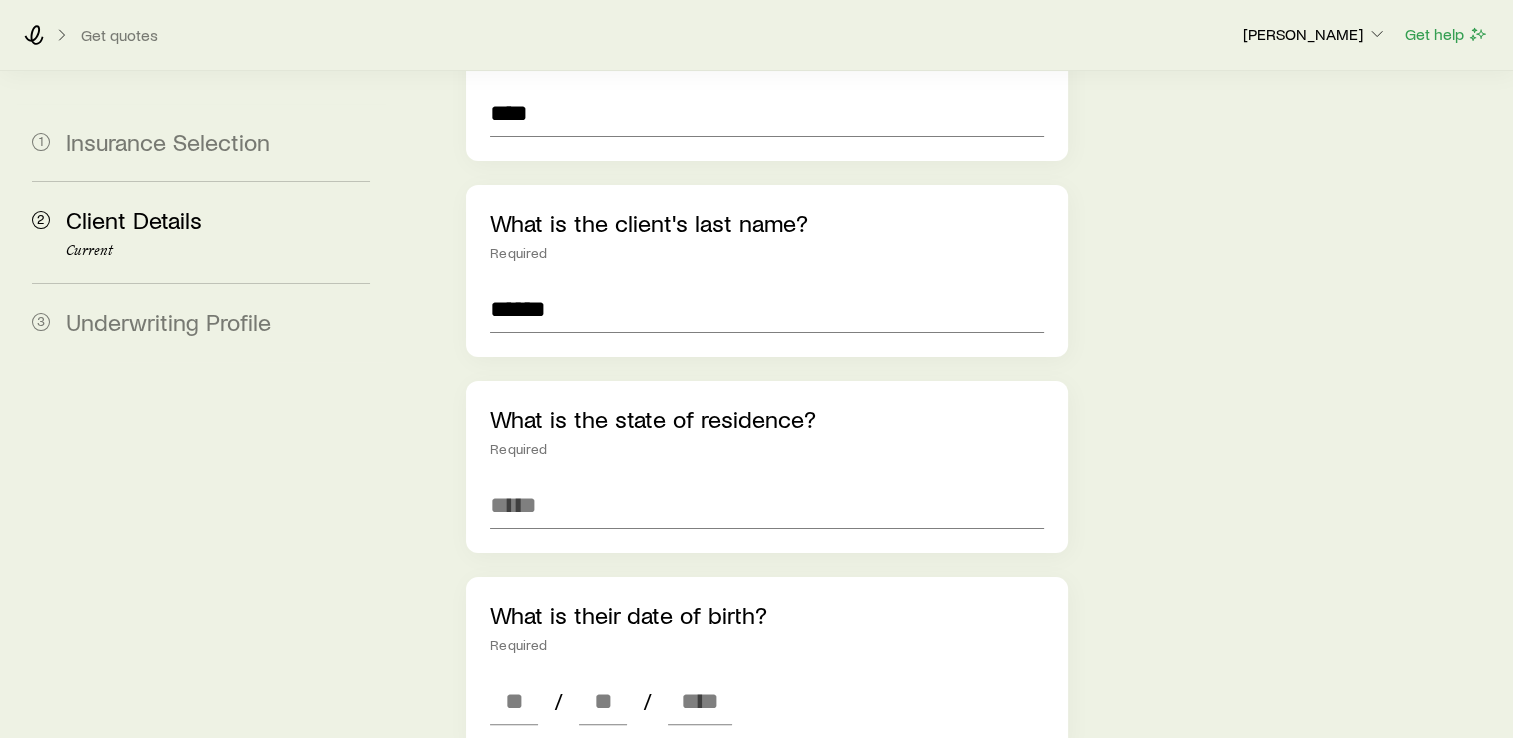 scroll, scrollTop: 368, scrollLeft: 0, axis: vertical 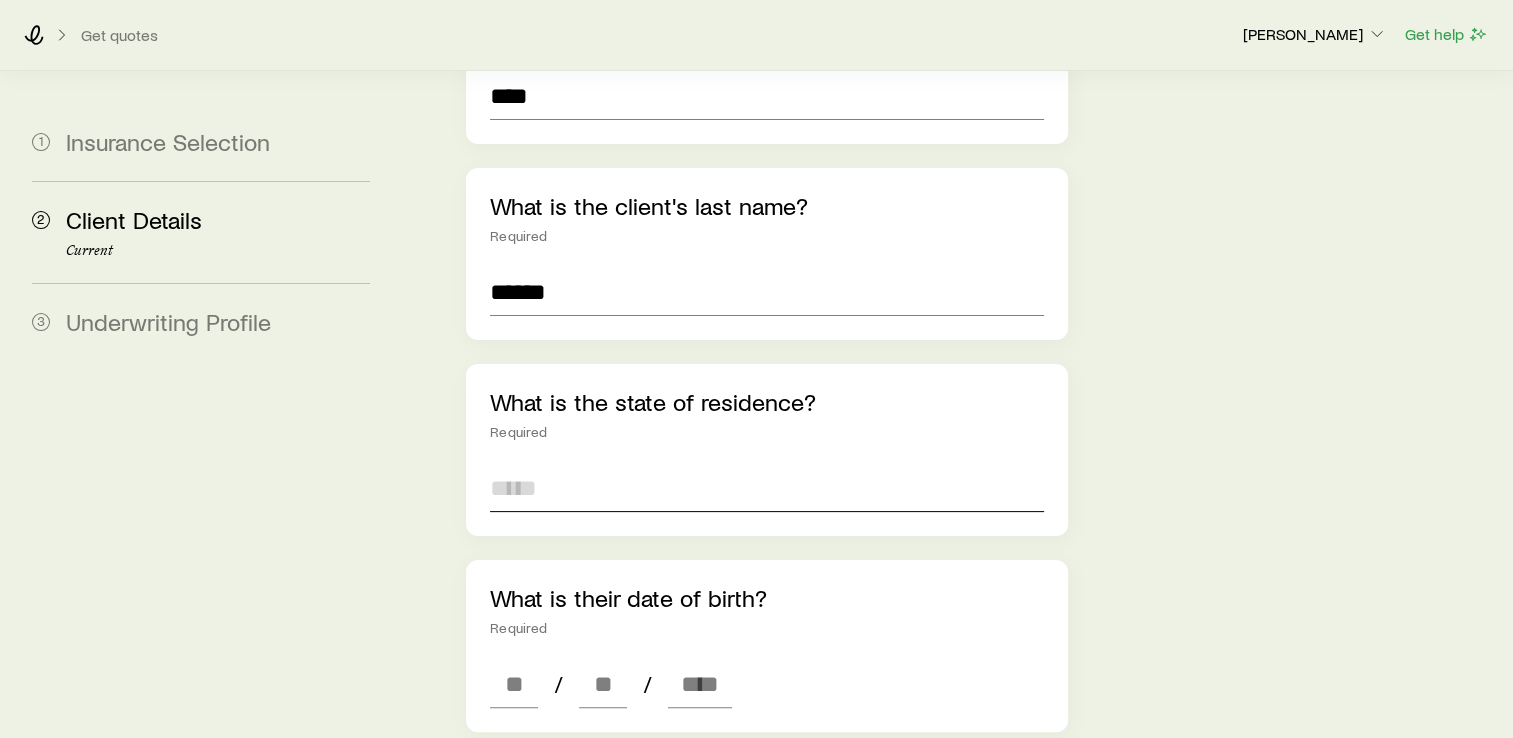 click at bounding box center [767, 488] 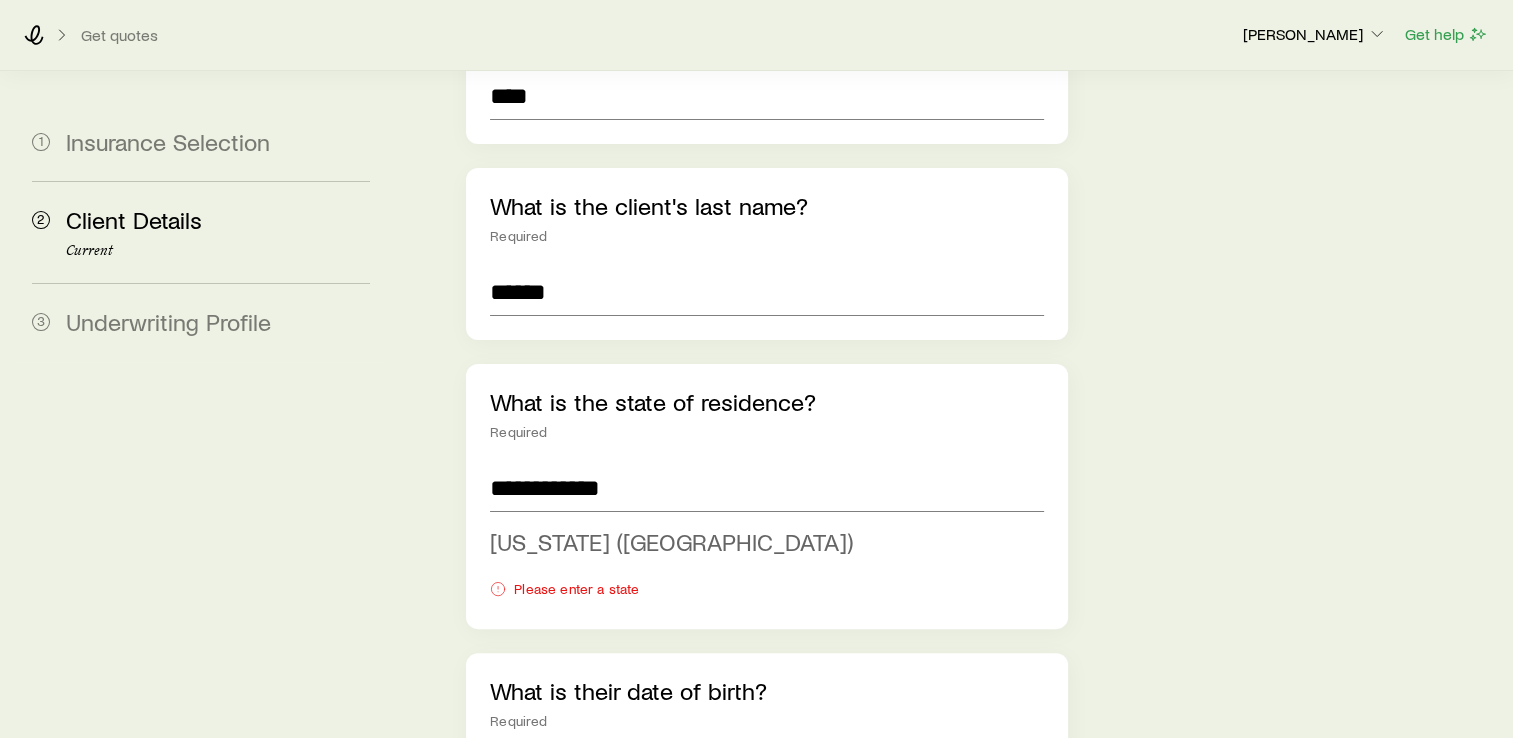 click on "[US_STATE] ([GEOGRAPHIC_DATA])" at bounding box center (671, 541) 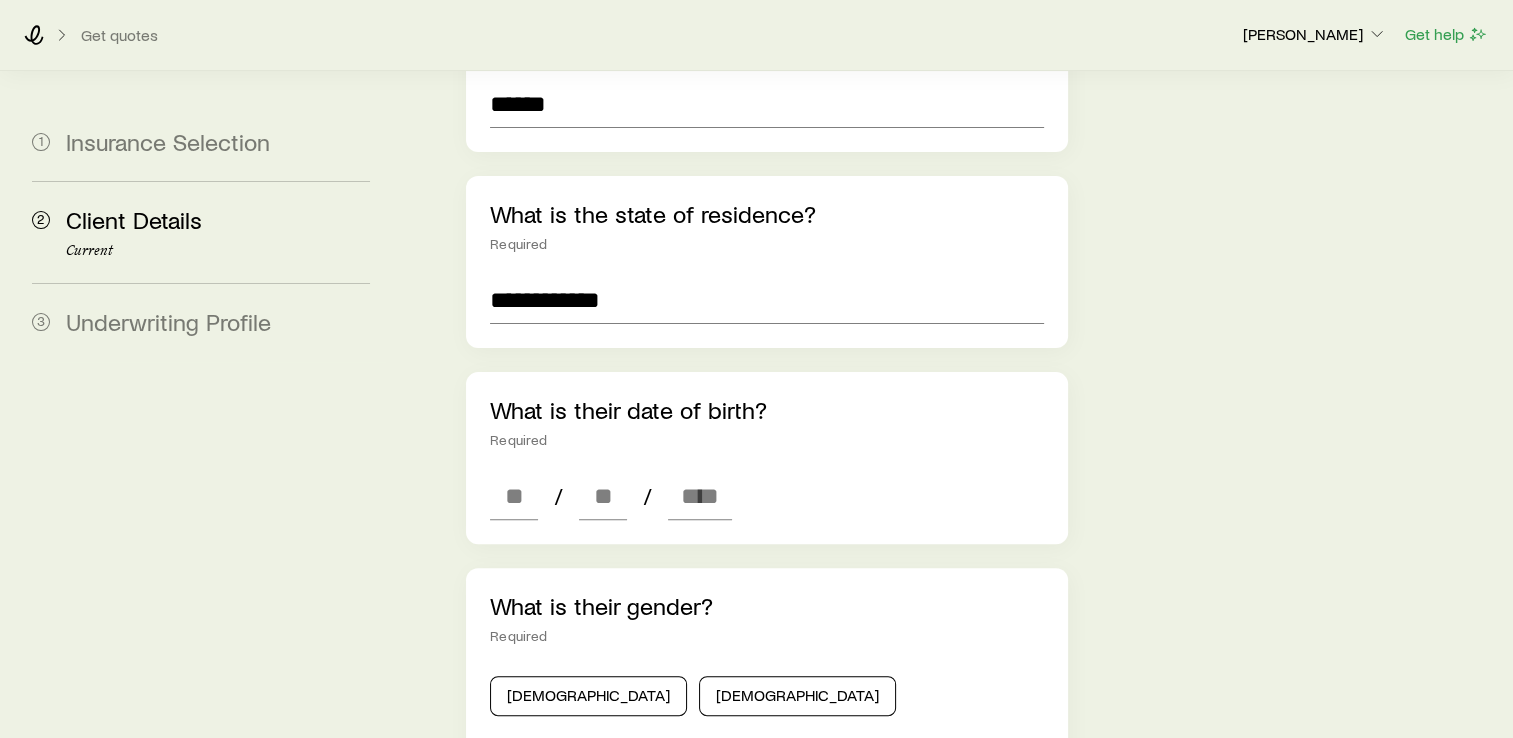scroll, scrollTop: 568, scrollLeft: 0, axis: vertical 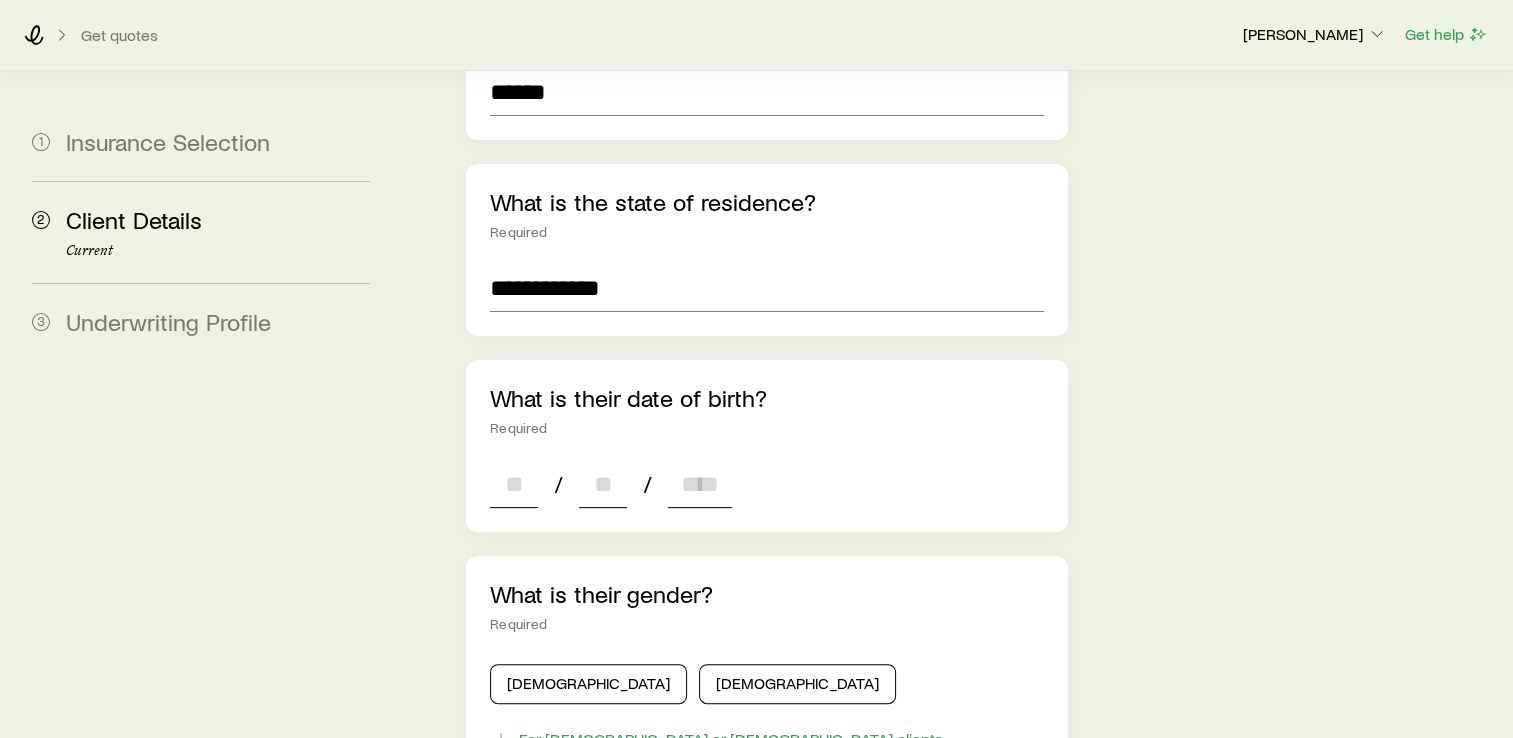 click at bounding box center [514, 484] 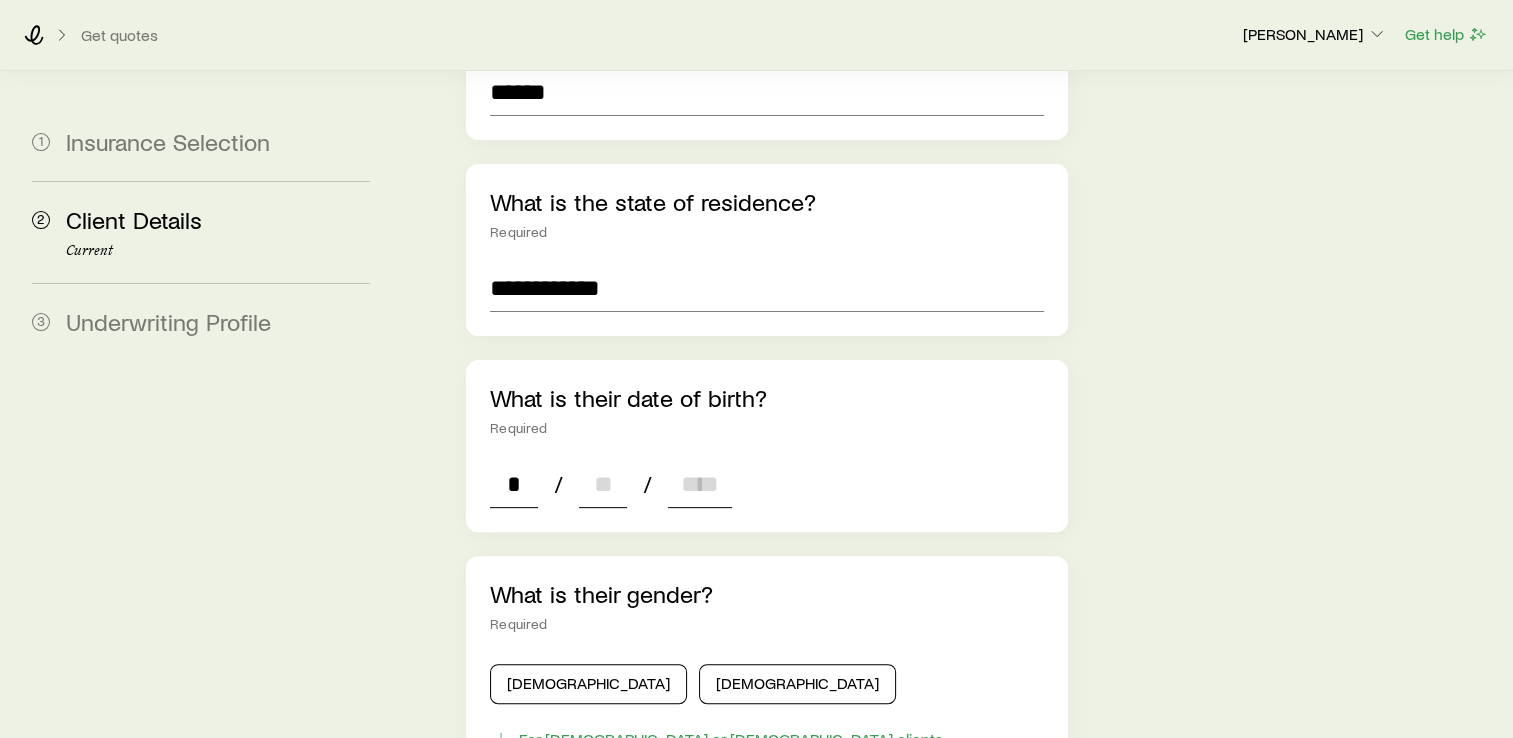 type on "**" 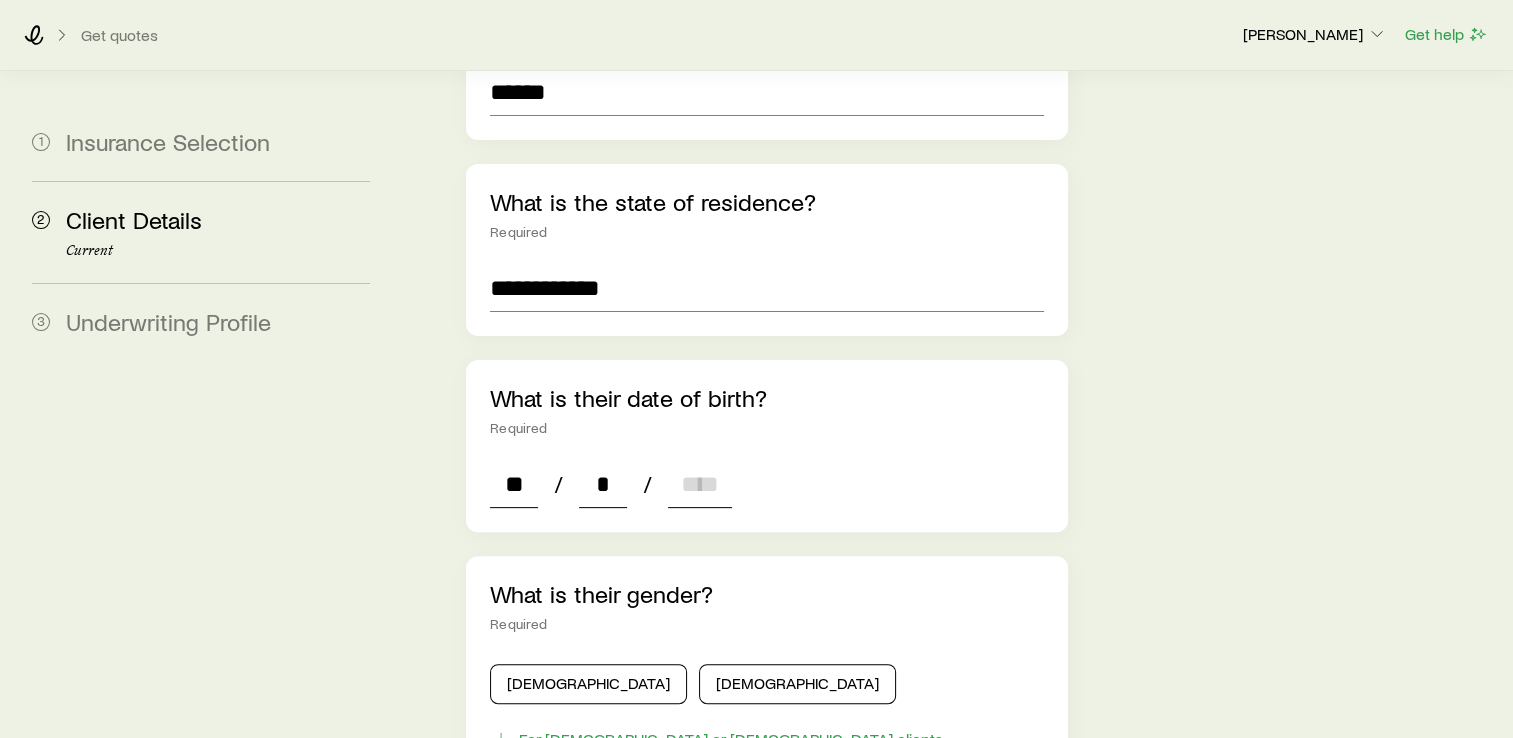 type on "**" 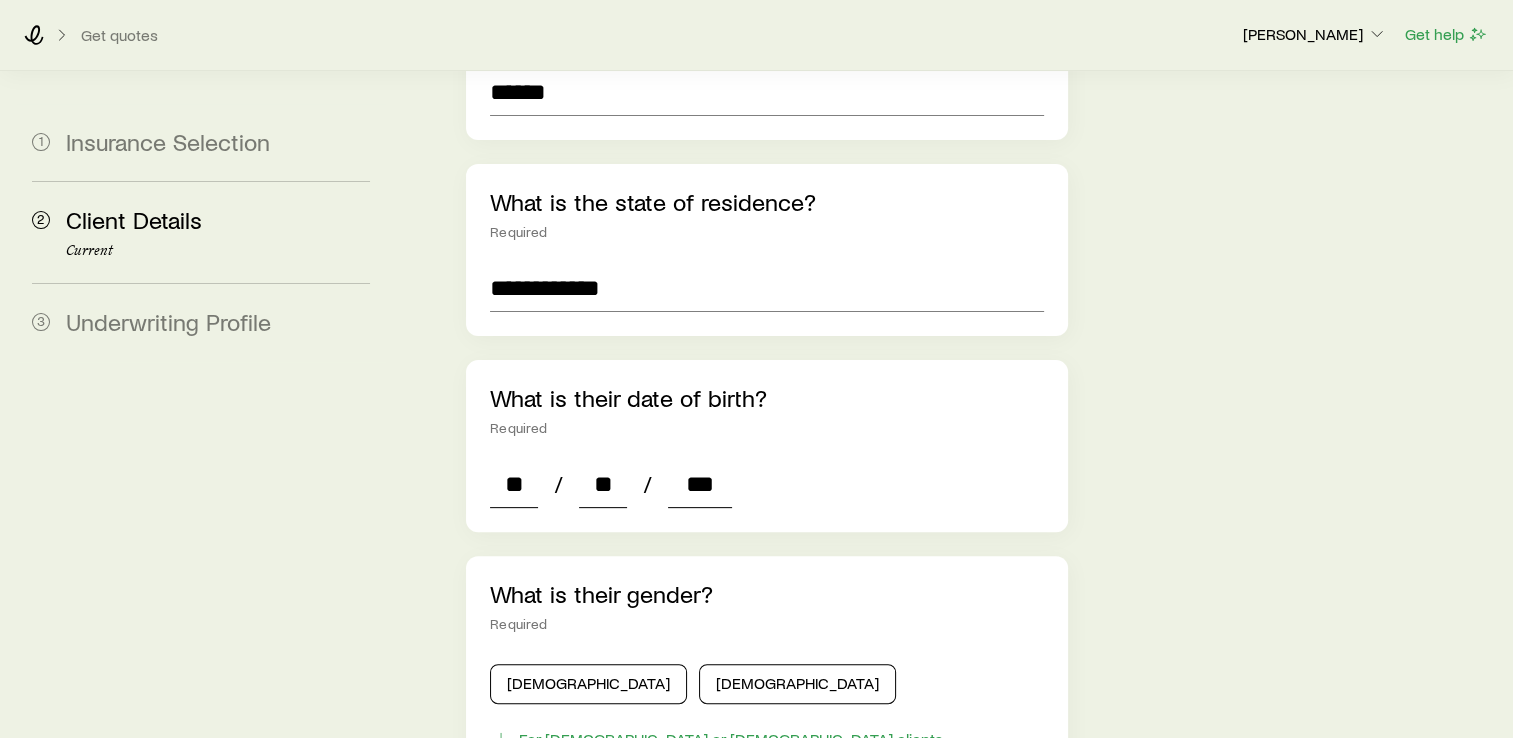 type on "****" 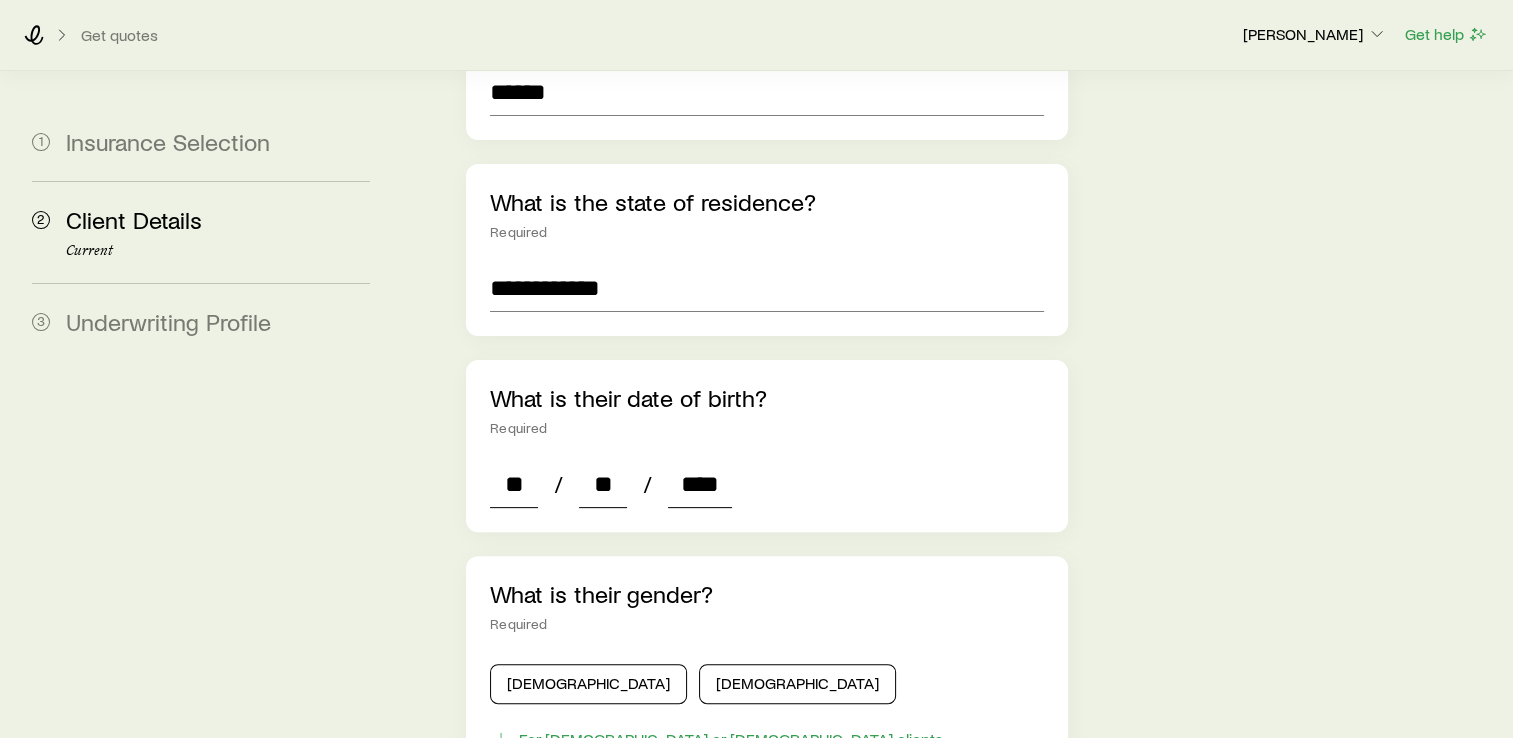 type on "*" 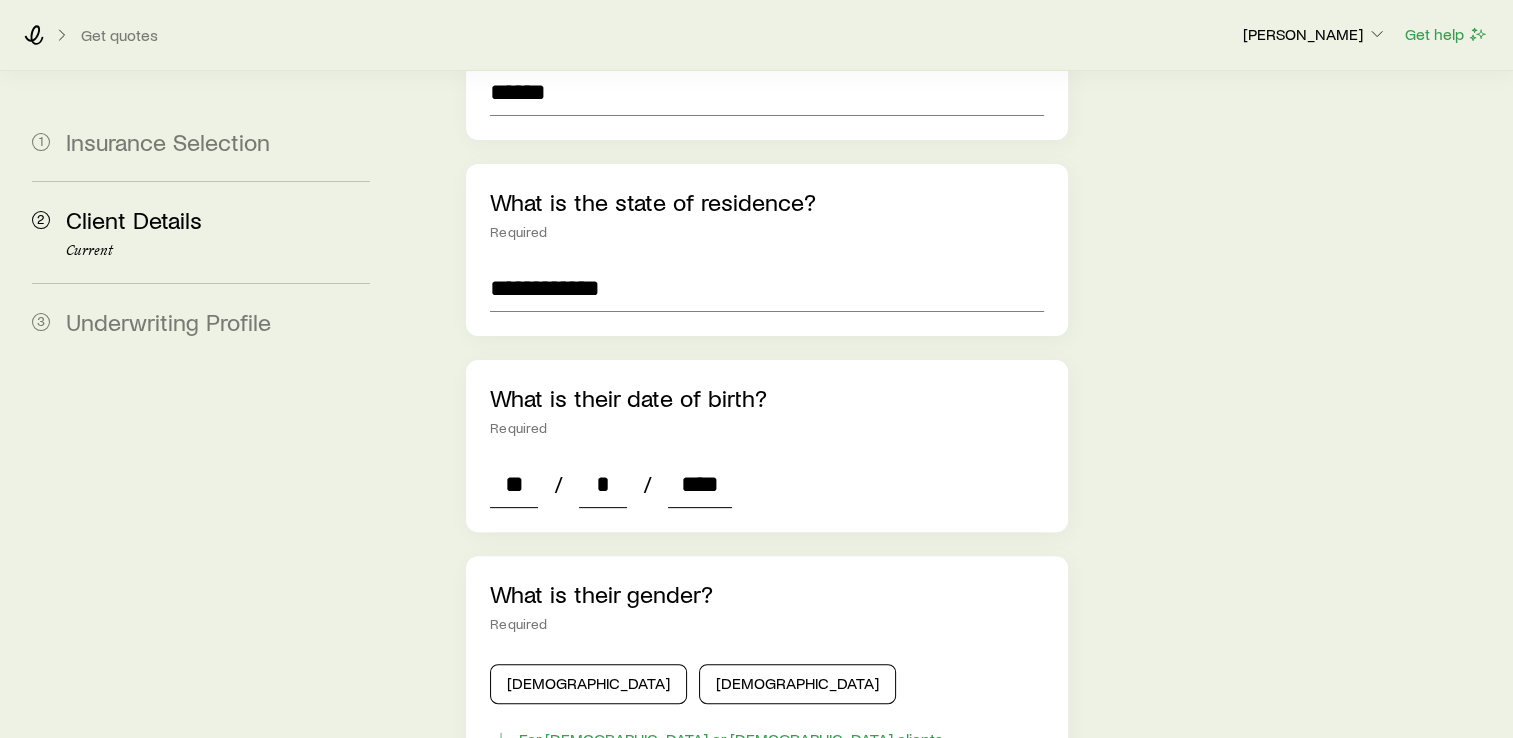 type on "****" 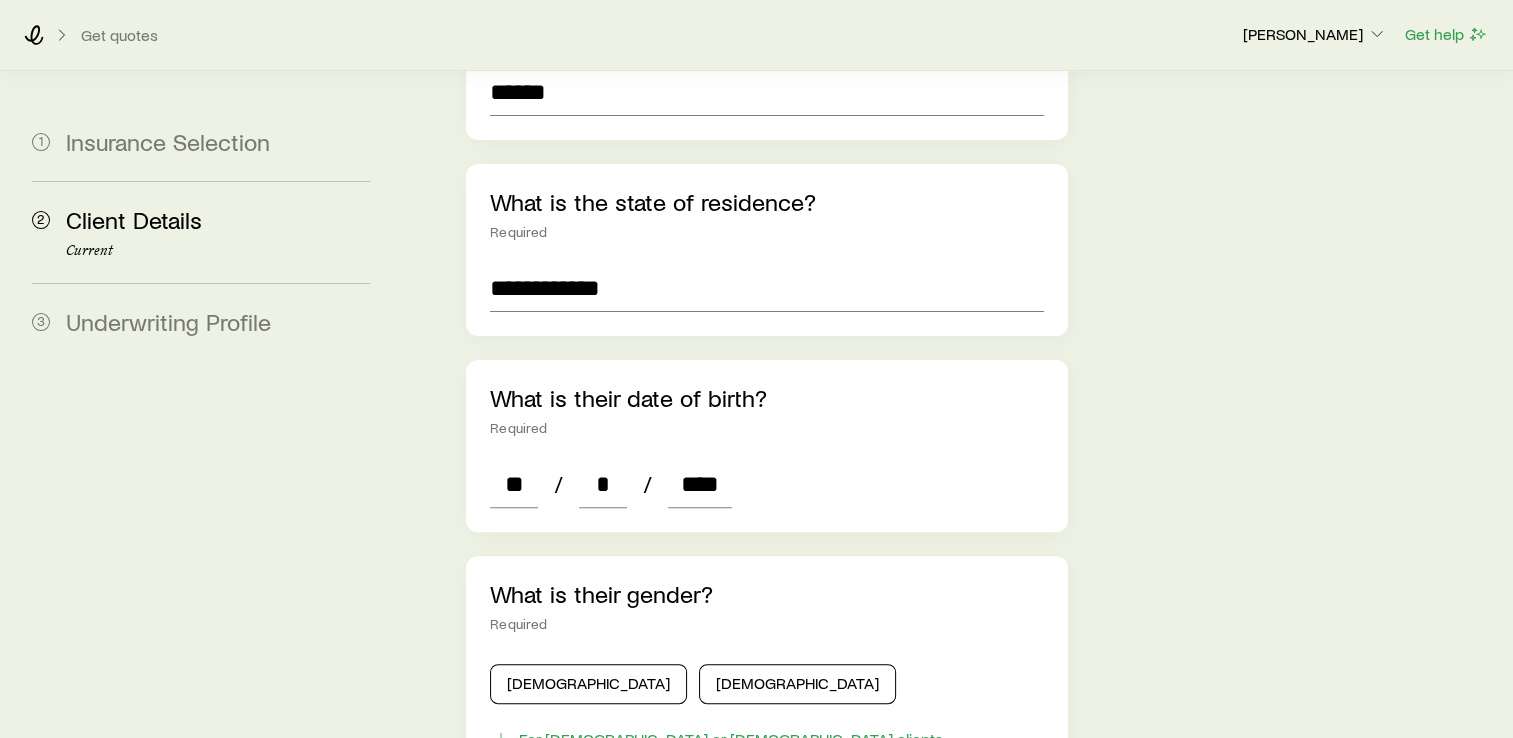 click on "What is their gender?" at bounding box center (767, 594) 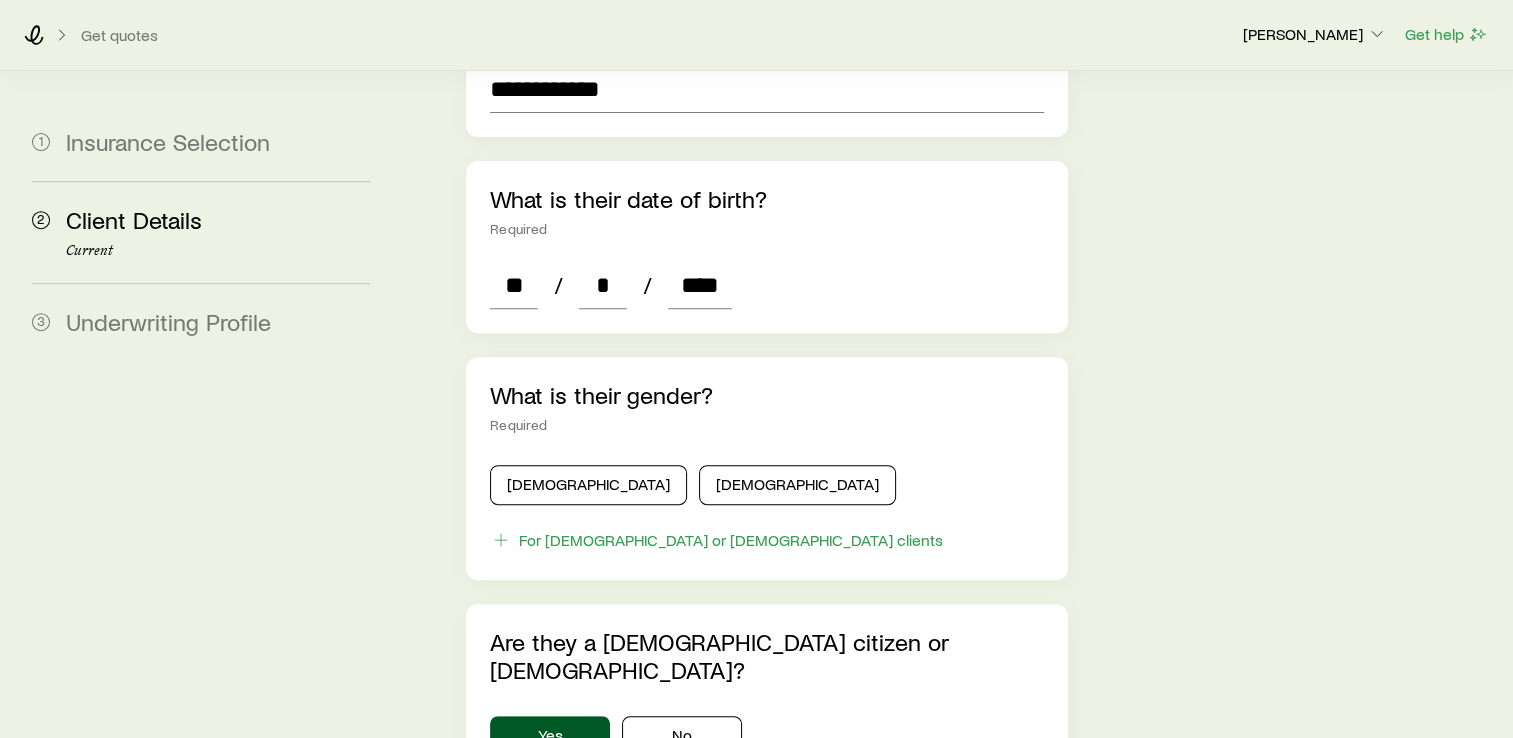 scroll, scrollTop: 768, scrollLeft: 0, axis: vertical 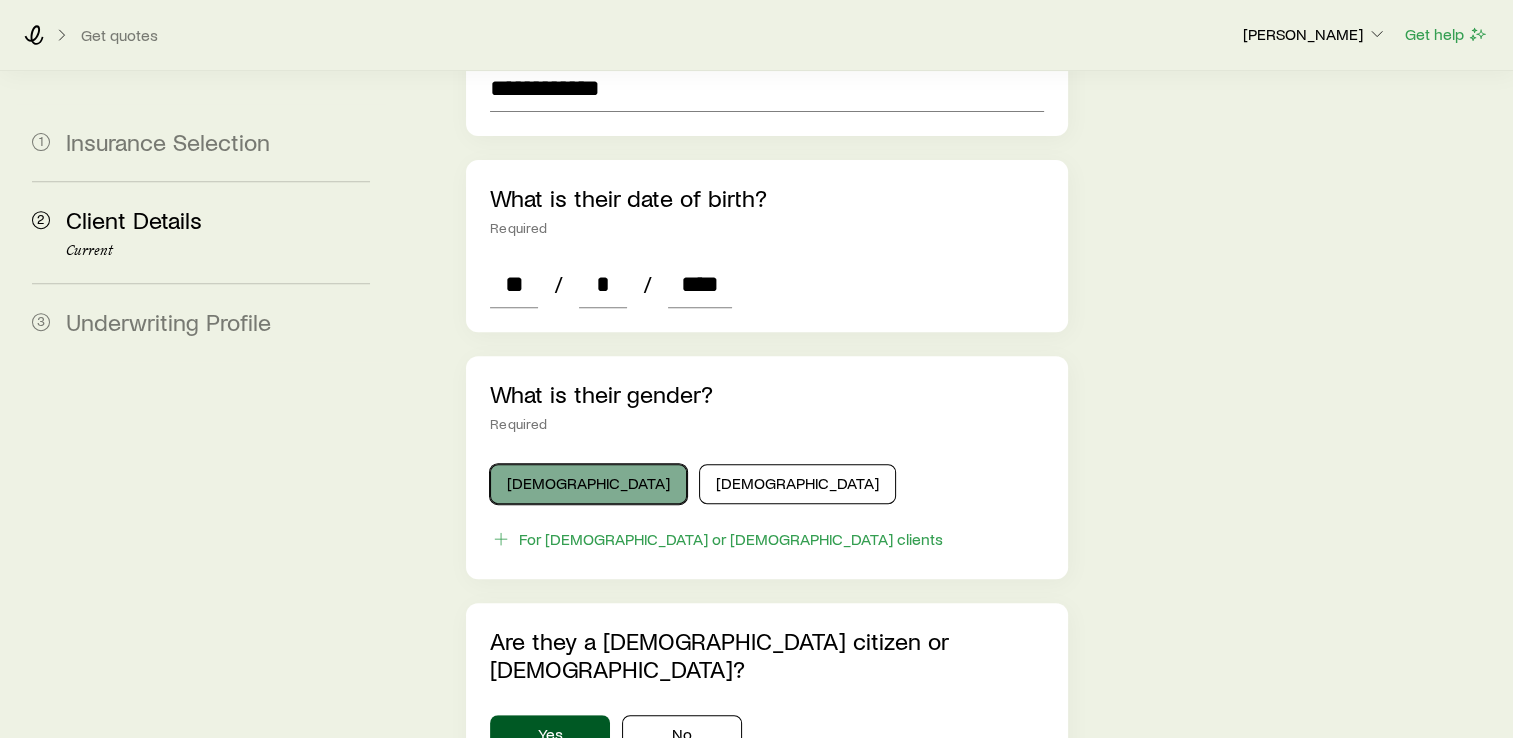 click on "[DEMOGRAPHIC_DATA]" at bounding box center (588, 484) 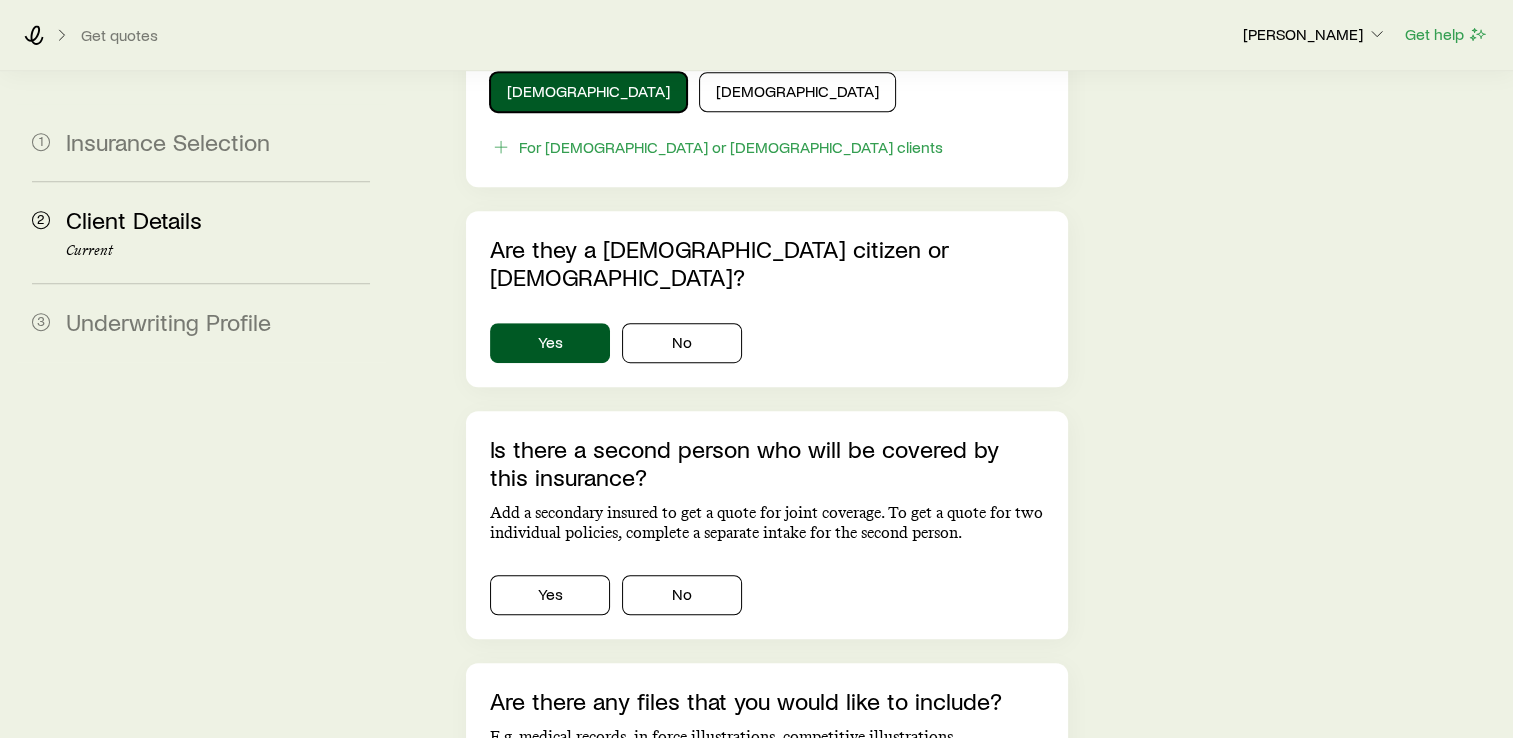scroll, scrollTop: 1244, scrollLeft: 0, axis: vertical 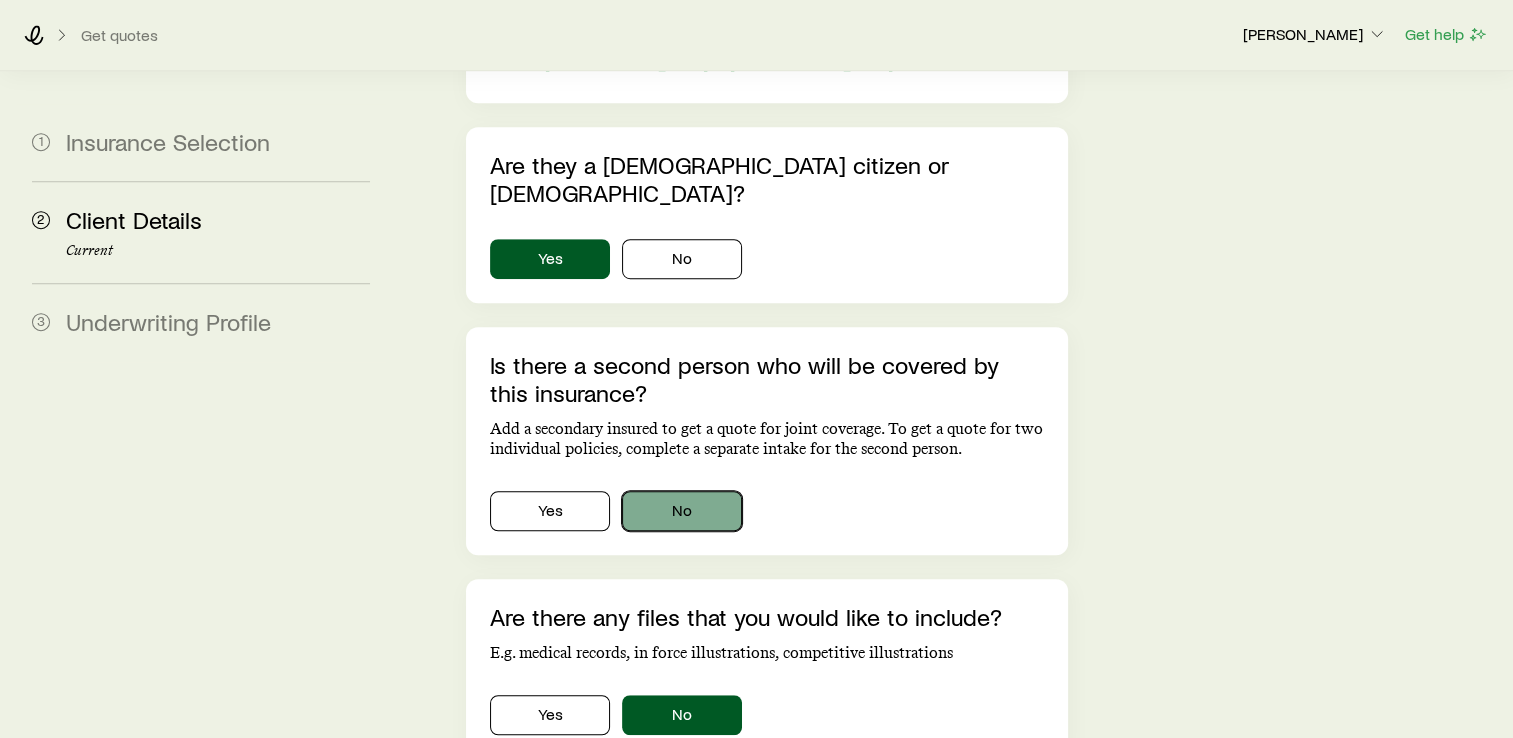 click on "No" at bounding box center [682, 511] 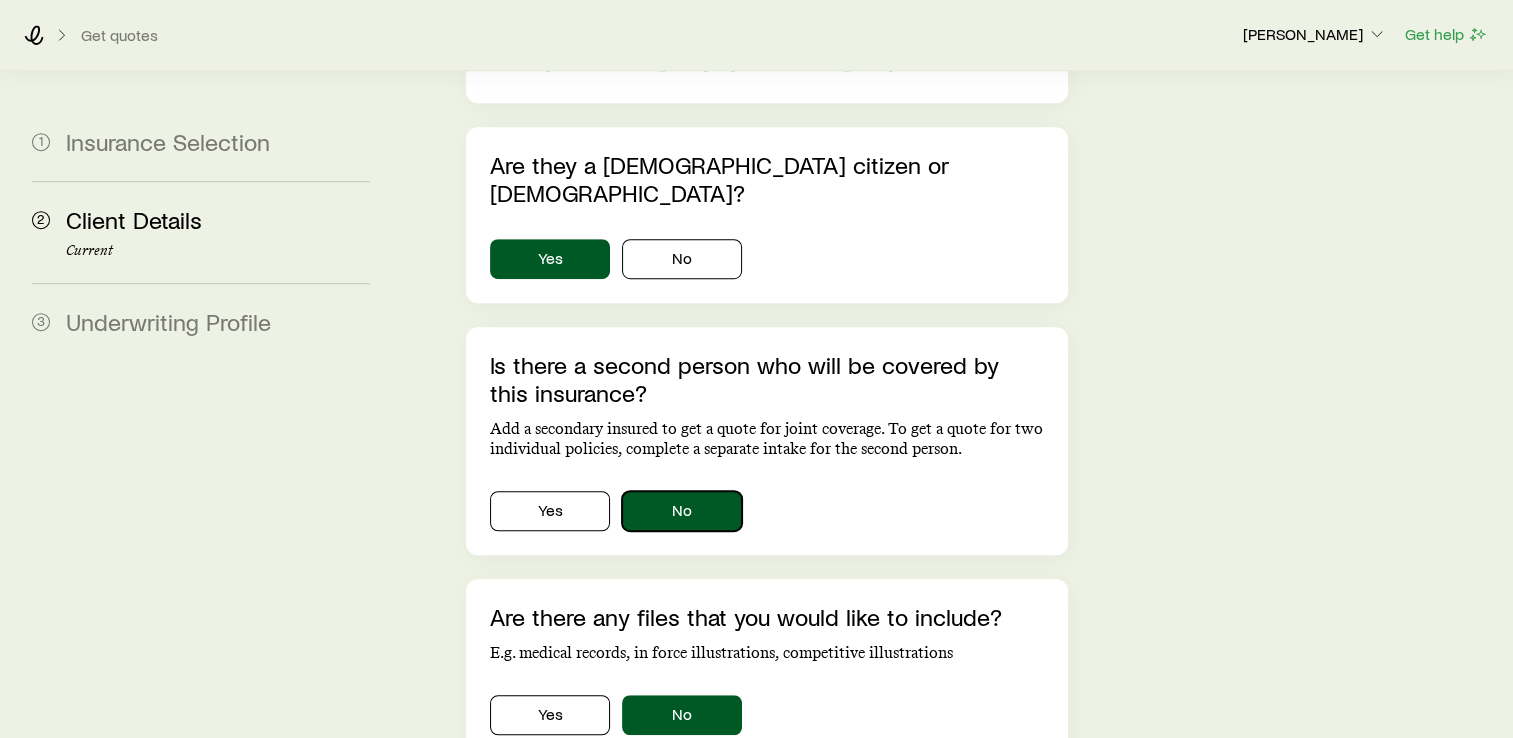 scroll, scrollTop: 1364, scrollLeft: 0, axis: vertical 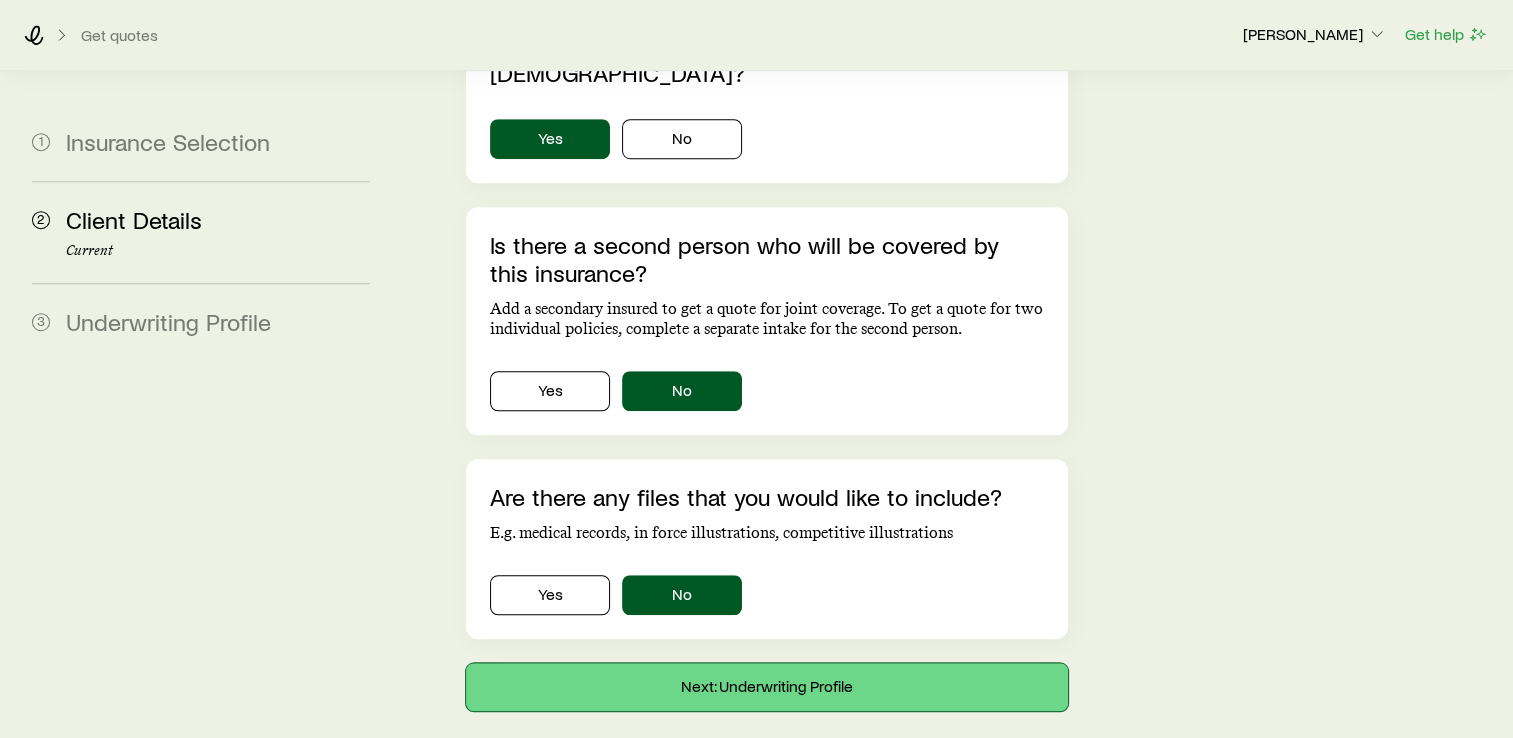 click on "Next: Underwriting Profile" at bounding box center (767, 687) 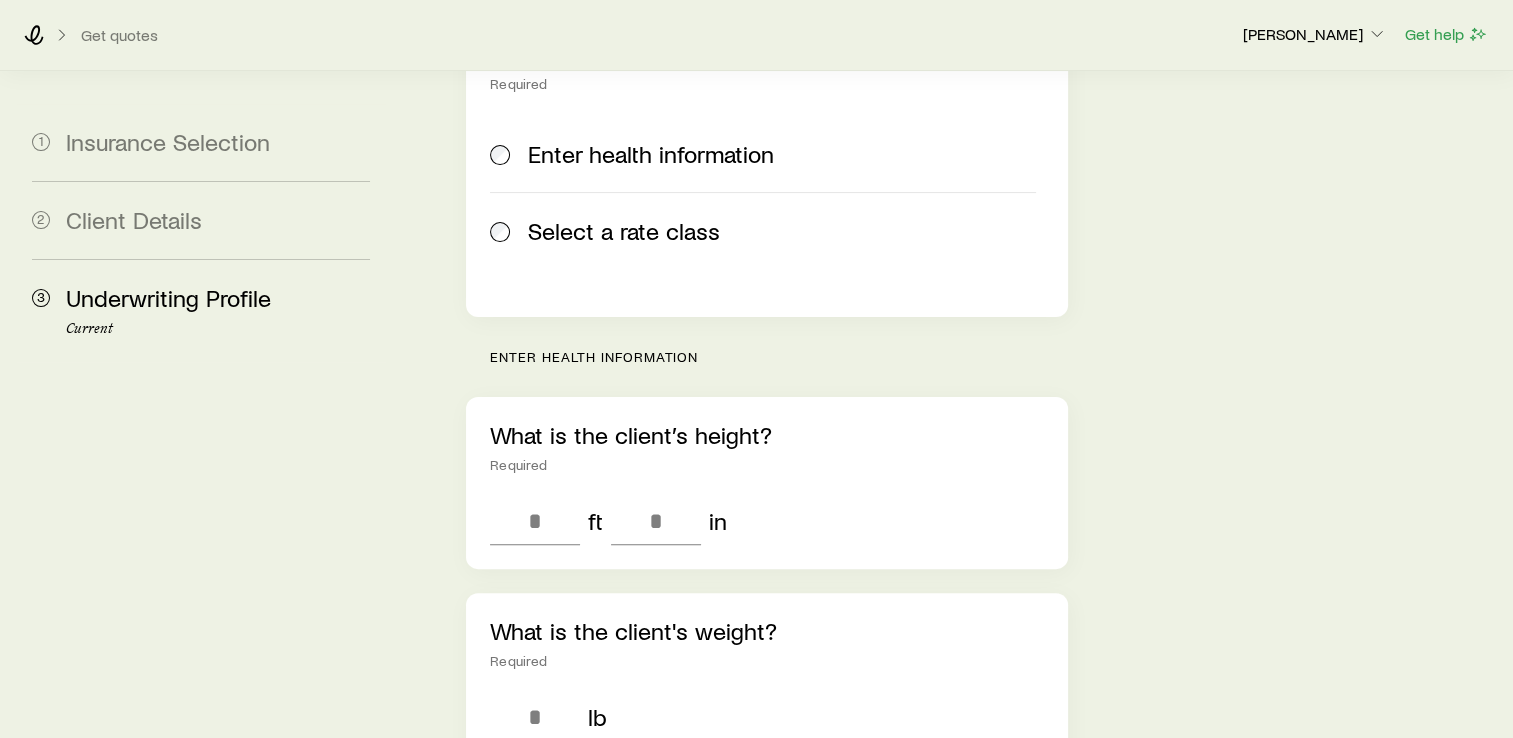 scroll, scrollTop: 412, scrollLeft: 0, axis: vertical 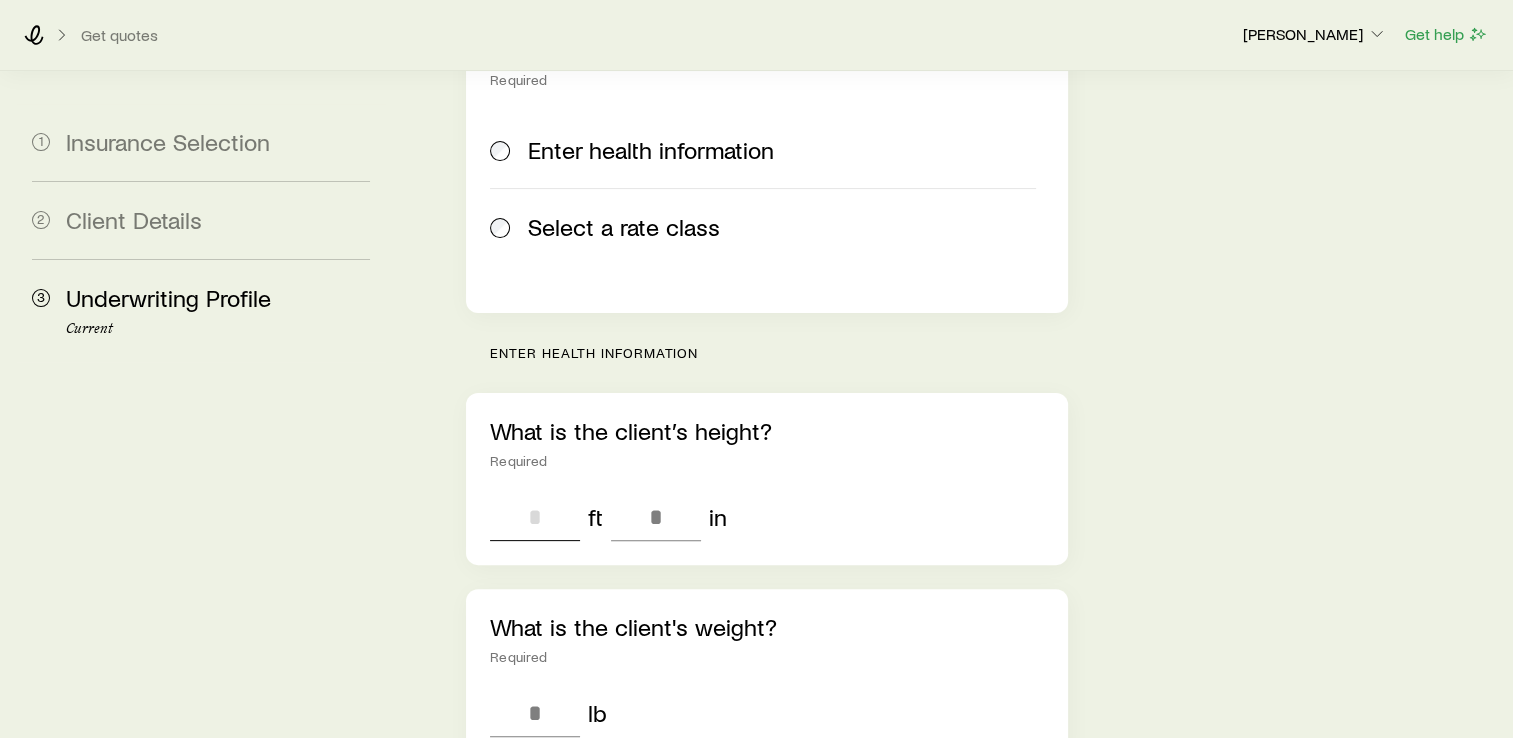 click at bounding box center (535, 517) 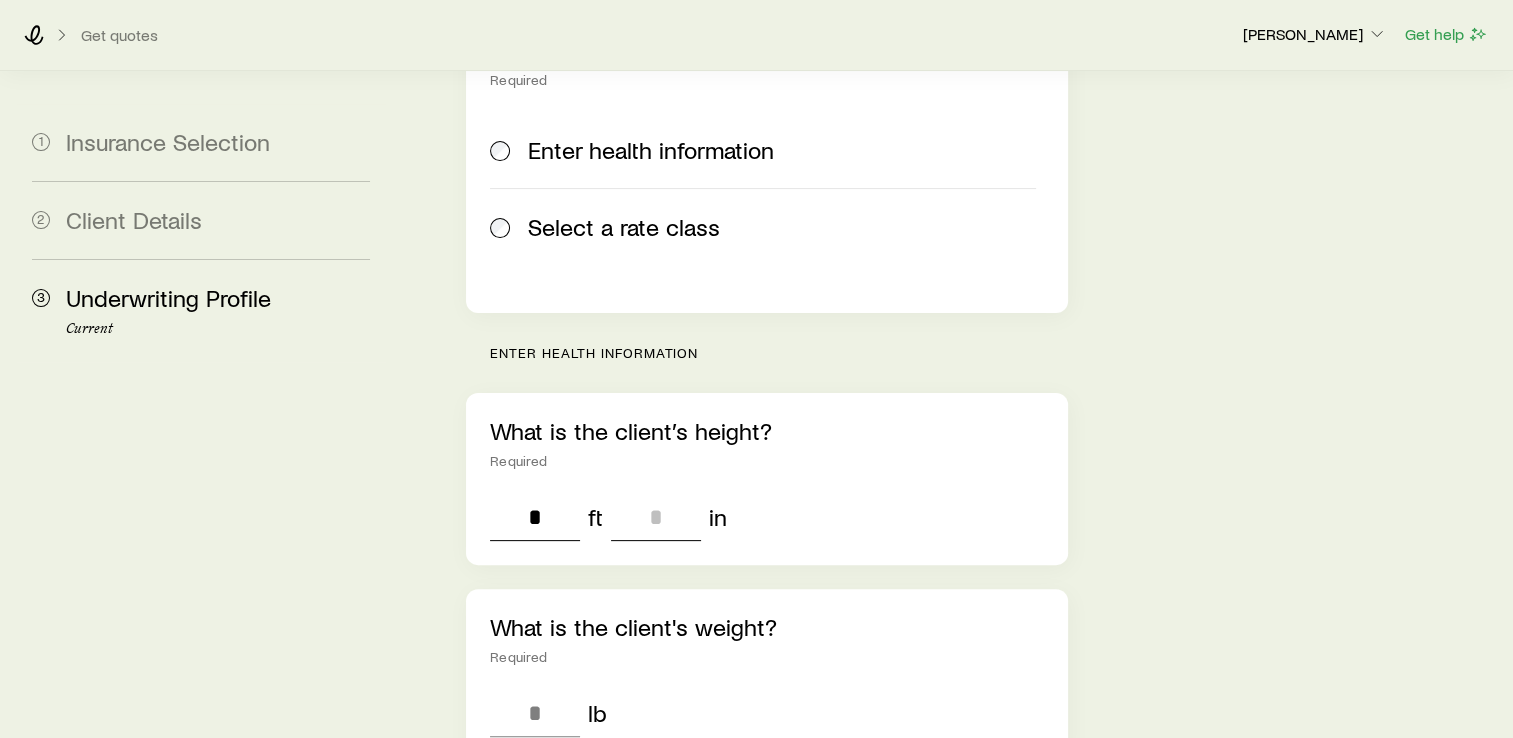 type on "*" 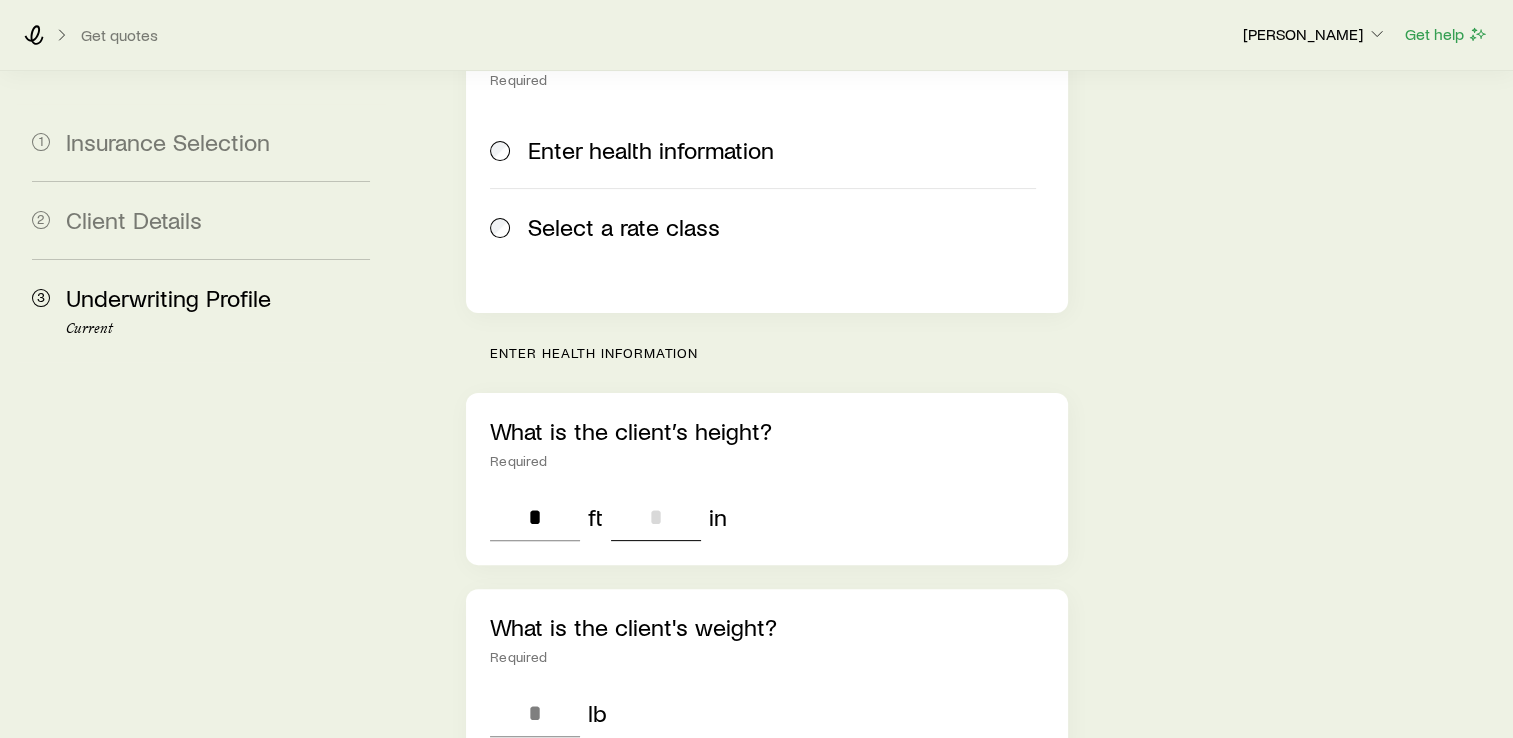 click at bounding box center (656, 517) 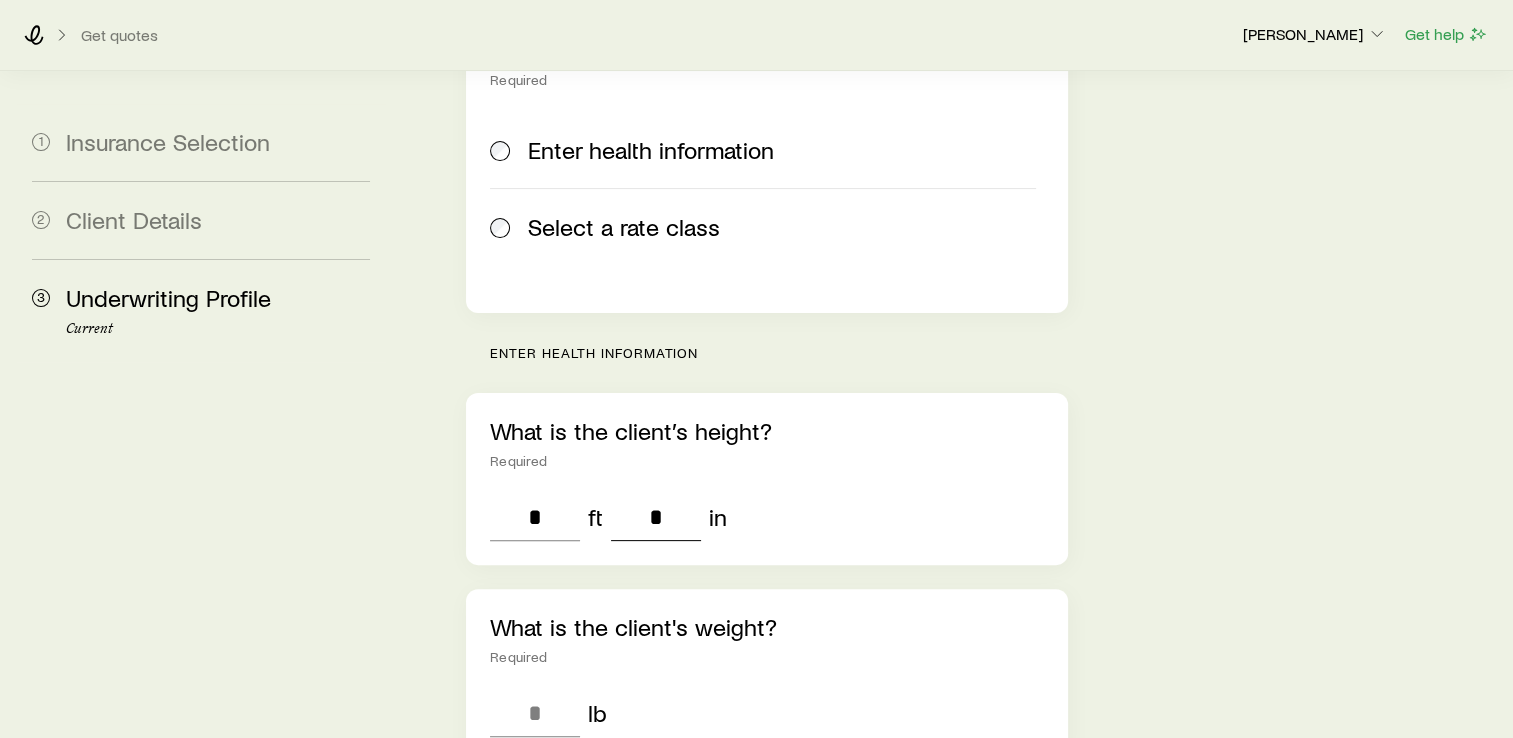 type on "*" 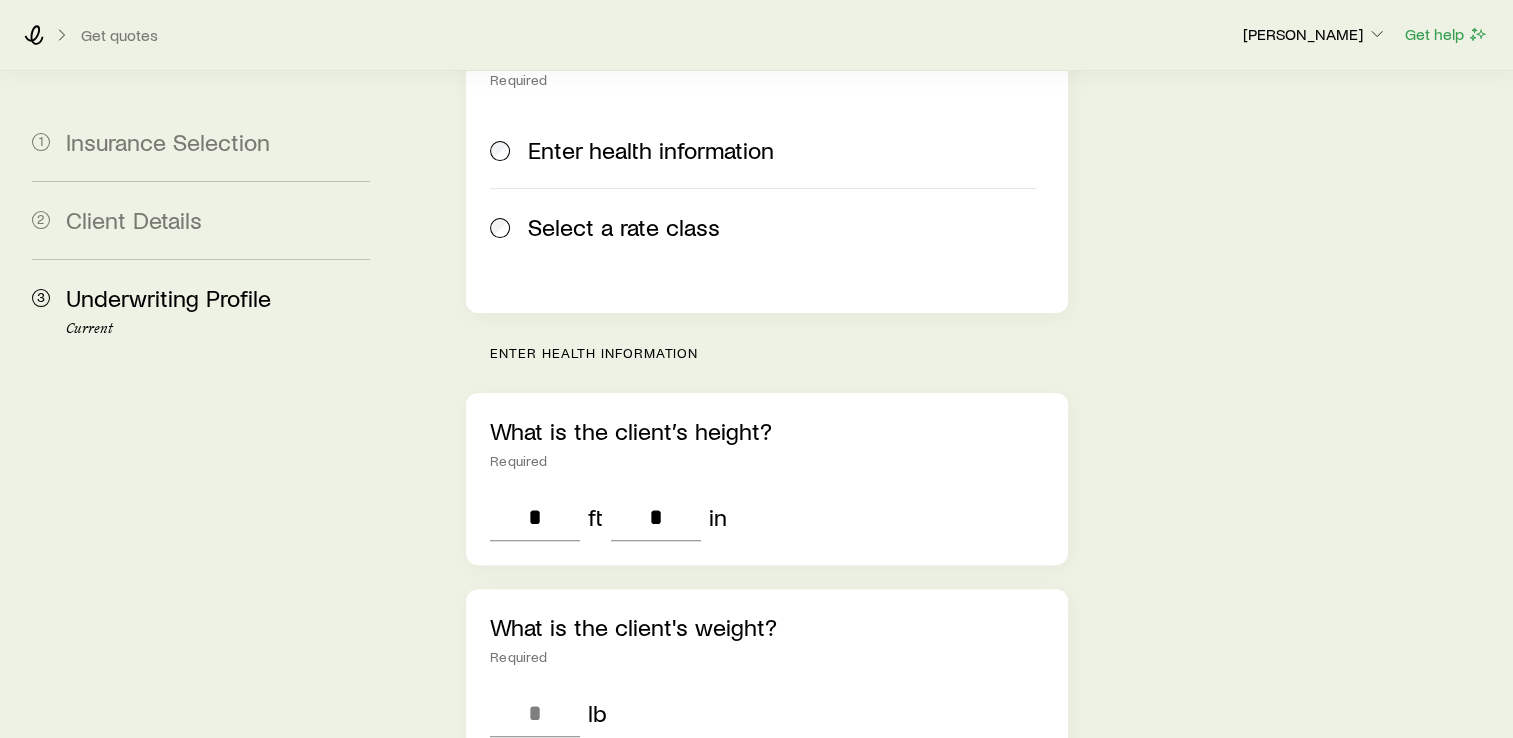 click on "What is the client’s height? Required * ft * in What is the client's weight? Required lb Has the client used [MEDICAL_DATA] products in the last 5 years? Yes No Does your client use cannabis? Yes No Has the client ever been diagnosed with [MEDICAL_DATA]? Yes No Has the client ever been diagnosed with any of the following conditions? Anxiety or [MEDICAL_DATA] [MEDICAL_DATA] Back pain or injury [MEDICAL_DATA] Cardiac disease [MEDICAL_DATA] [MEDICAL_DATA] Other condition None of the above Has an immediate family member ever been diagnosed with [MEDICAL_DATA], heart disease, [MEDICAL_DATA] or stroke? Yes No Has the proposed insured had any of the following driving violations in the past 5 years? Moving violation (e.g. speeding, running red light) Suspended or revoked license [MEDICAL_DATA] DUI or DWI Motor vehicle accident None of the above Add other instructions" at bounding box center [767, 1755] 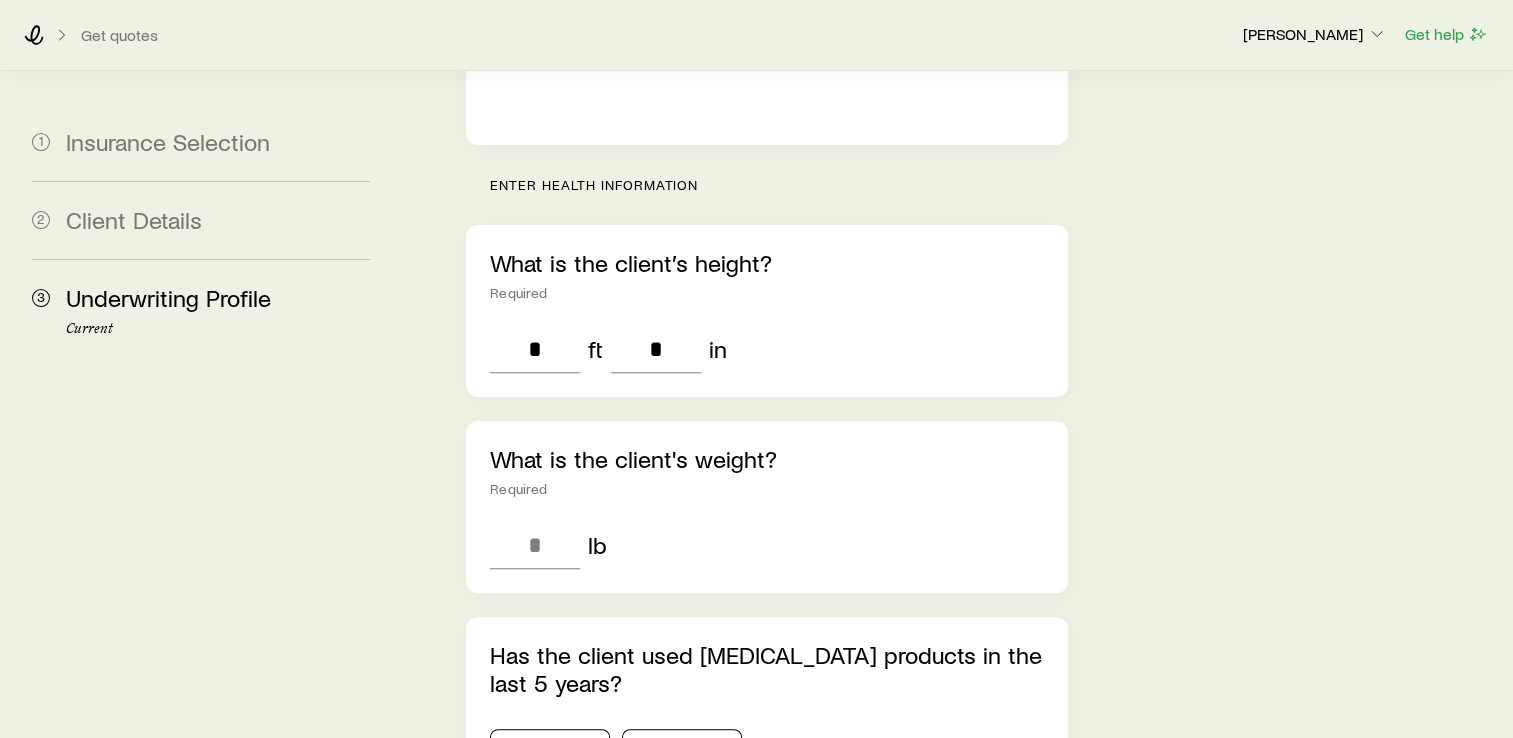 scroll, scrollTop: 623, scrollLeft: 0, axis: vertical 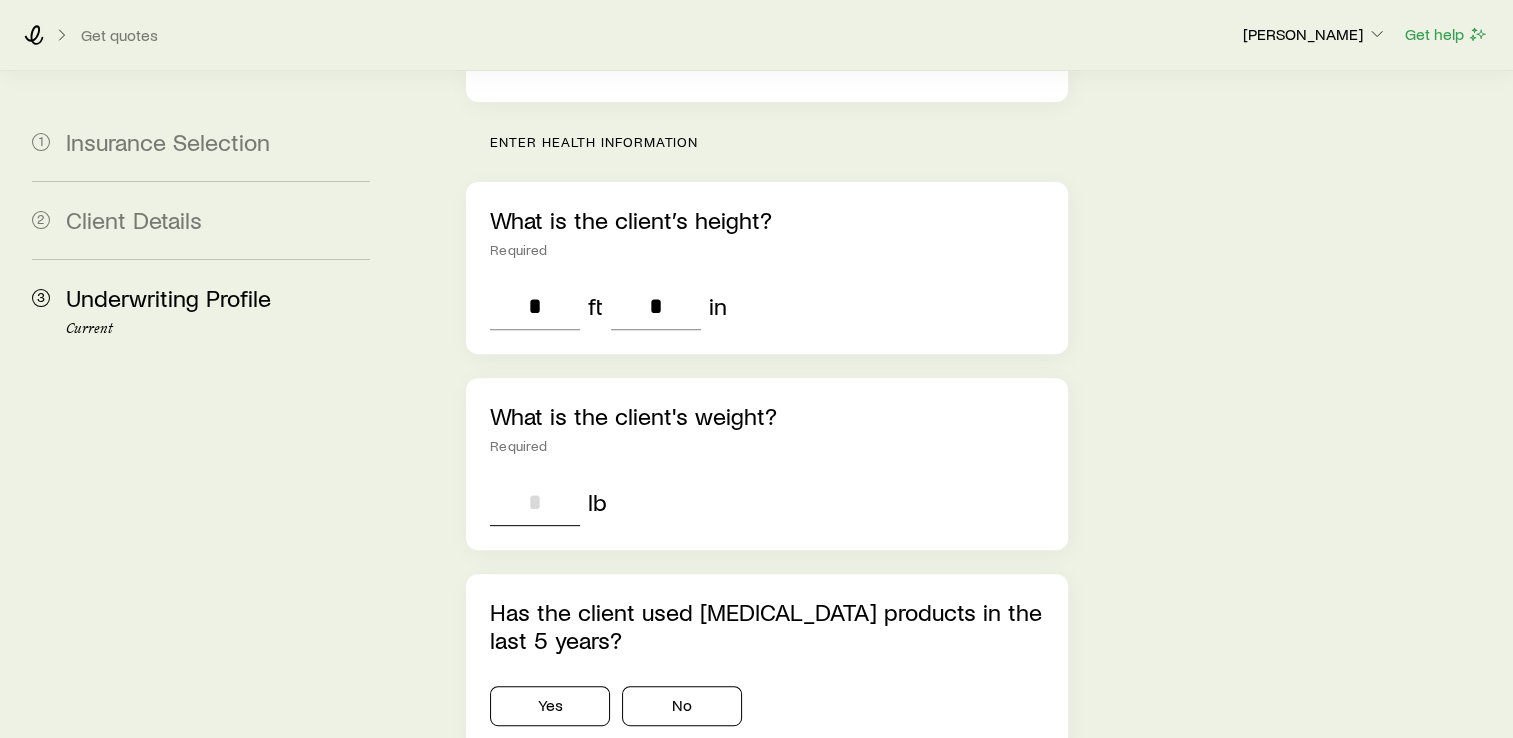 click at bounding box center [535, 502] 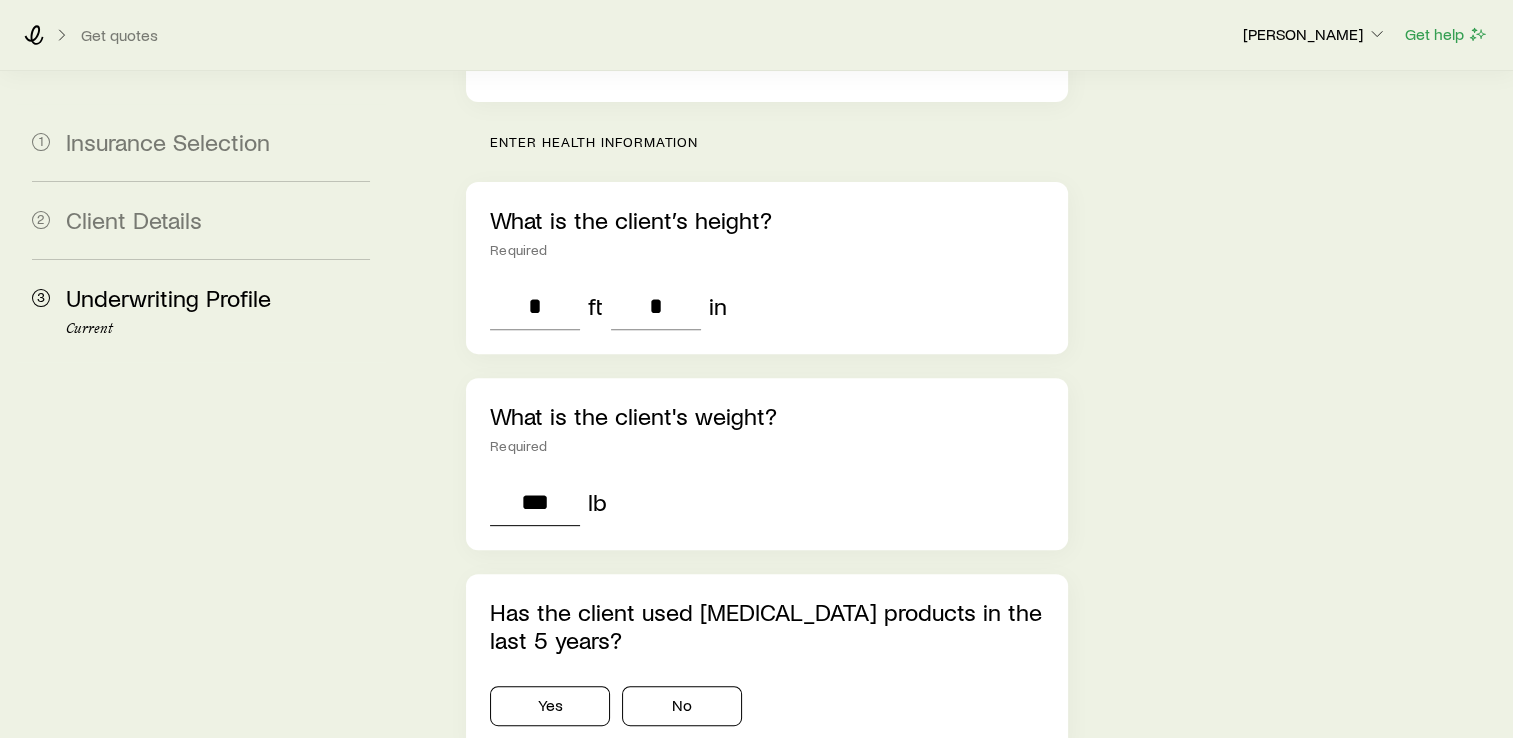 type on "***" 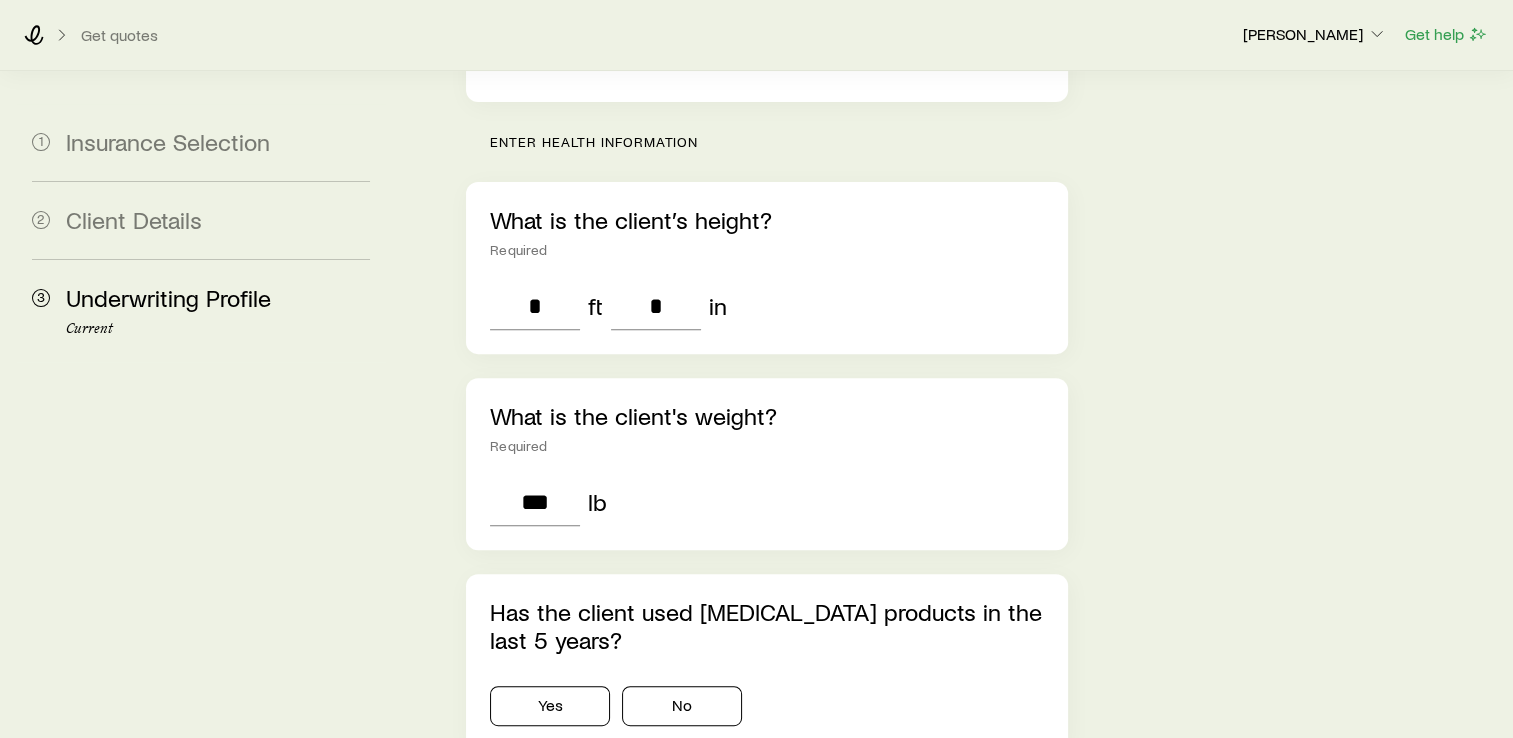 click on "Has the client used [MEDICAL_DATA] products in the last 5 years?" at bounding box center (767, 626) 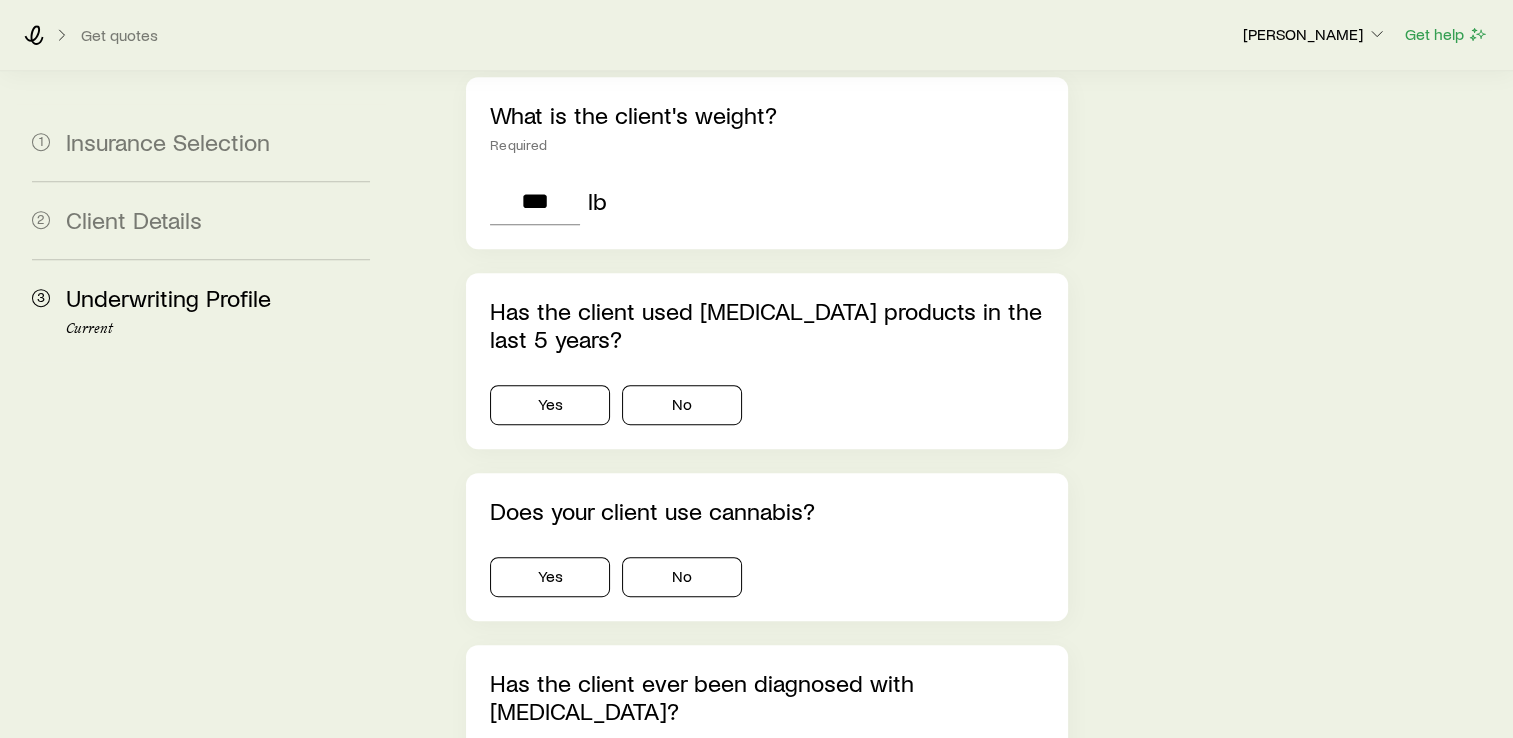 scroll, scrollTop: 927, scrollLeft: 0, axis: vertical 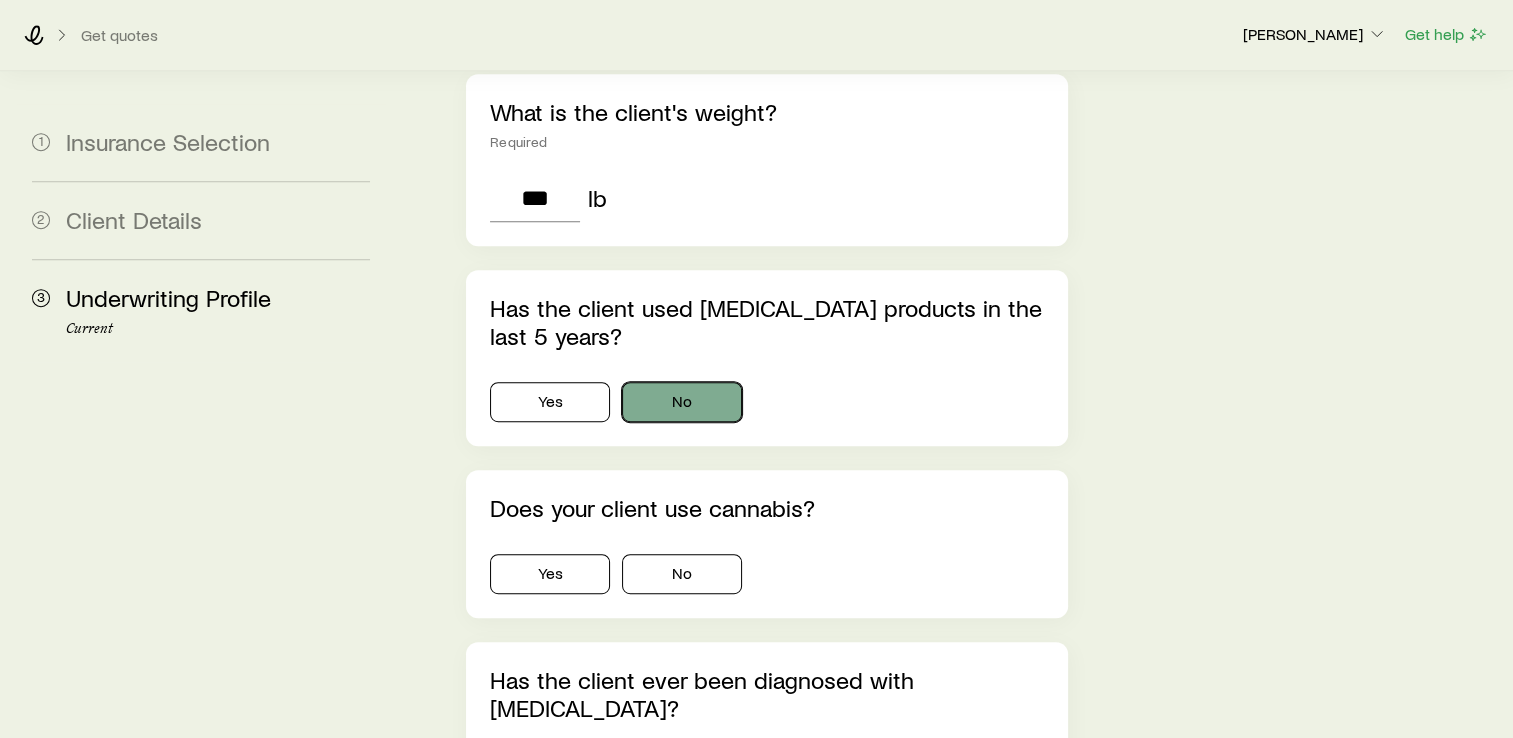 click on "No" at bounding box center [682, 402] 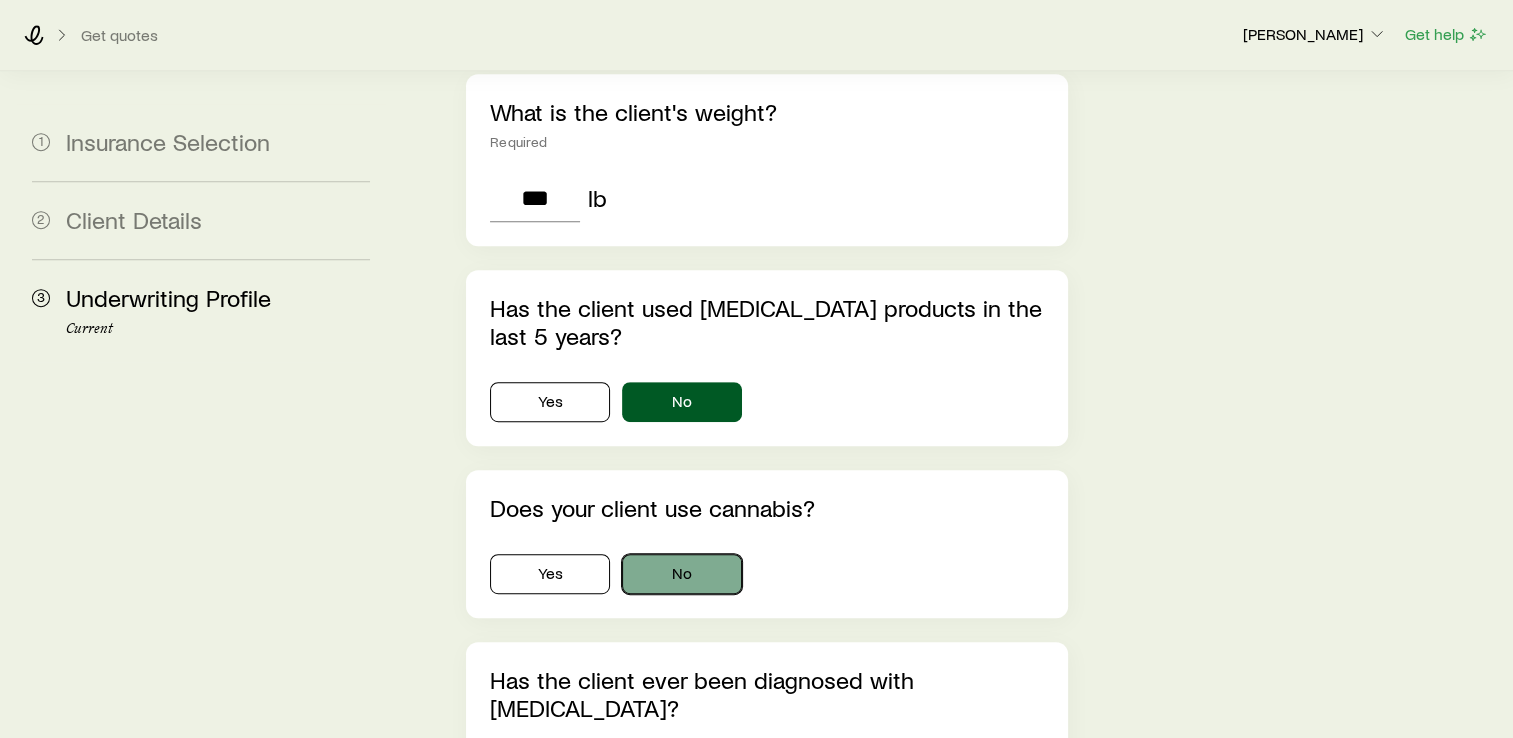 click on "No" at bounding box center [682, 574] 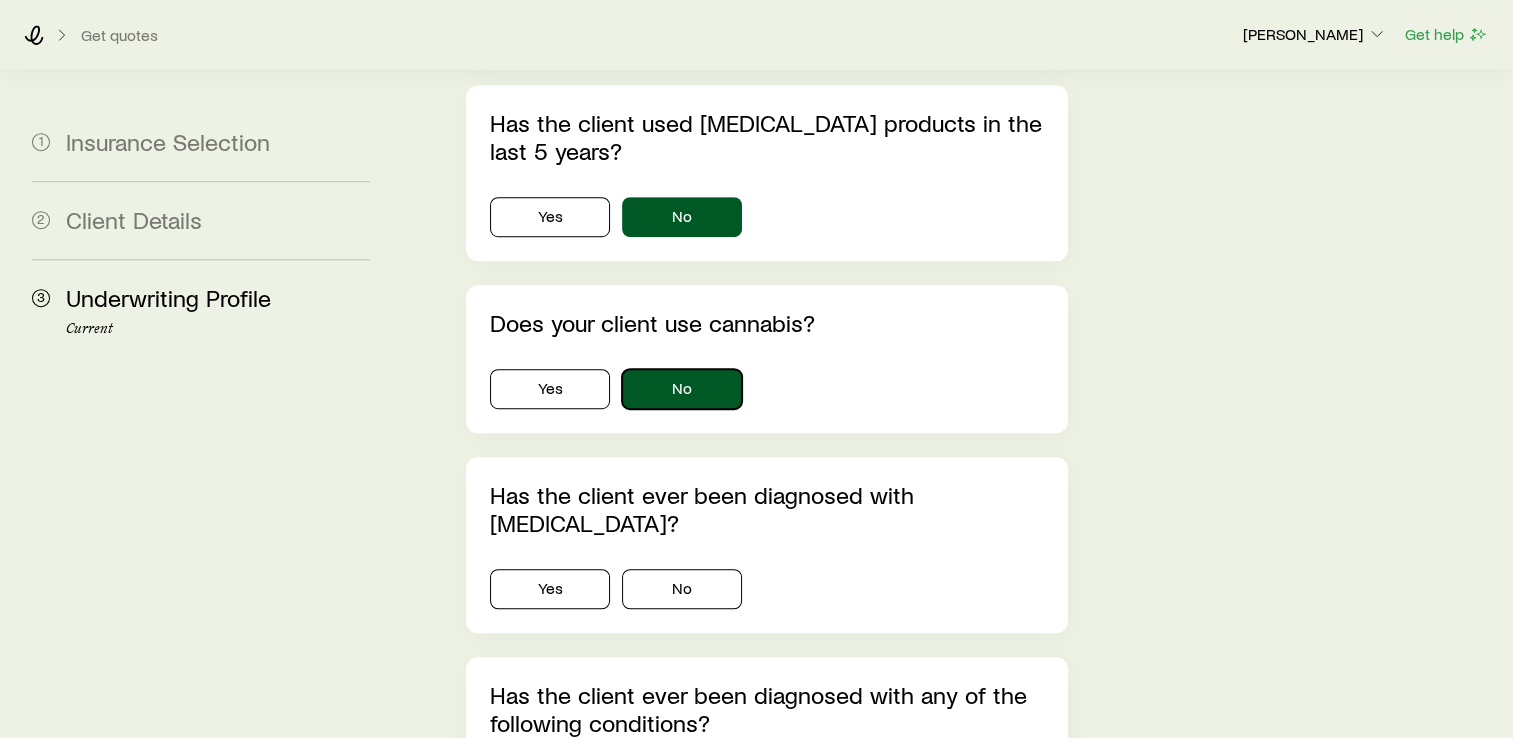 scroll, scrollTop: 1119, scrollLeft: 0, axis: vertical 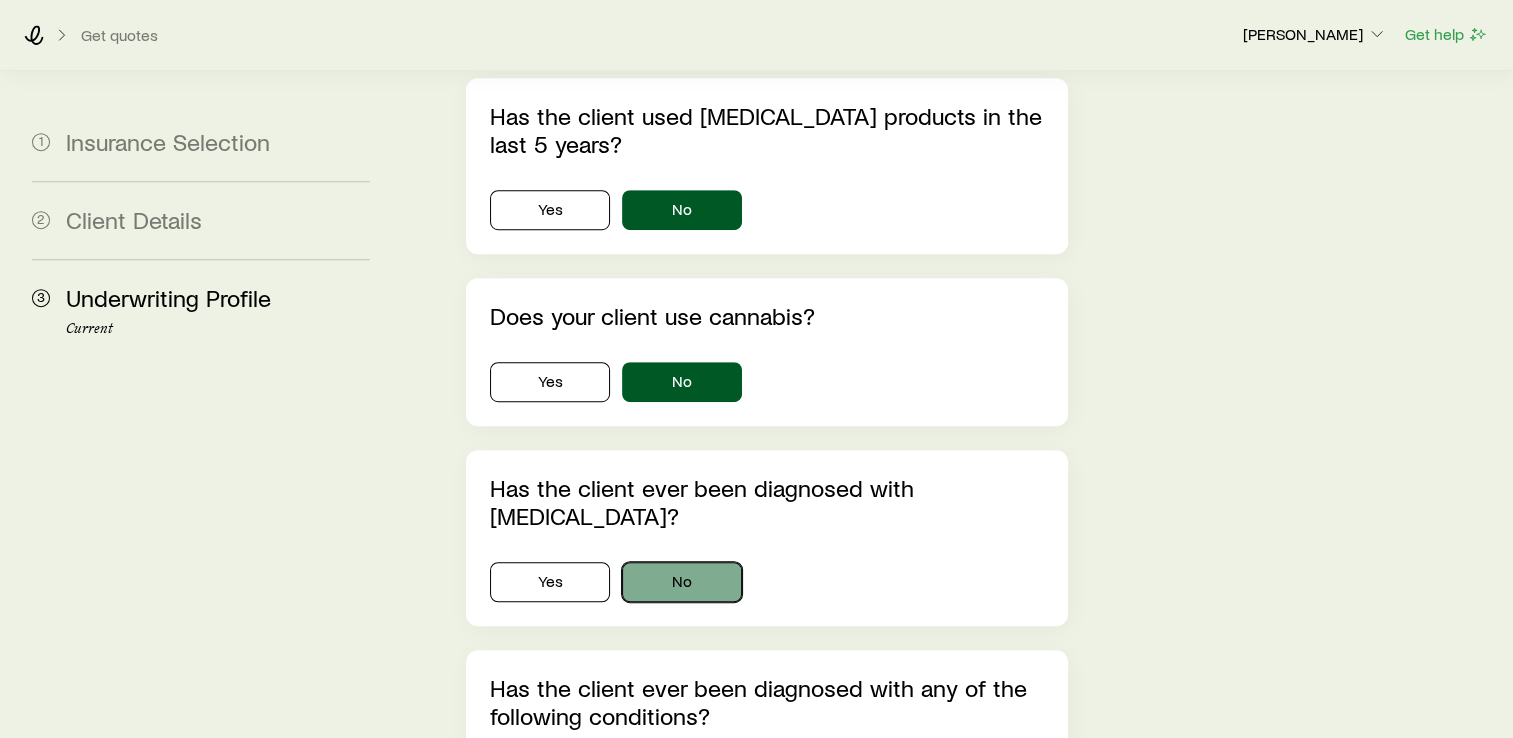 click on "No" at bounding box center (682, 582) 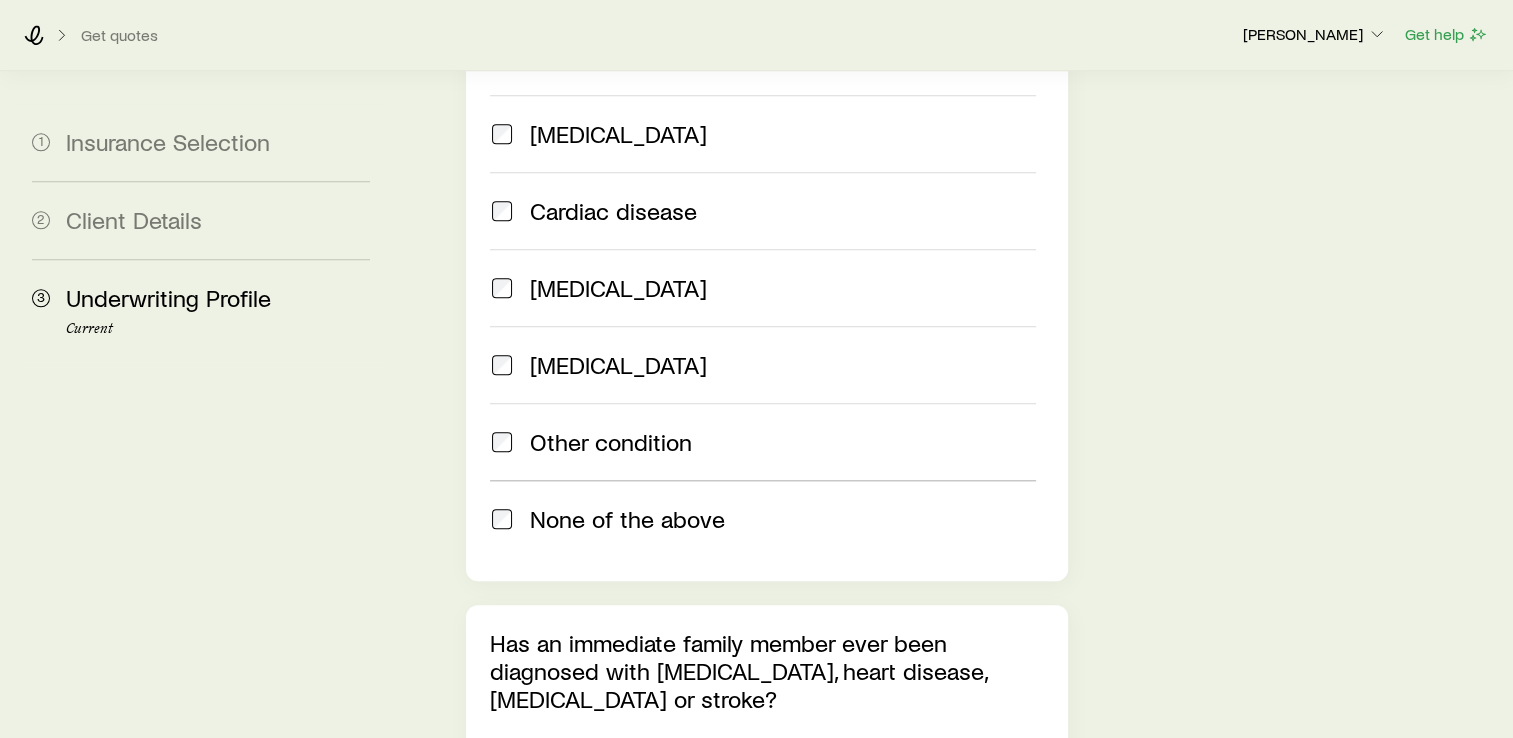 scroll, scrollTop: 2108, scrollLeft: 0, axis: vertical 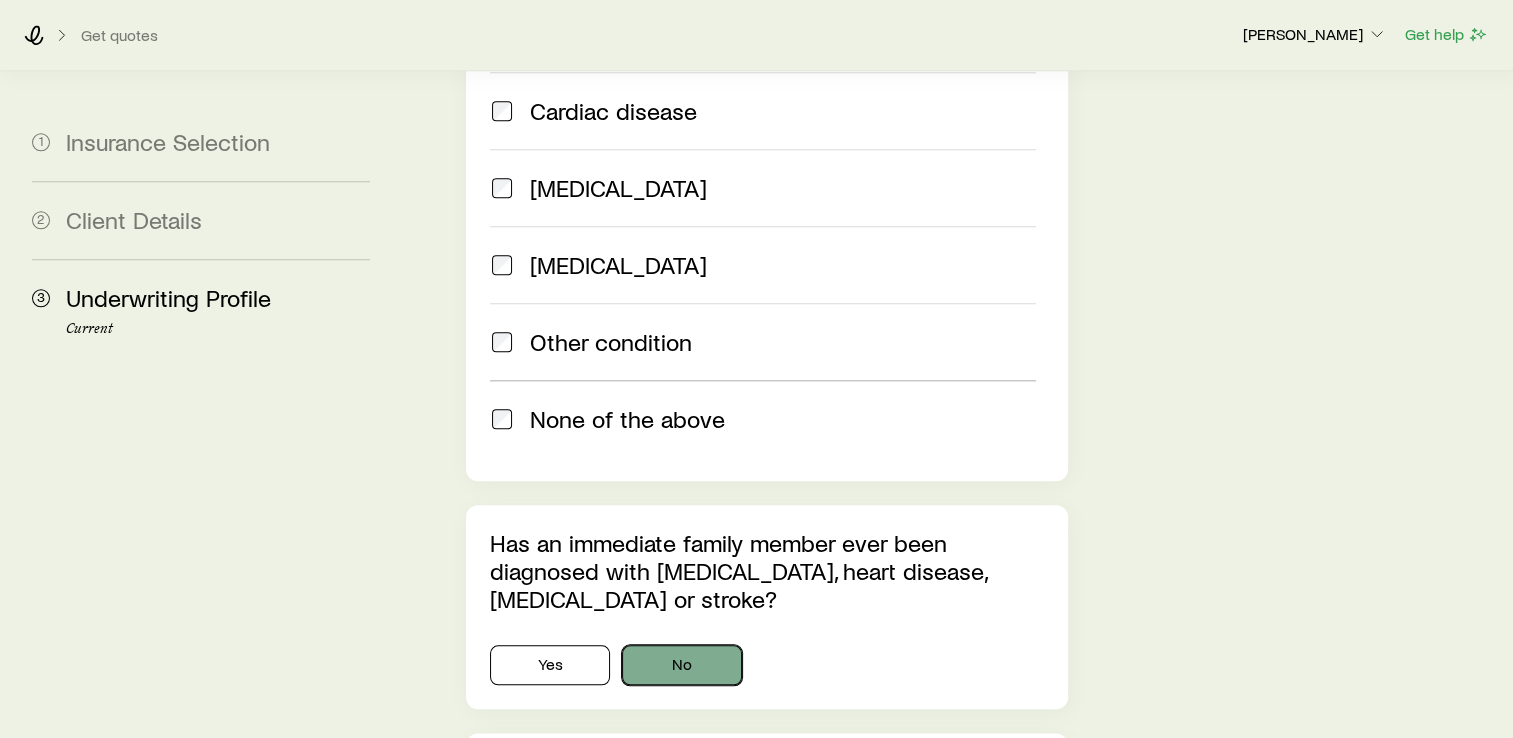 click on "No" at bounding box center [682, 665] 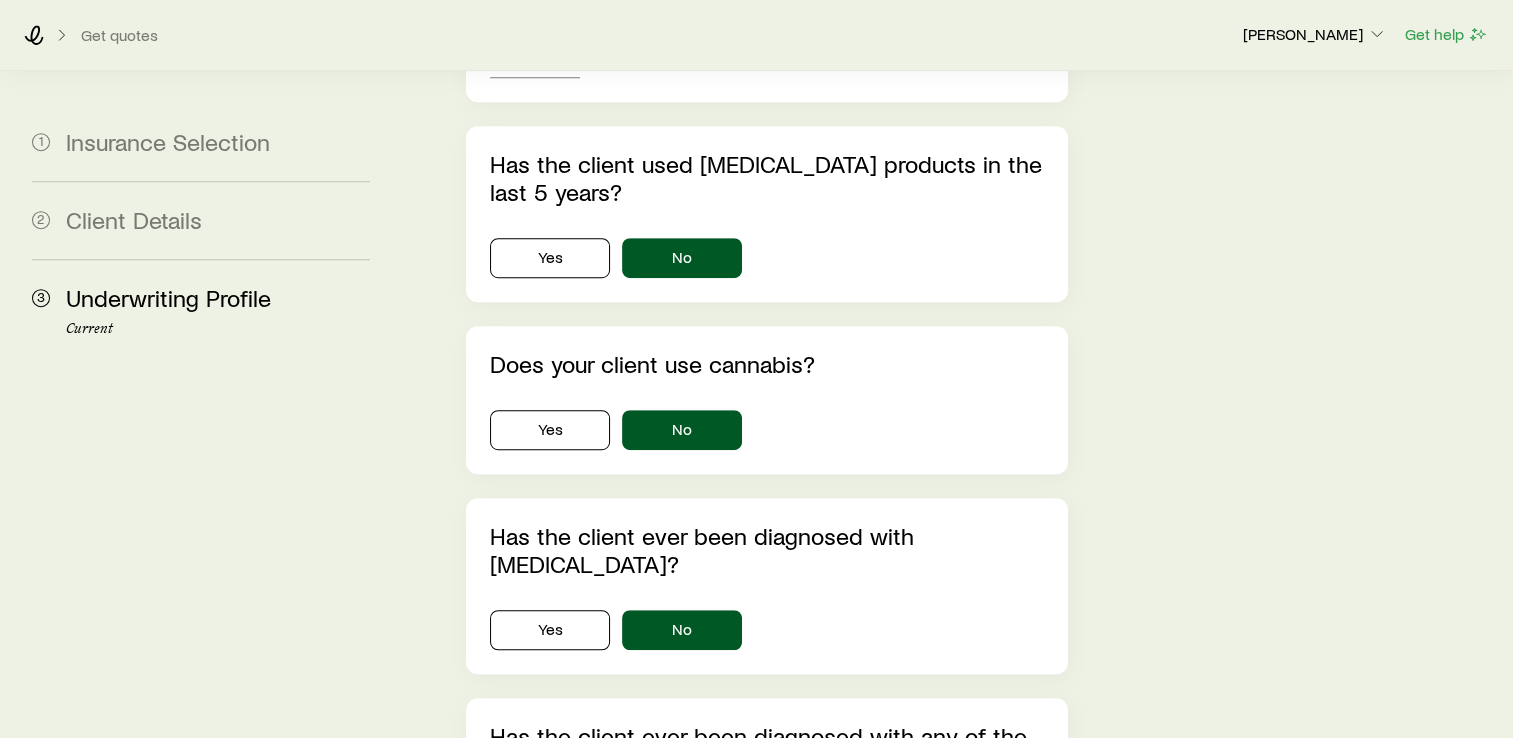 scroll, scrollTop: 1080, scrollLeft: 0, axis: vertical 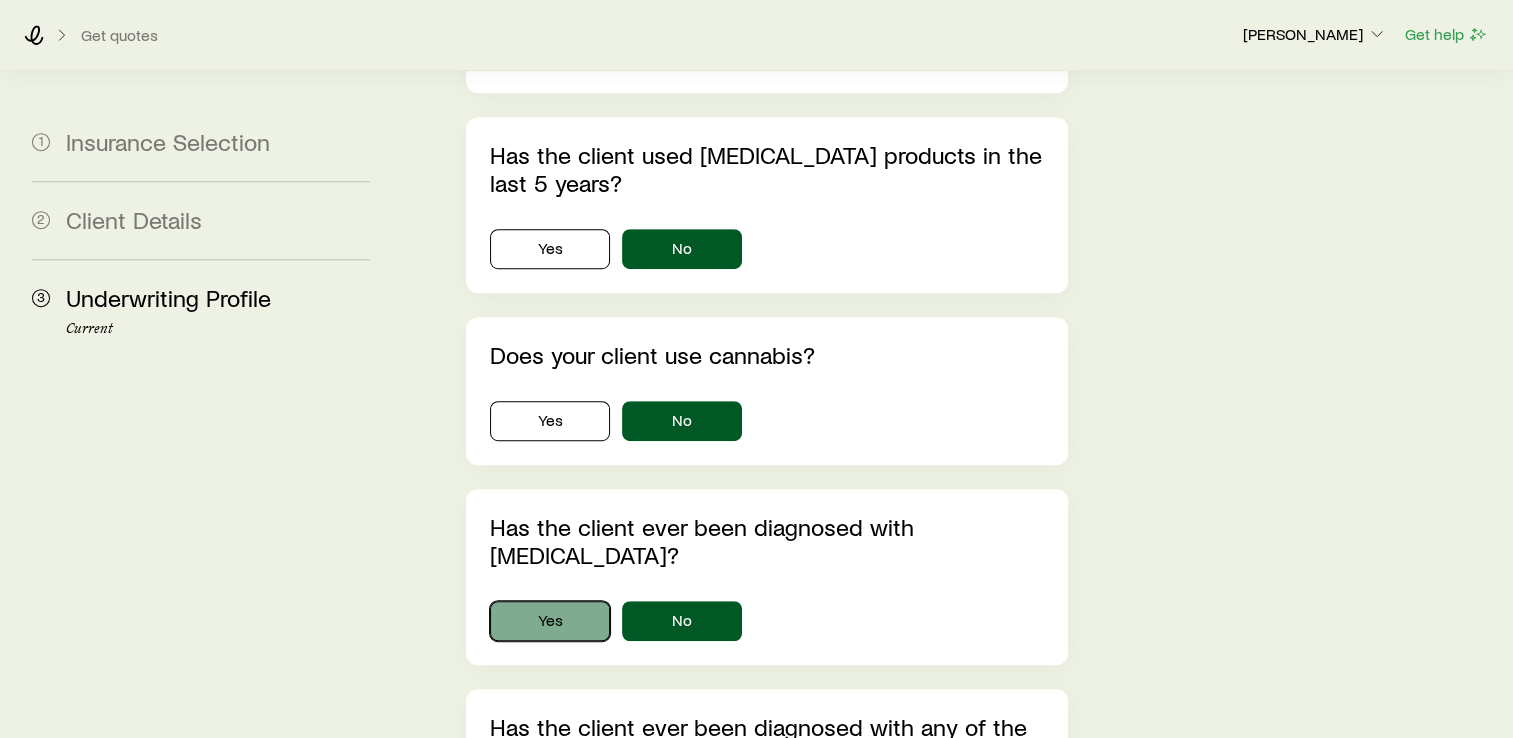 click on "Yes" at bounding box center (550, 621) 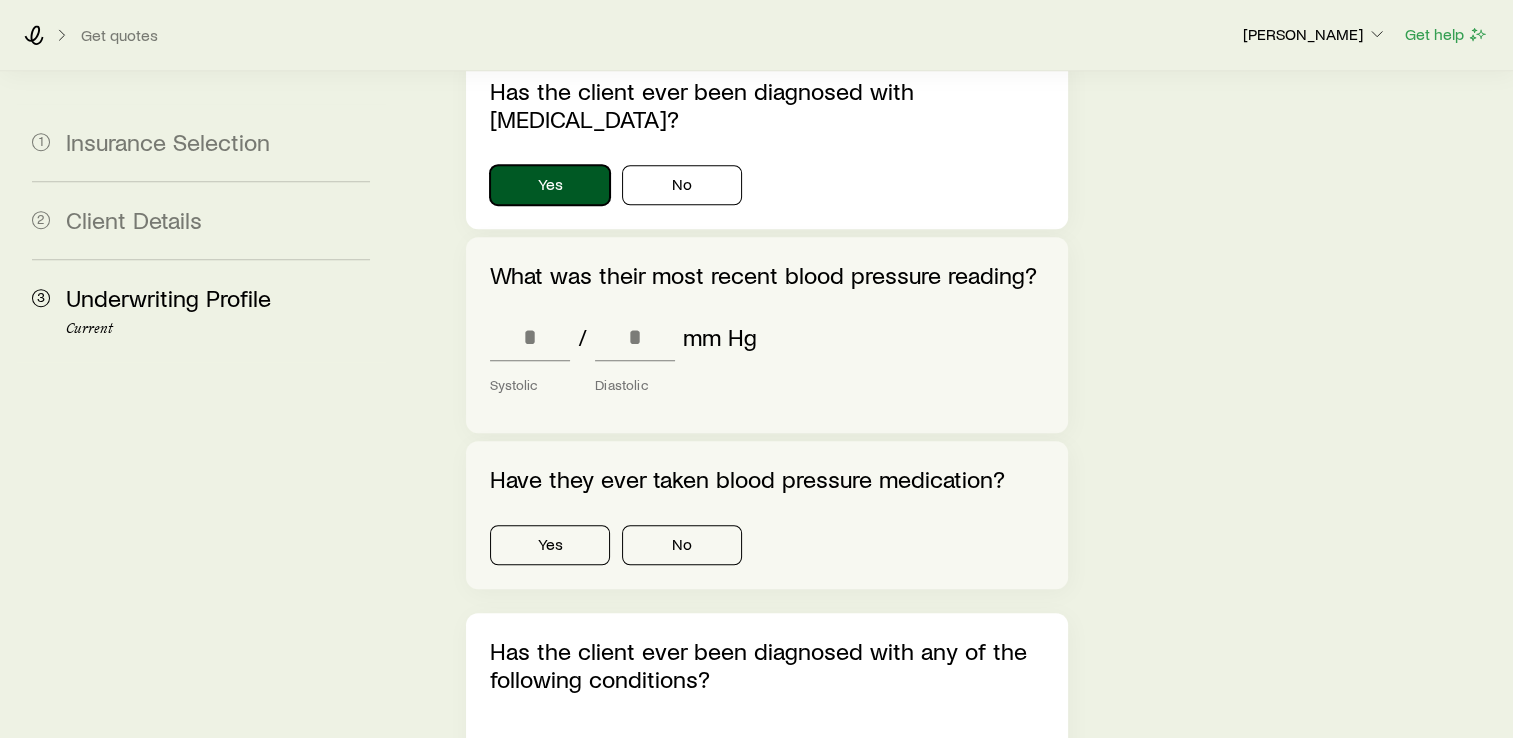 scroll, scrollTop: 1520, scrollLeft: 0, axis: vertical 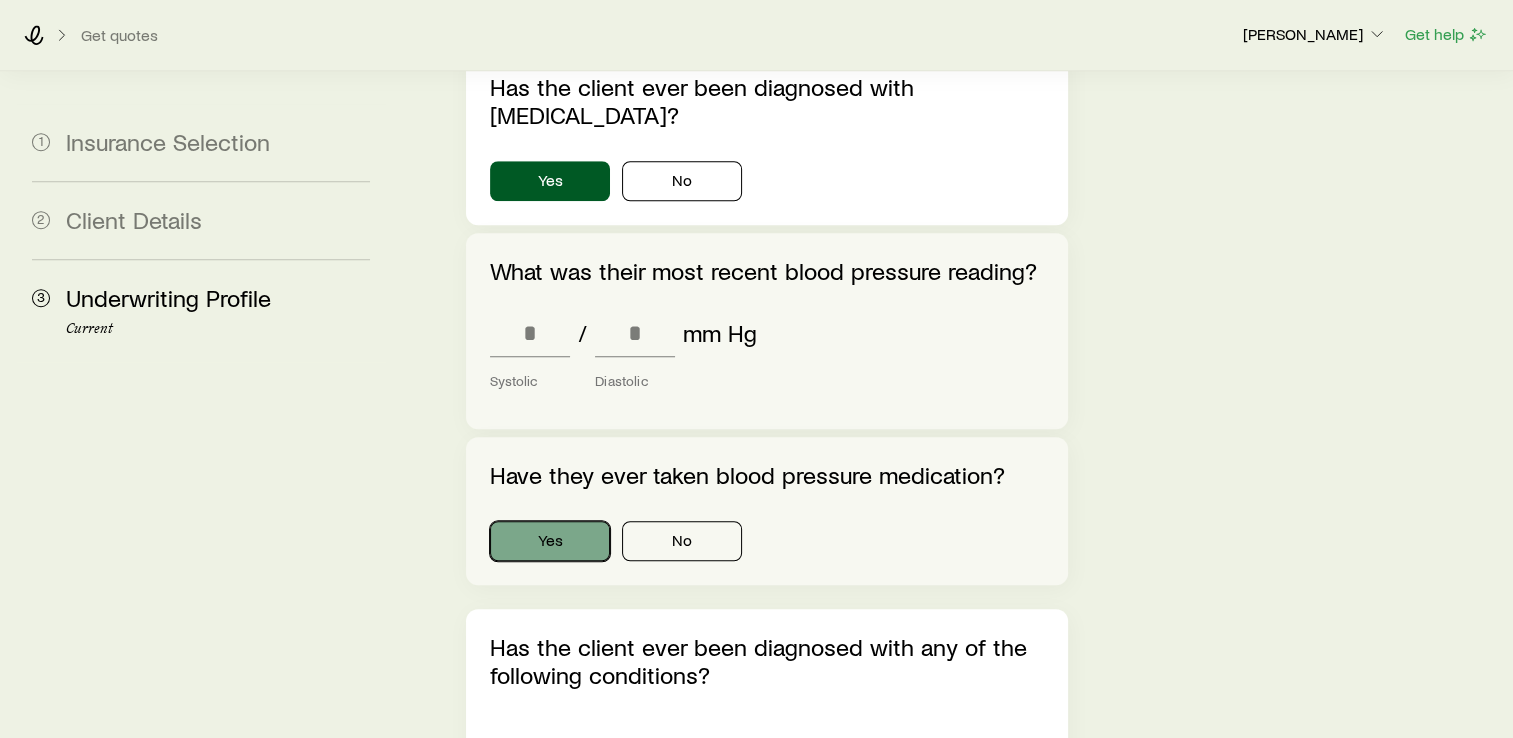 click on "Yes" at bounding box center (550, 541) 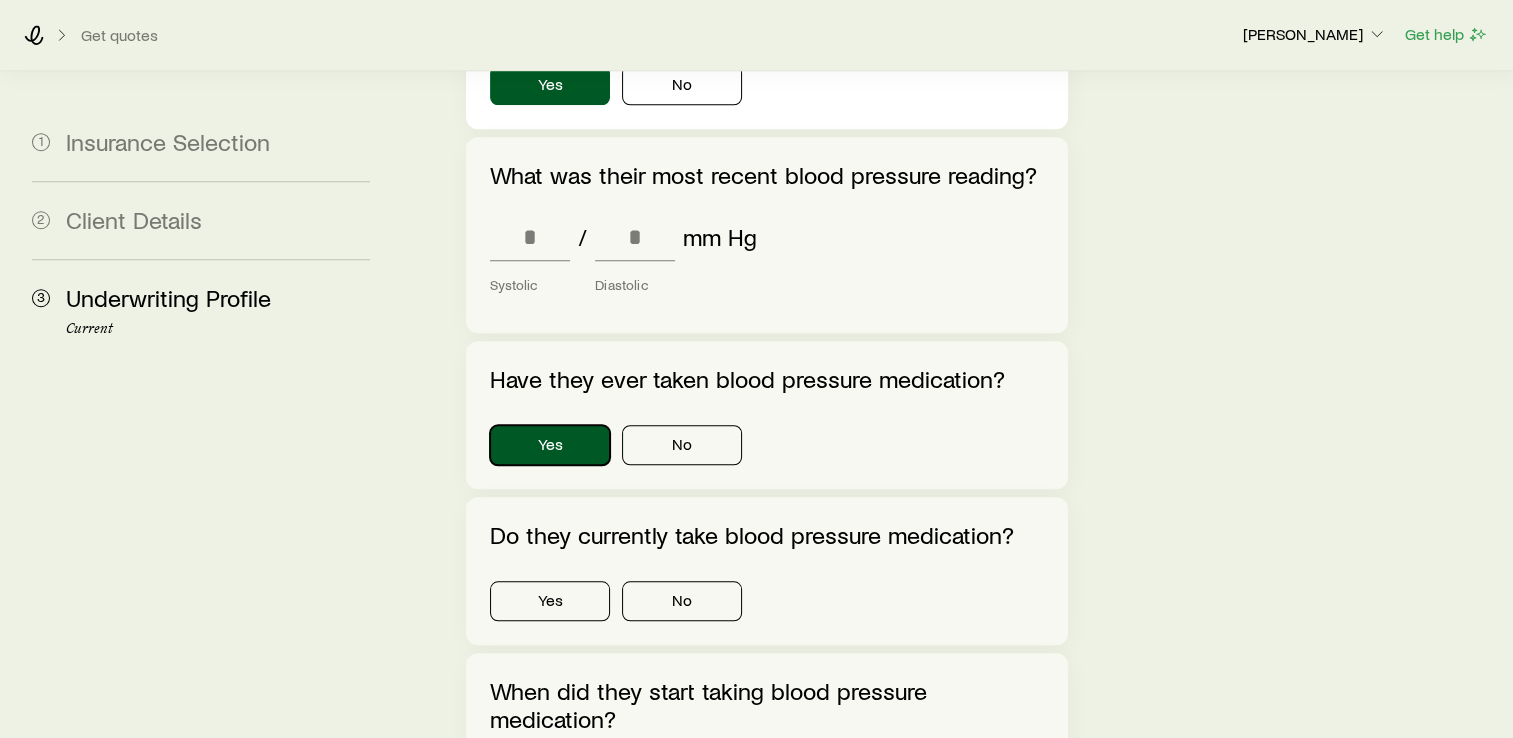 scroll, scrollTop: 1634, scrollLeft: 0, axis: vertical 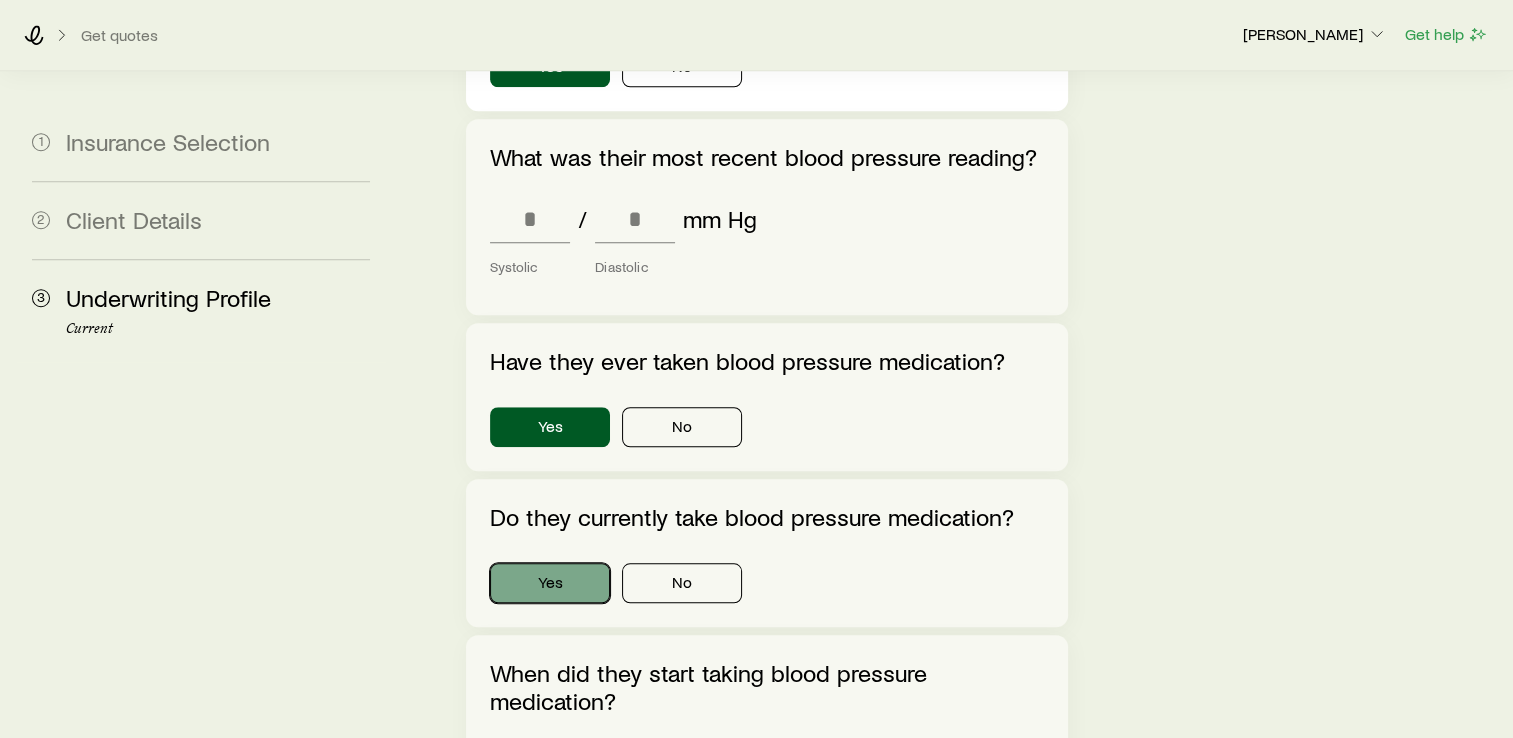 click on "Yes" at bounding box center [550, 583] 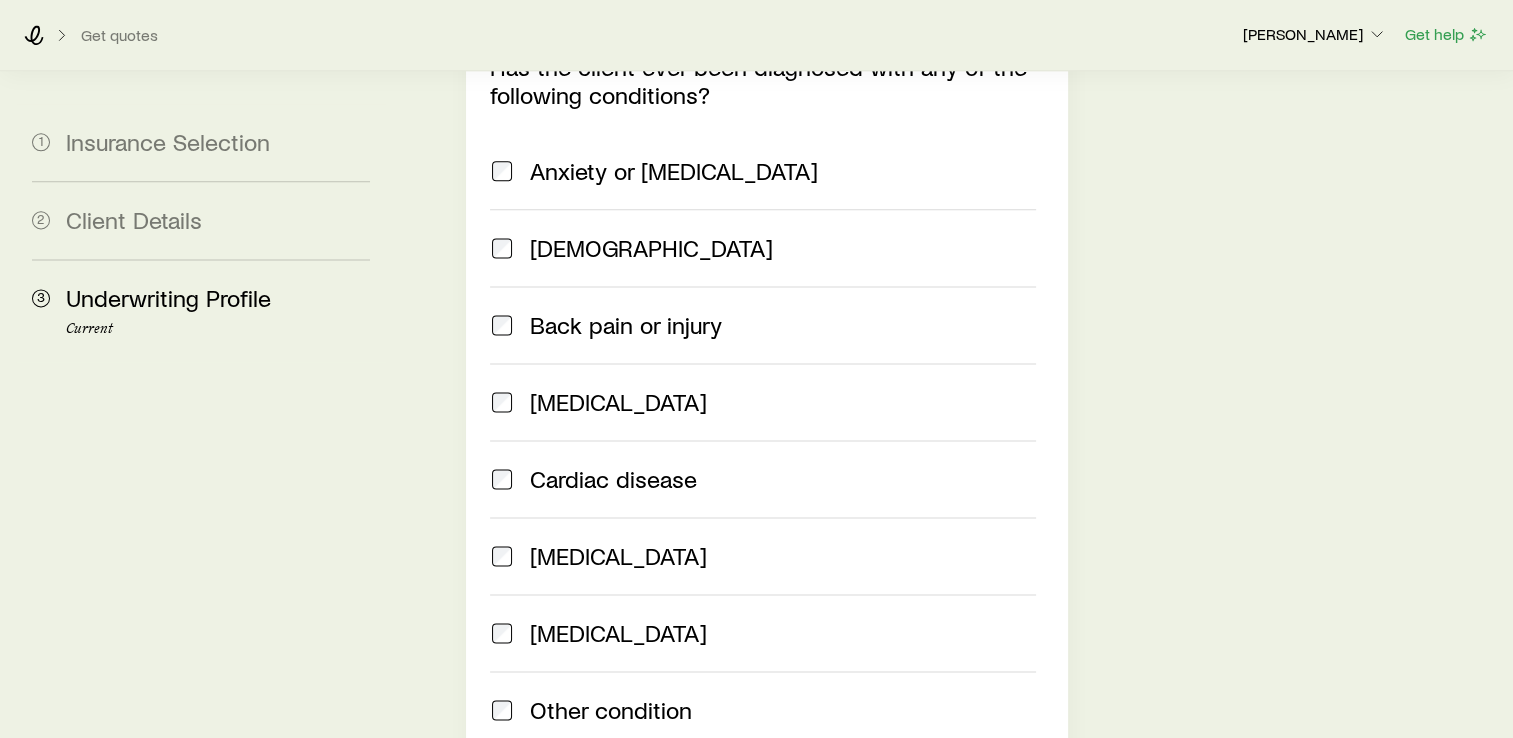 scroll, scrollTop: 2626, scrollLeft: 0, axis: vertical 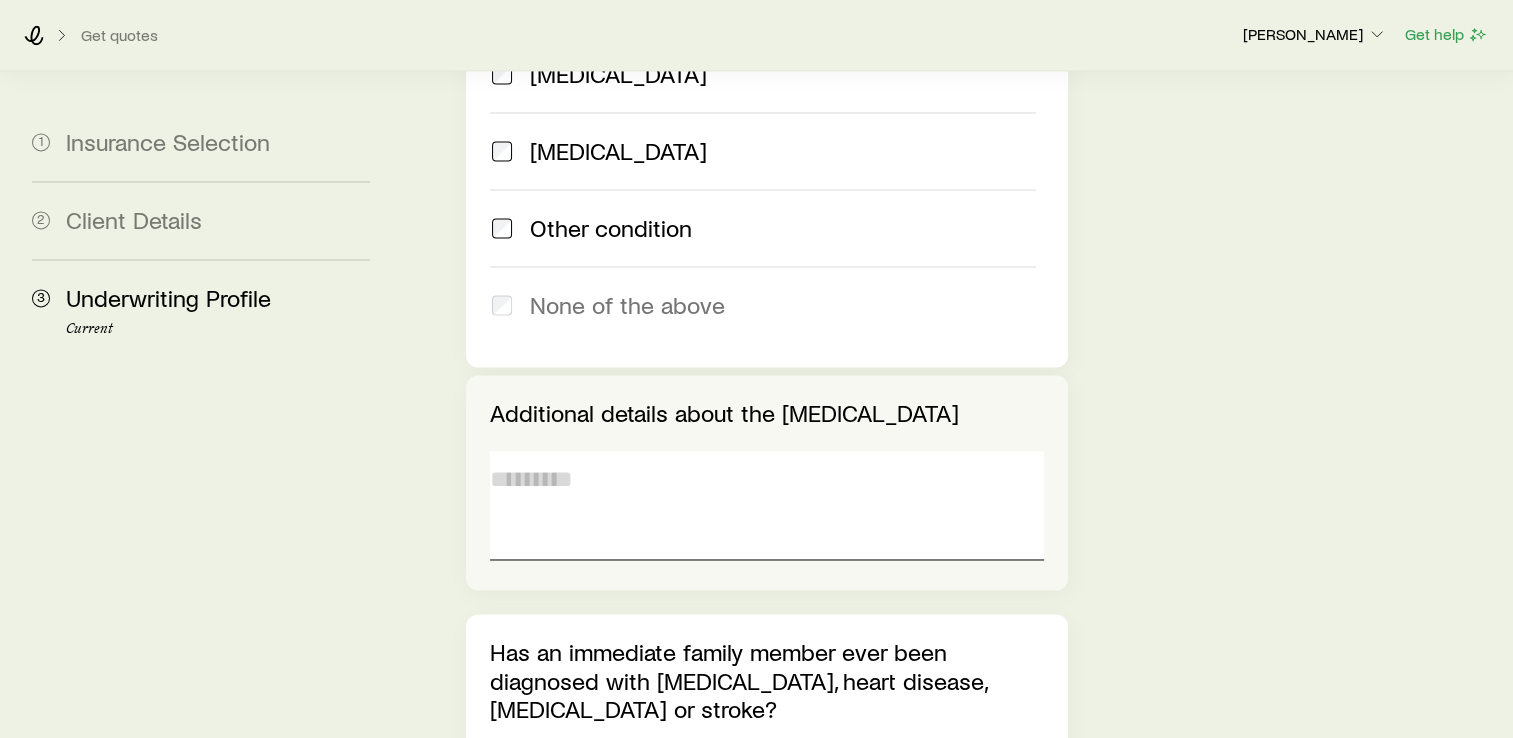 click at bounding box center [767, 505] 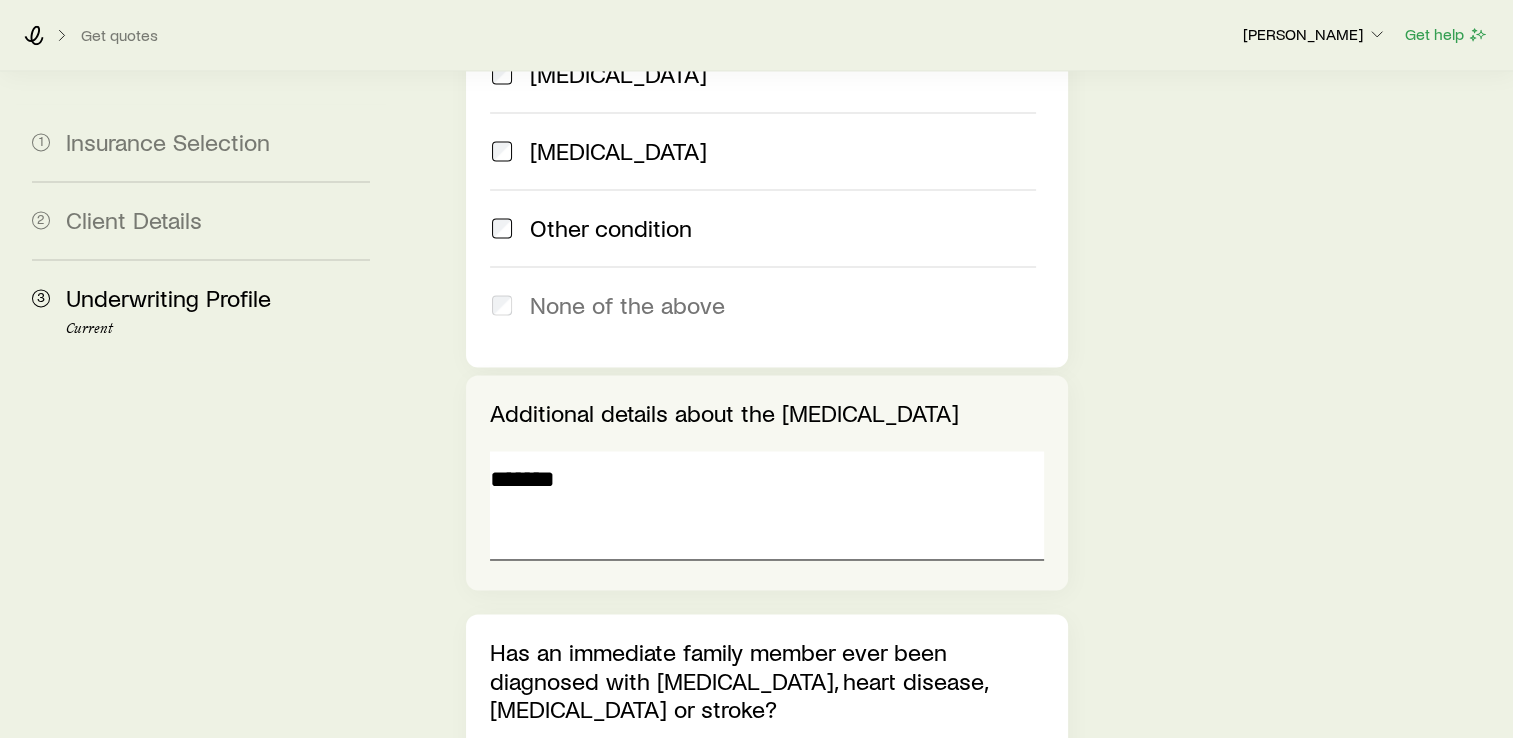 type on "******" 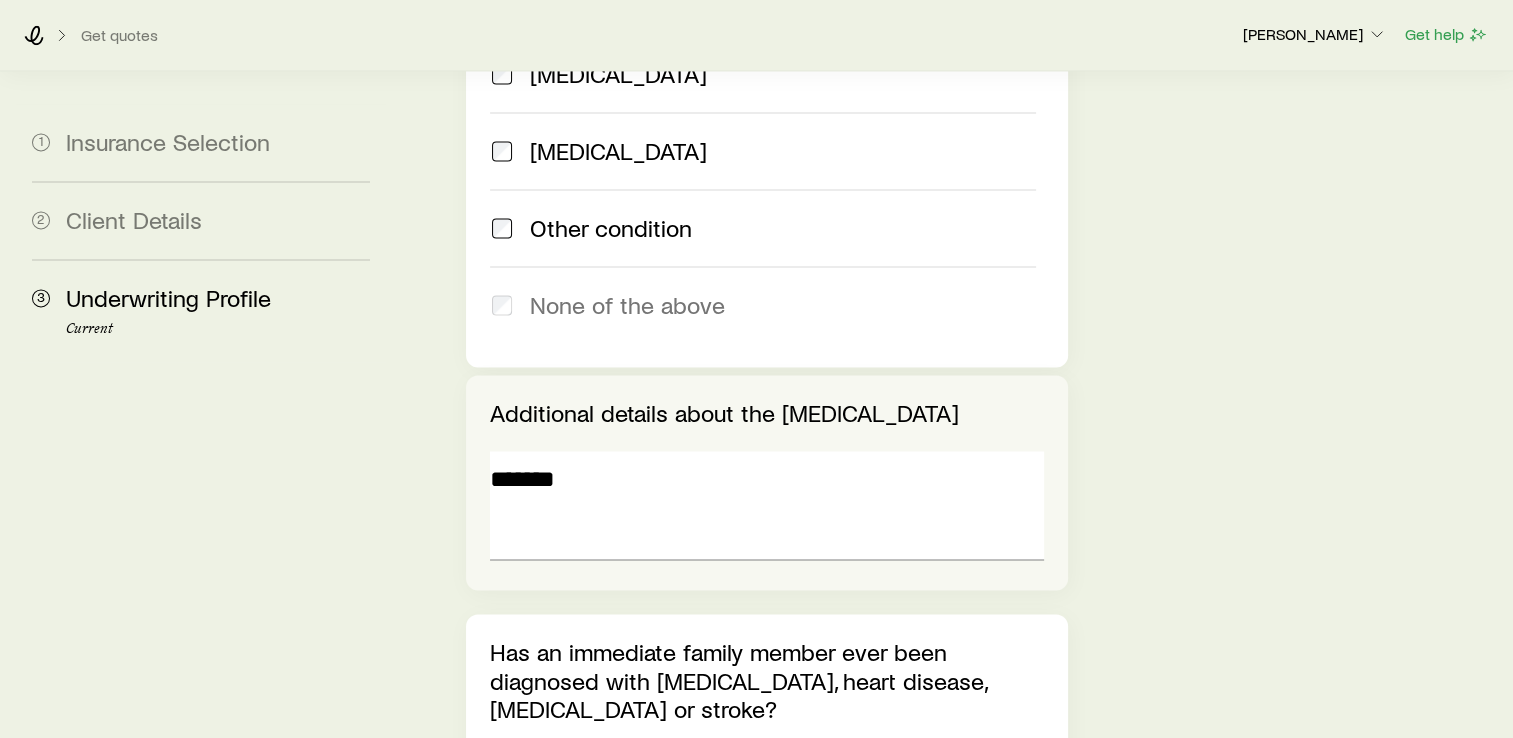 click on "Underwriting Profile Answer as many questions as possible in order to get the most accurate quotes. How do you want to determine the client’s health rating? Required Enter health information Select a rate class Enter health information What is the client’s height? Required * ft * in What is the client's weight? Required *** lb Has the client used [MEDICAL_DATA] products in the last 5 years? Yes No Does your client use cannabis? Yes No Has the client ever been diagnosed with [MEDICAL_DATA]? Yes No What was their most recent blood pressure reading? / Systolic mm Hg Diastolic Have they ever taken blood pressure medication? Yes No Do they currently take blood pressure medication? Yes No When did they start taking blood pressure medication? / When was the last time they took blood pressure medication? / Has the client ever been diagnosed with any of the following conditions? Anxiety or [MEDICAL_DATA] [MEDICAL_DATA] Back pain or injury [MEDICAL_DATA] Cardiac disease [MEDICAL_DATA] [MEDICAL_DATA] Other condition None of the above ****** Yes" at bounding box center (767, -684) 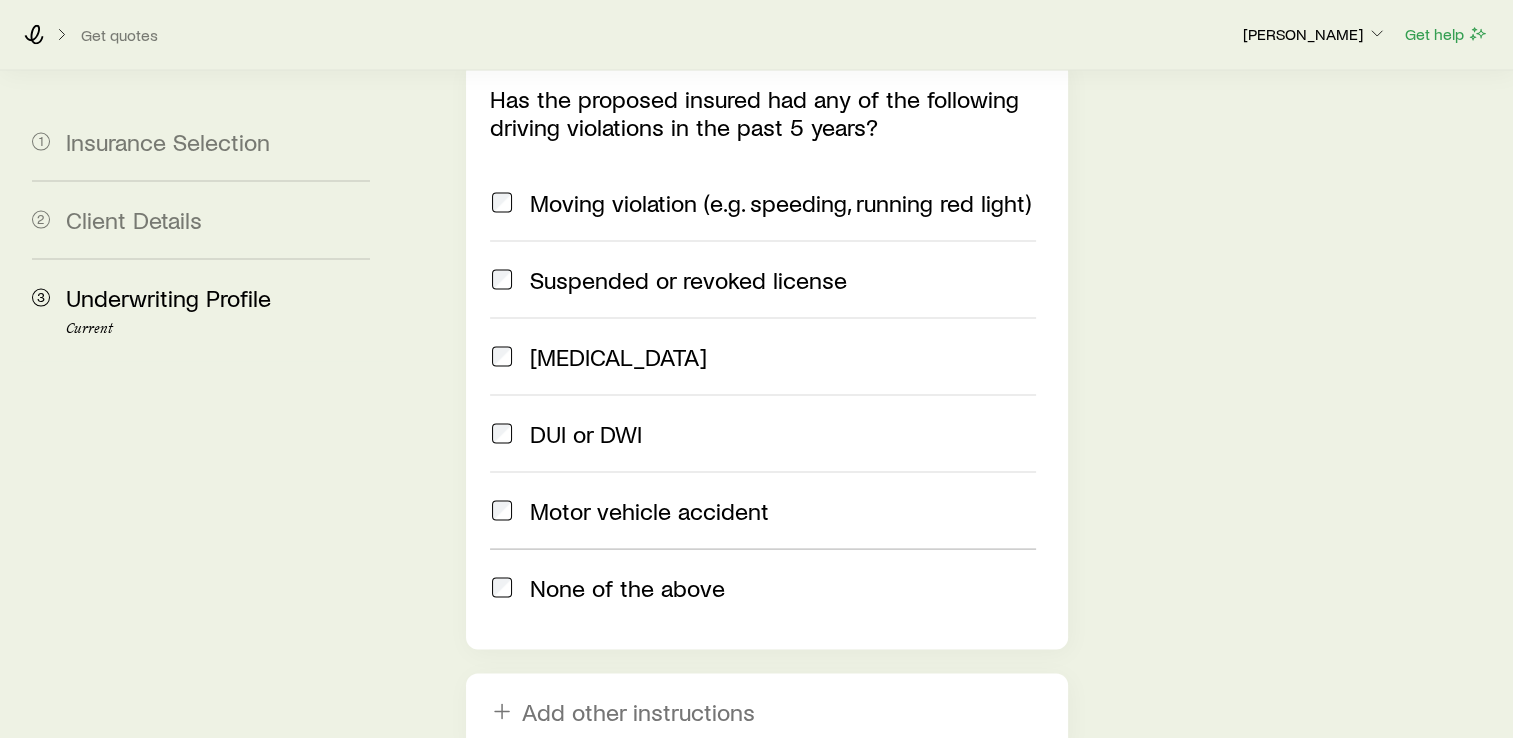 scroll, scrollTop: 3888, scrollLeft: 0, axis: vertical 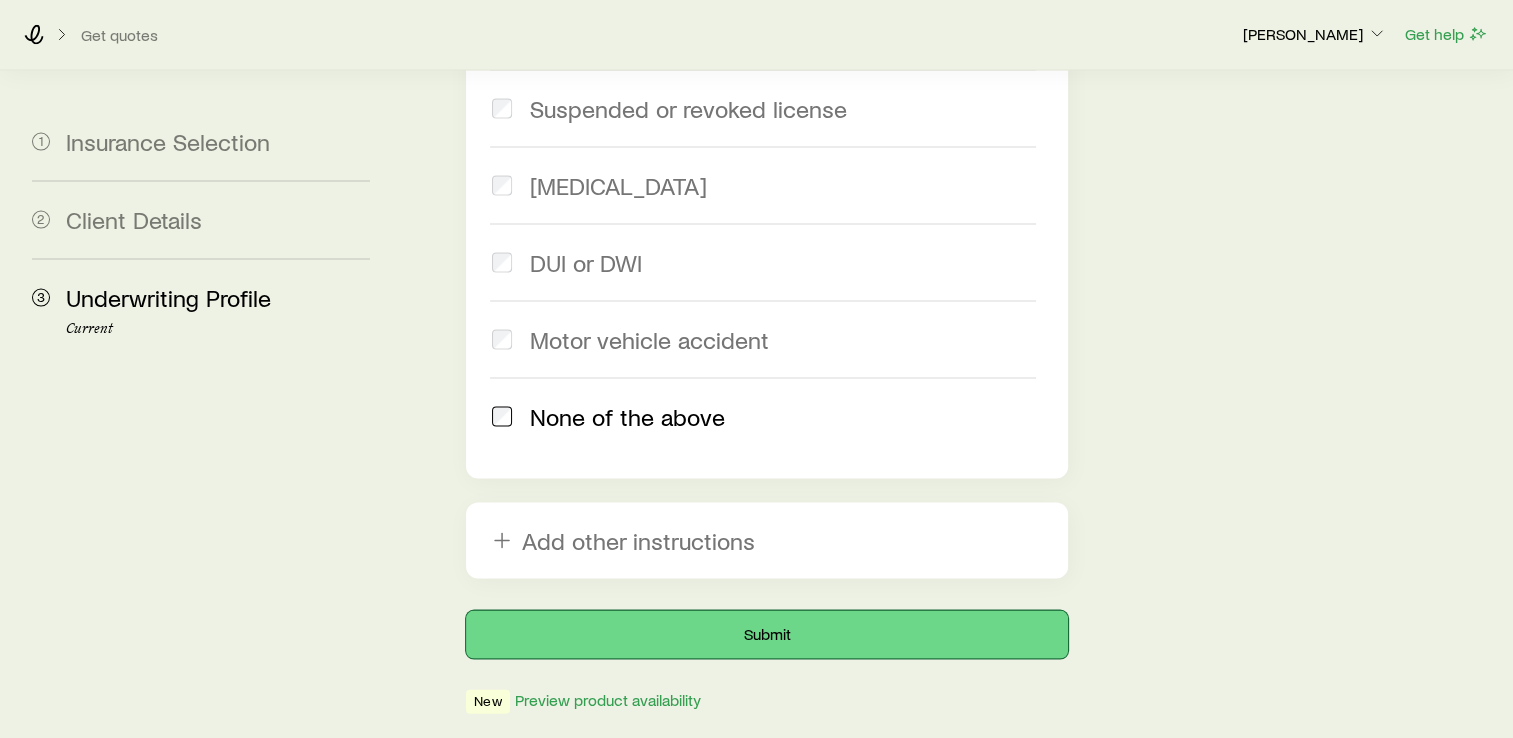 click on "Submit" at bounding box center [767, 635] 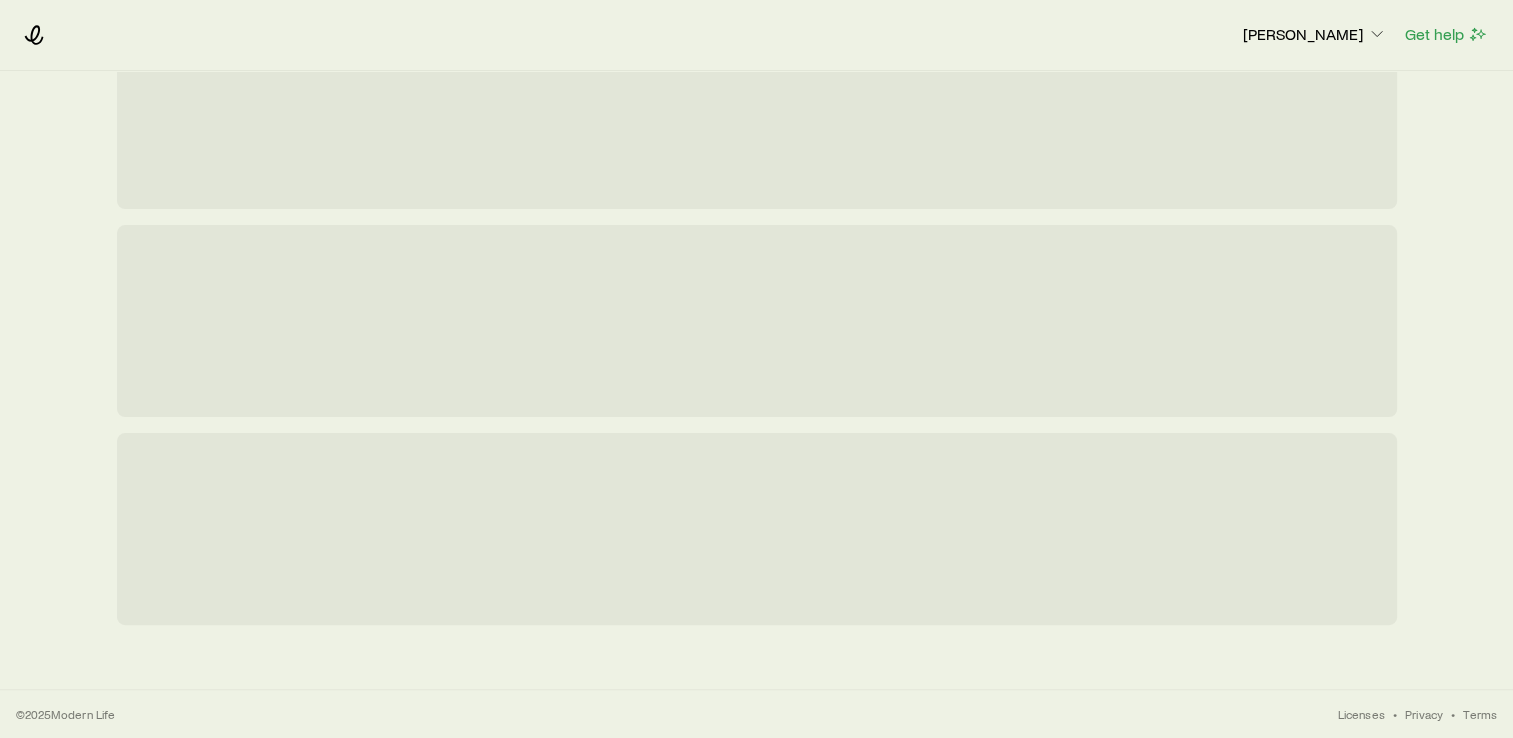 scroll, scrollTop: 0, scrollLeft: 0, axis: both 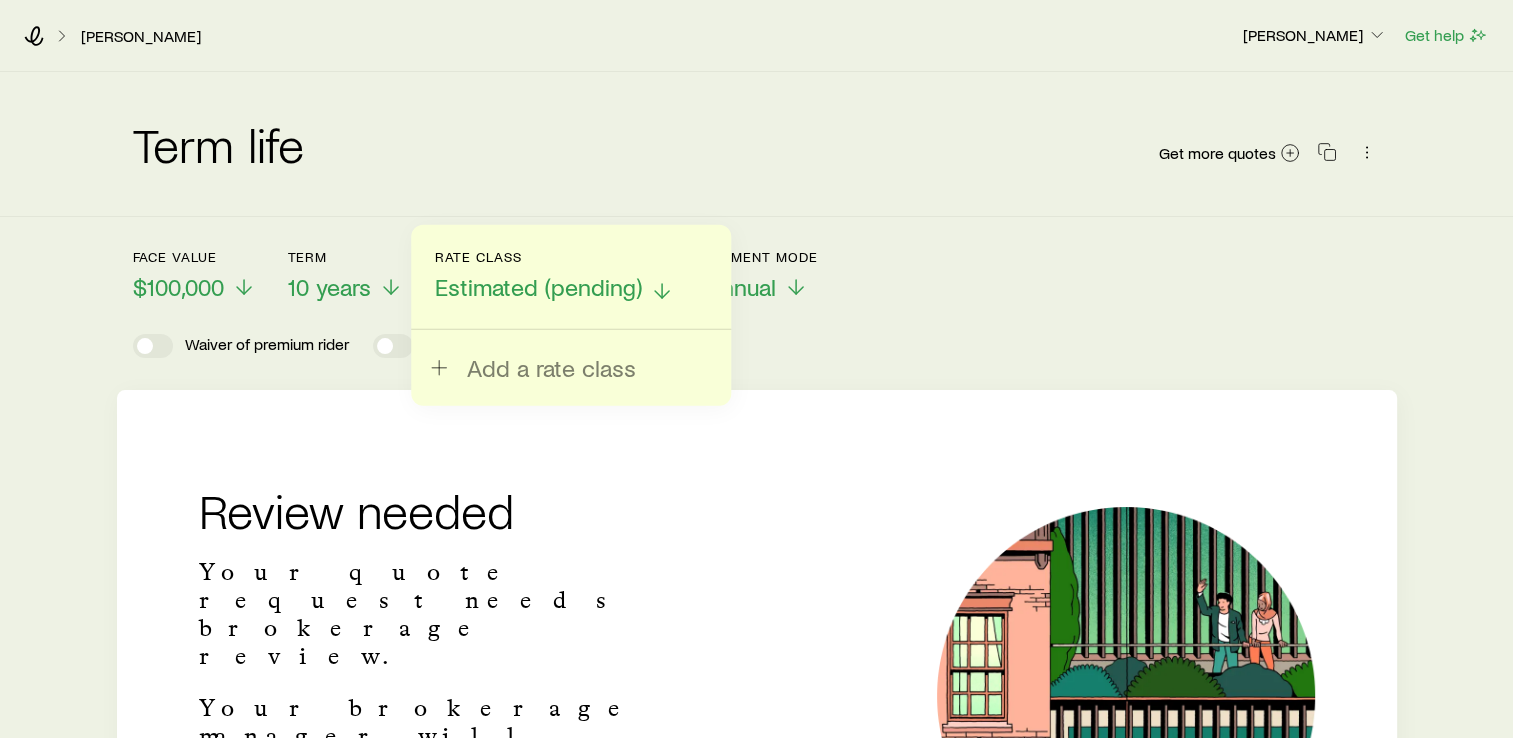 click on "Estimated (pending)" at bounding box center (538, 287) 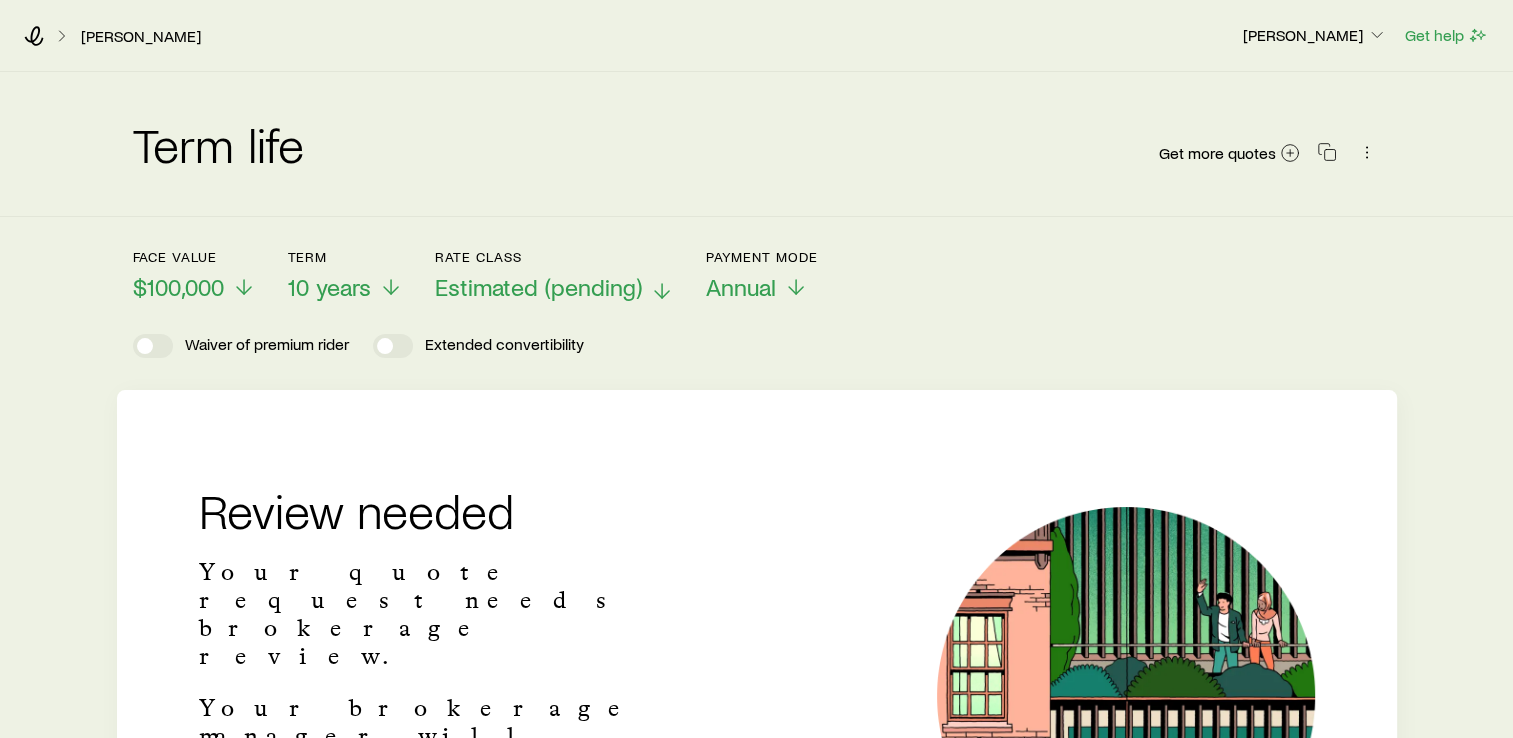 click on "Rate Class Estimated (pending)" at bounding box center (554, 275) 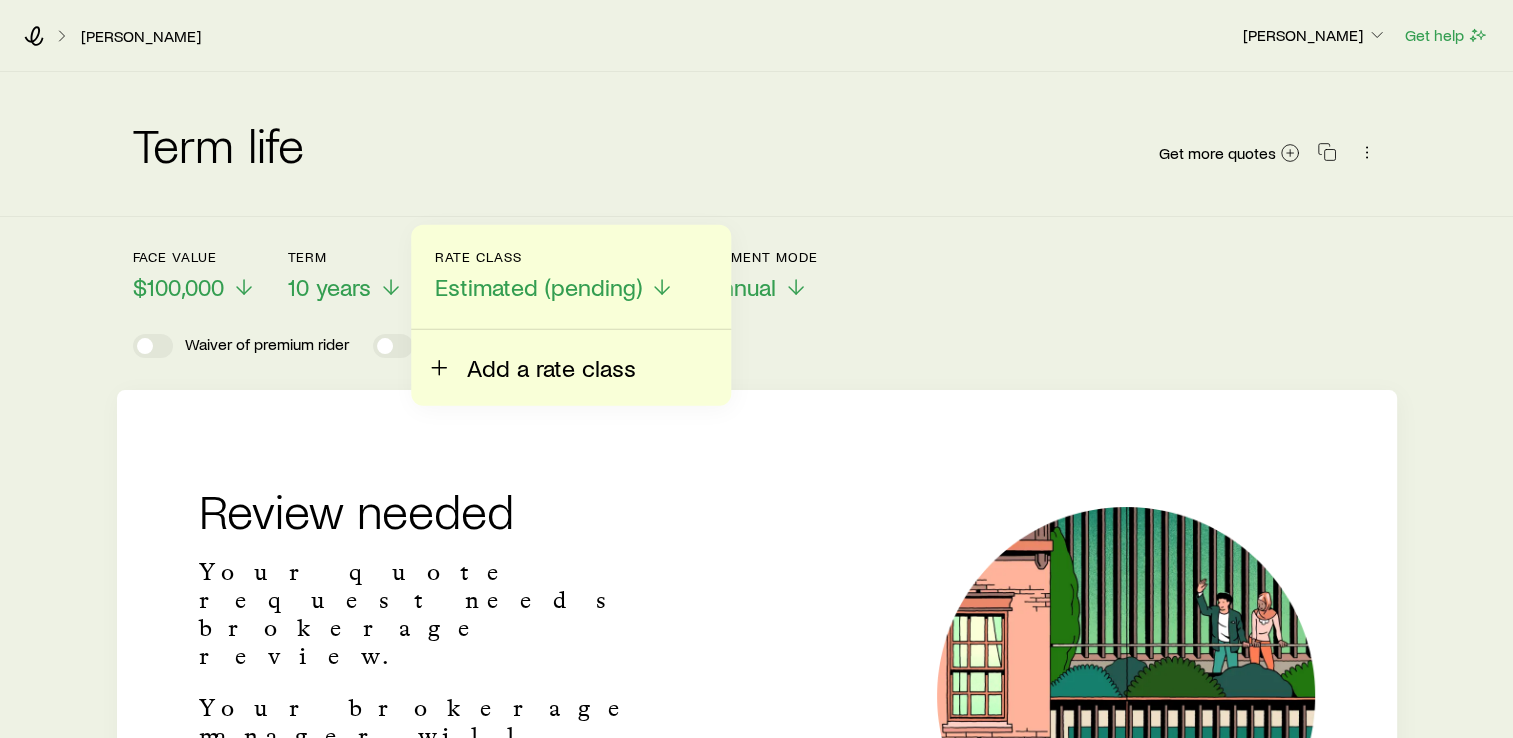 click on "Add a rate class" at bounding box center [551, 368] 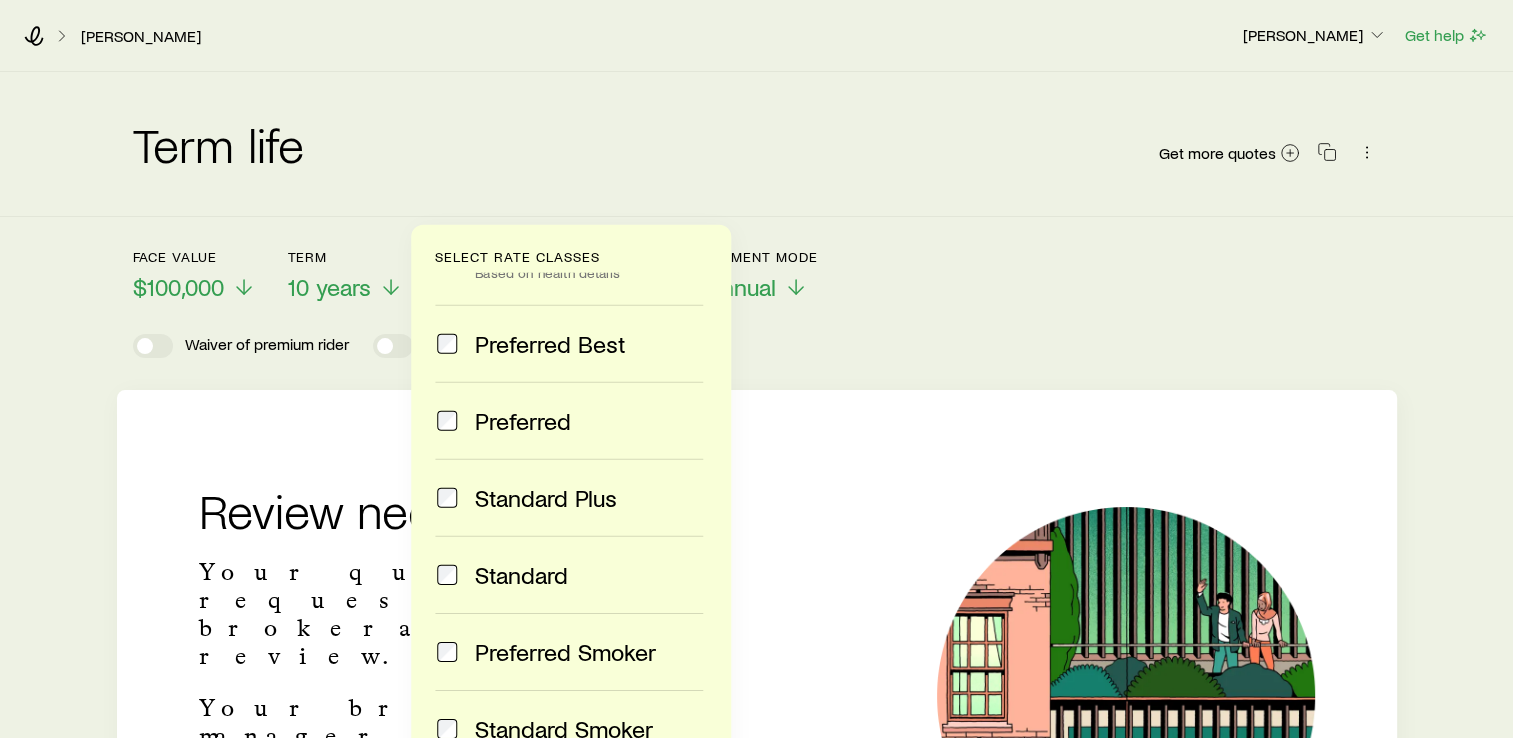 scroll, scrollTop: 88, scrollLeft: 0, axis: vertical 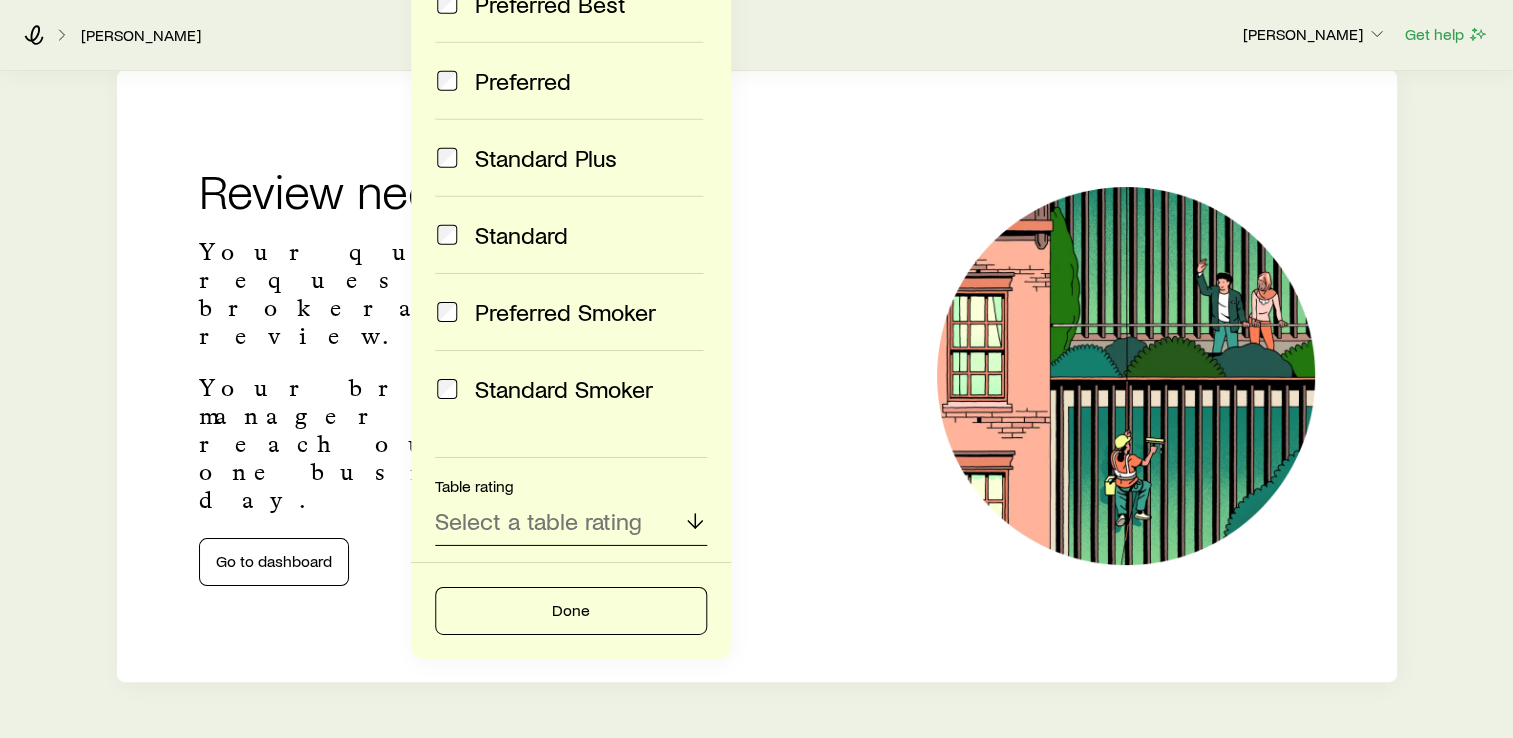 click on "Select a table rating" at bounding box center [538, 520] 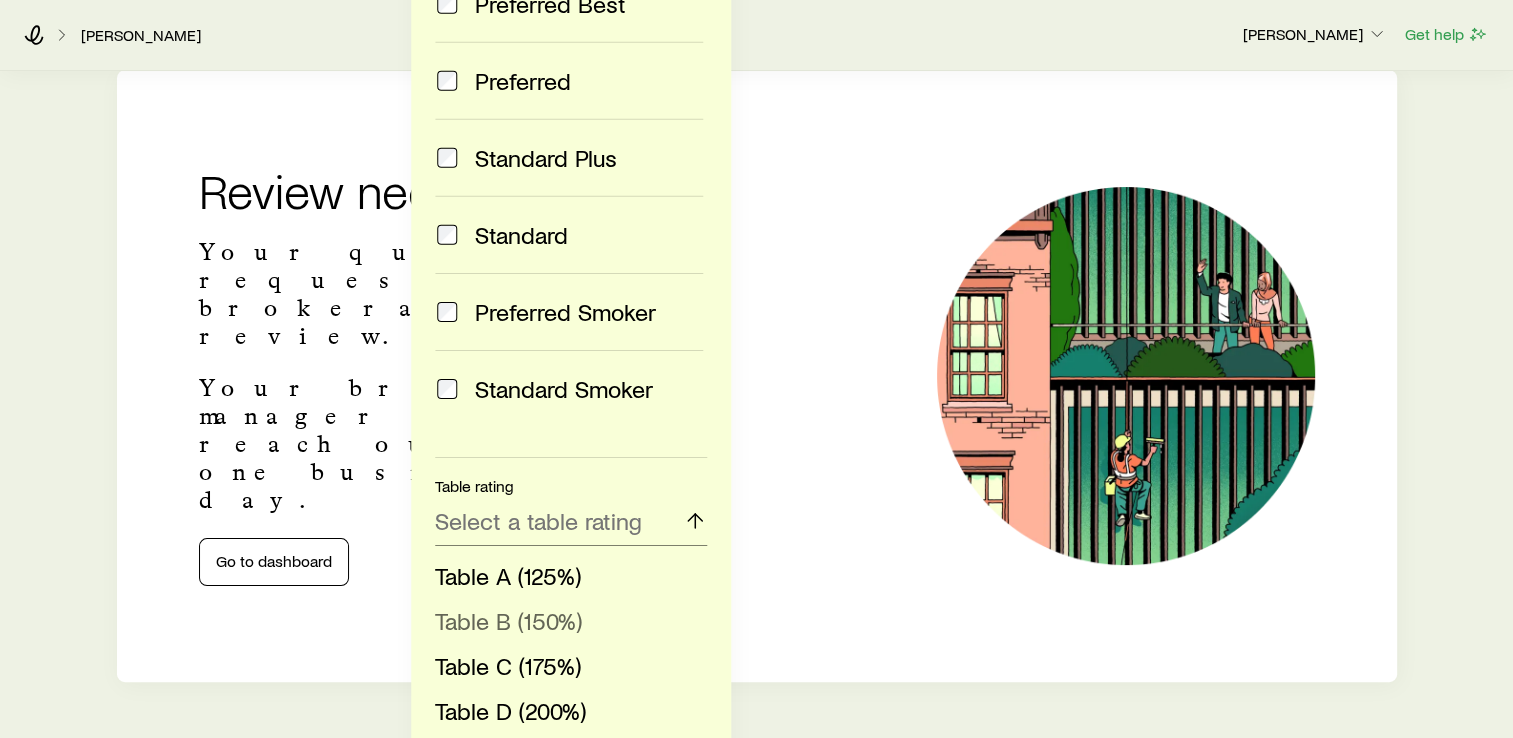 click on "Table B (150%)" at bounding box center (508, 620) 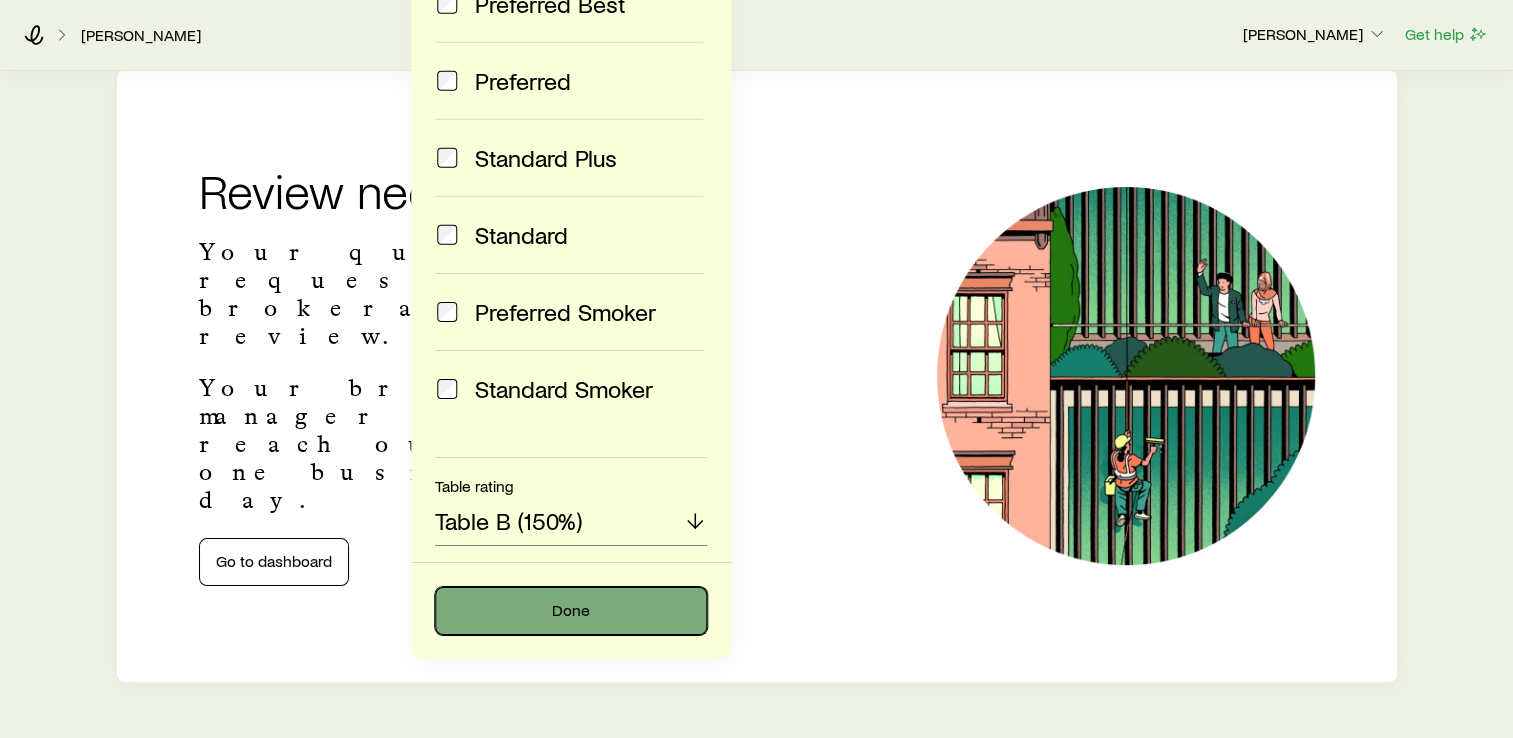 click on "Done" at bounding box center (571, 611) 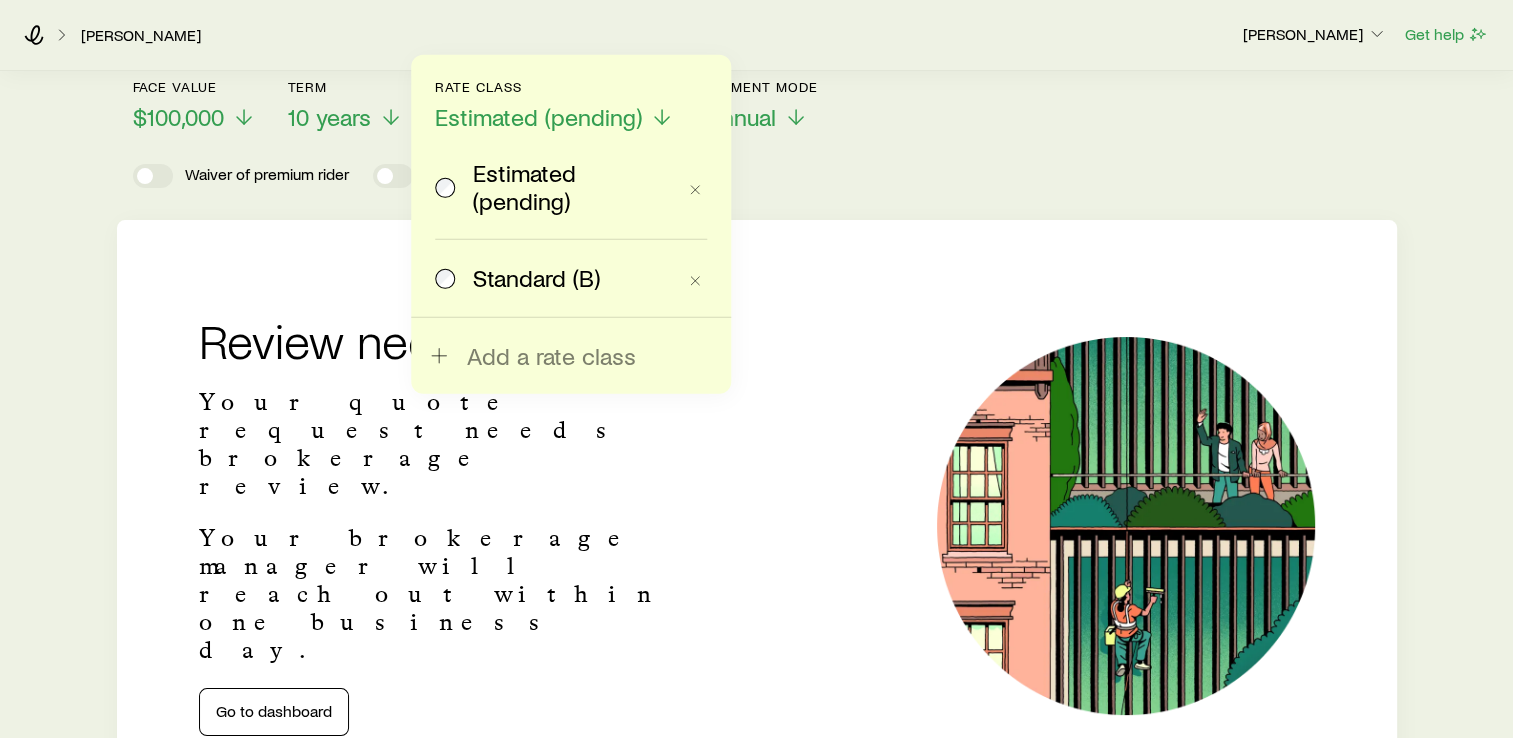 scroll, scrollTop: 168, scrollLeft: 0, axis: vertical 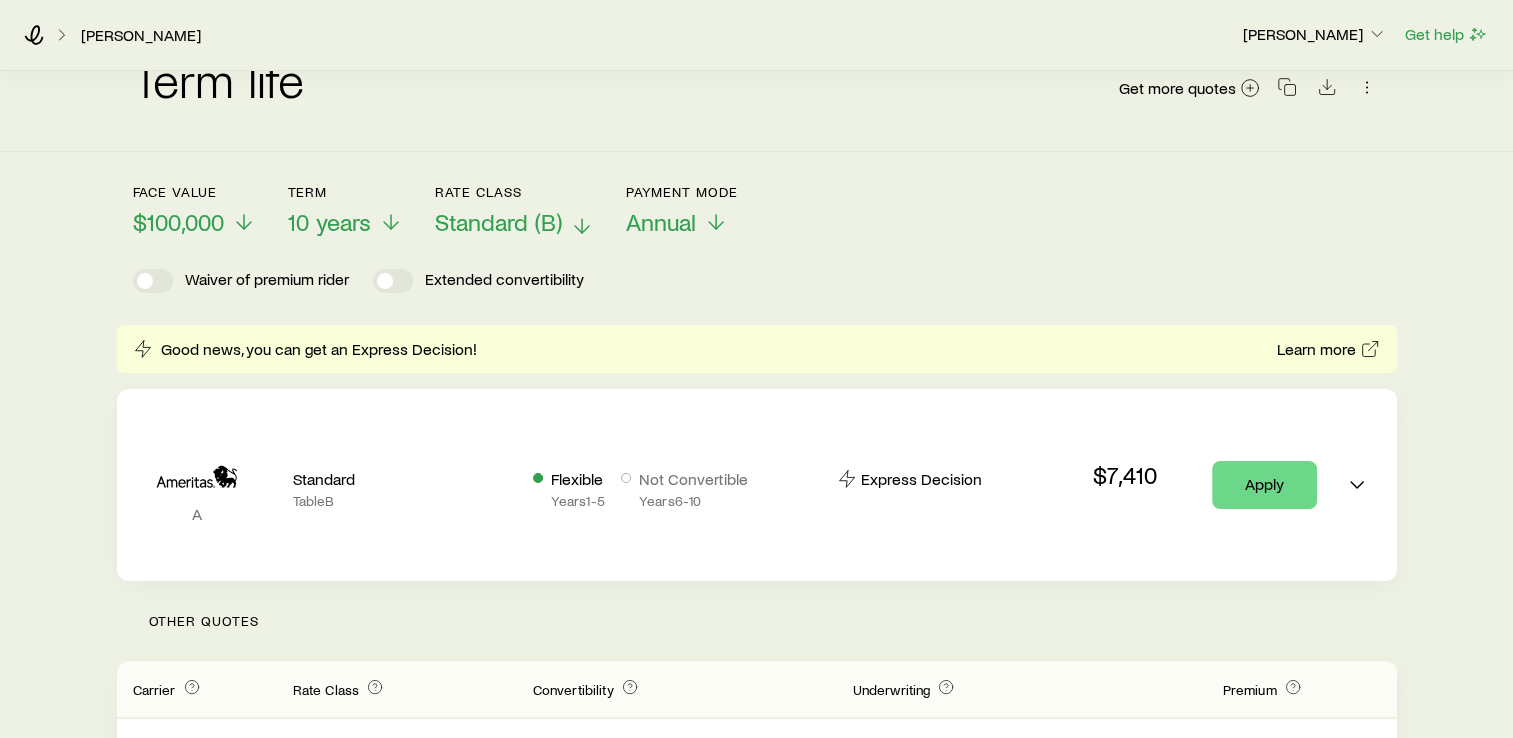 click on "Standard (B)" at bounding box center [498, 222] 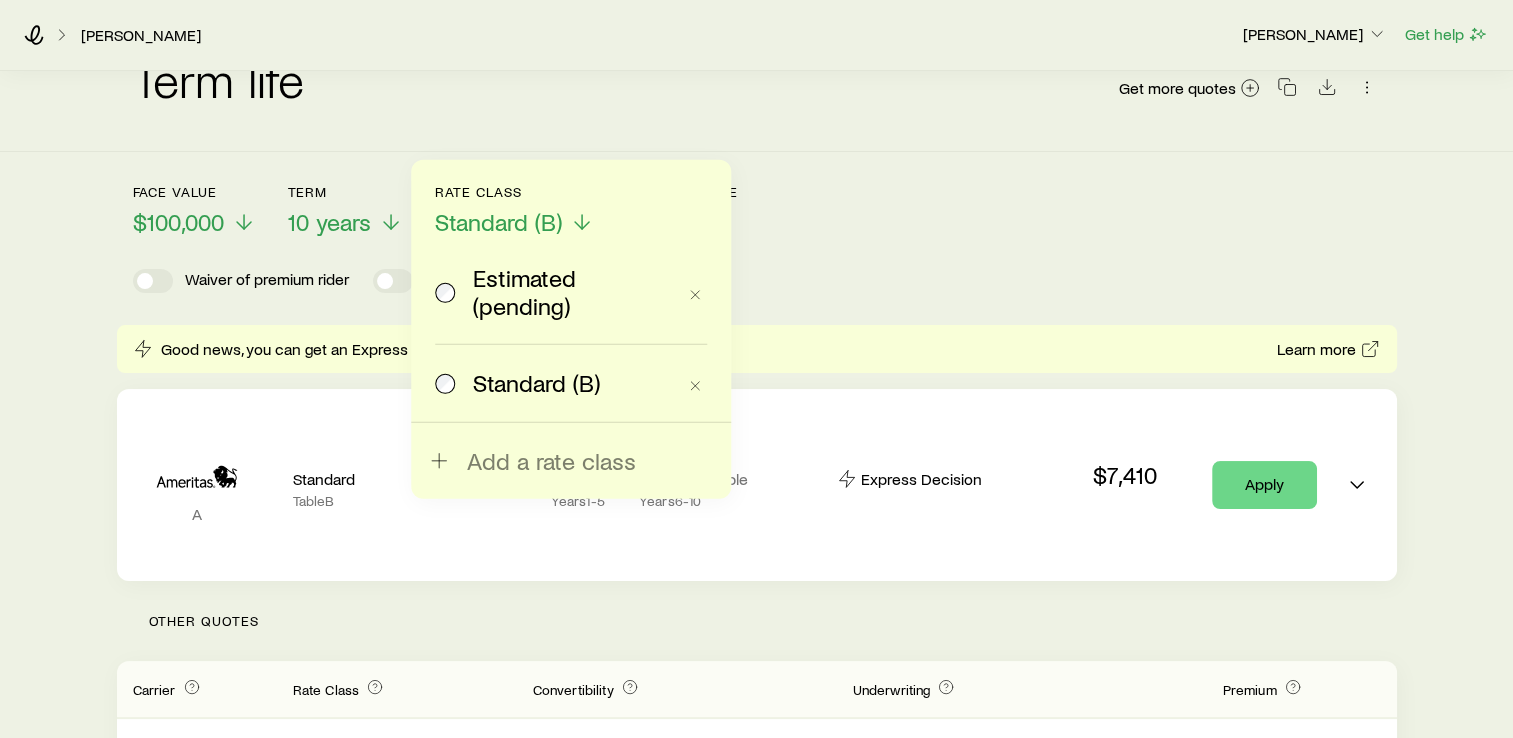 click on "Standard (B)" at bounding box center (536, 383) 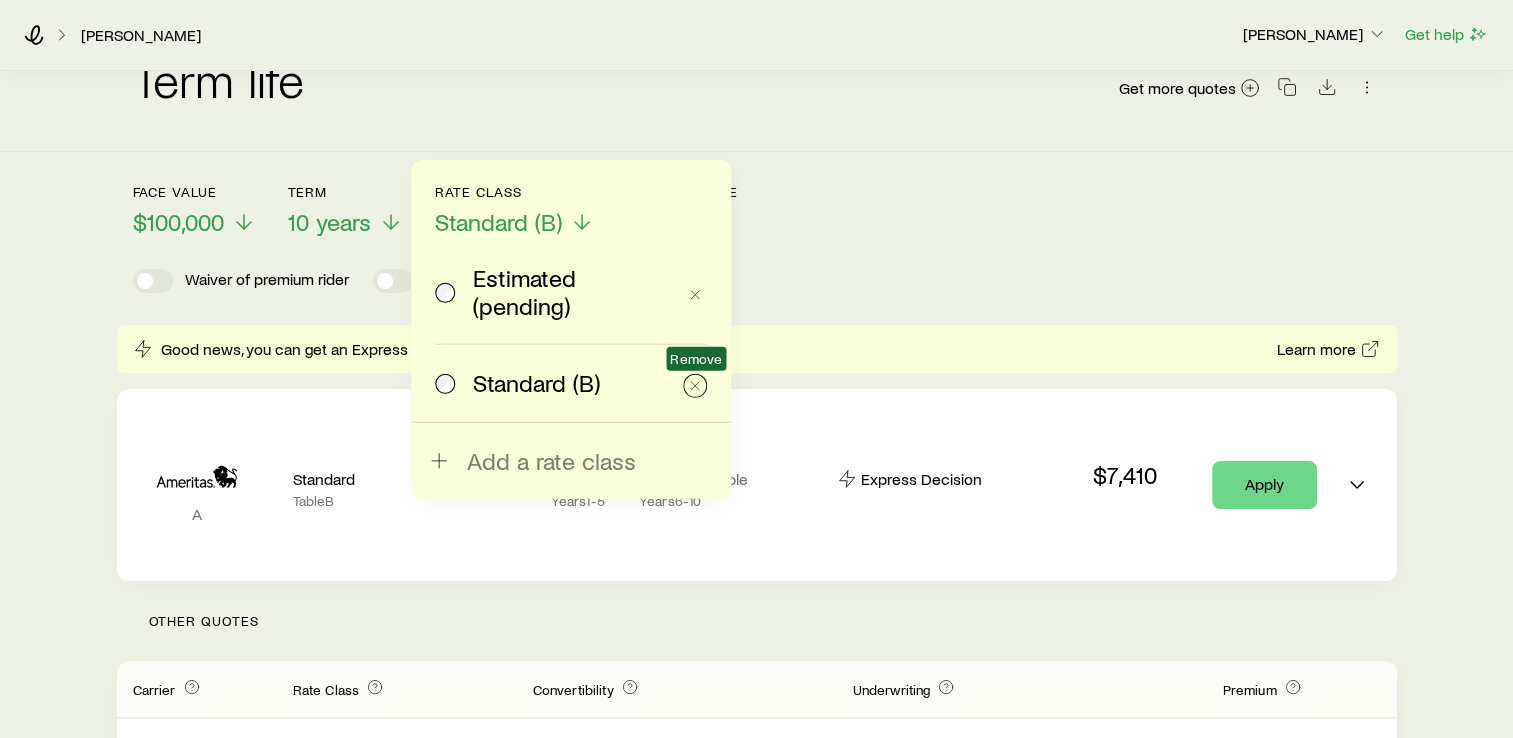 click 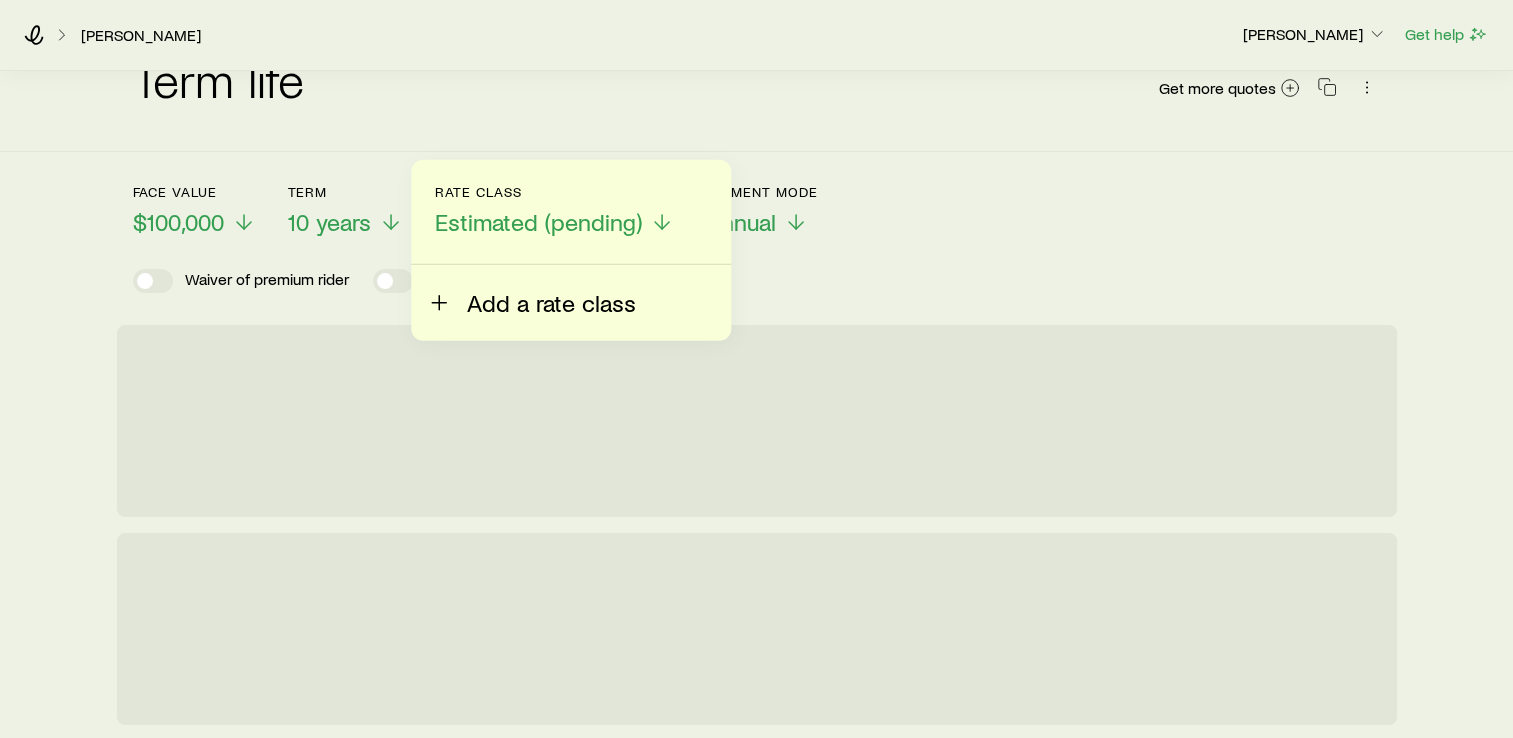 click on "Add a rate class" at bounding box center [551, 303] 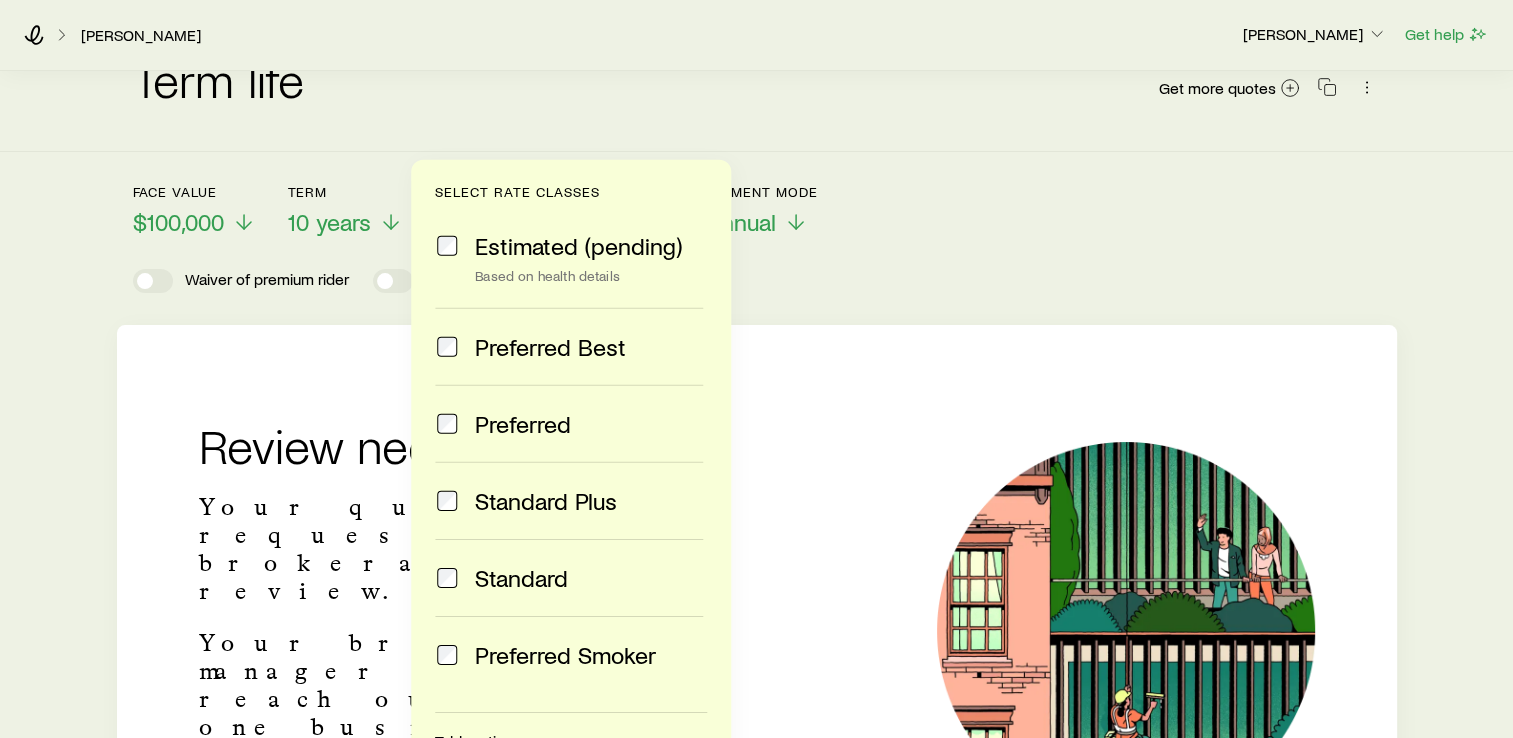 scroll, scrollTop: 88, scrollLeft: 0, axis: vertical 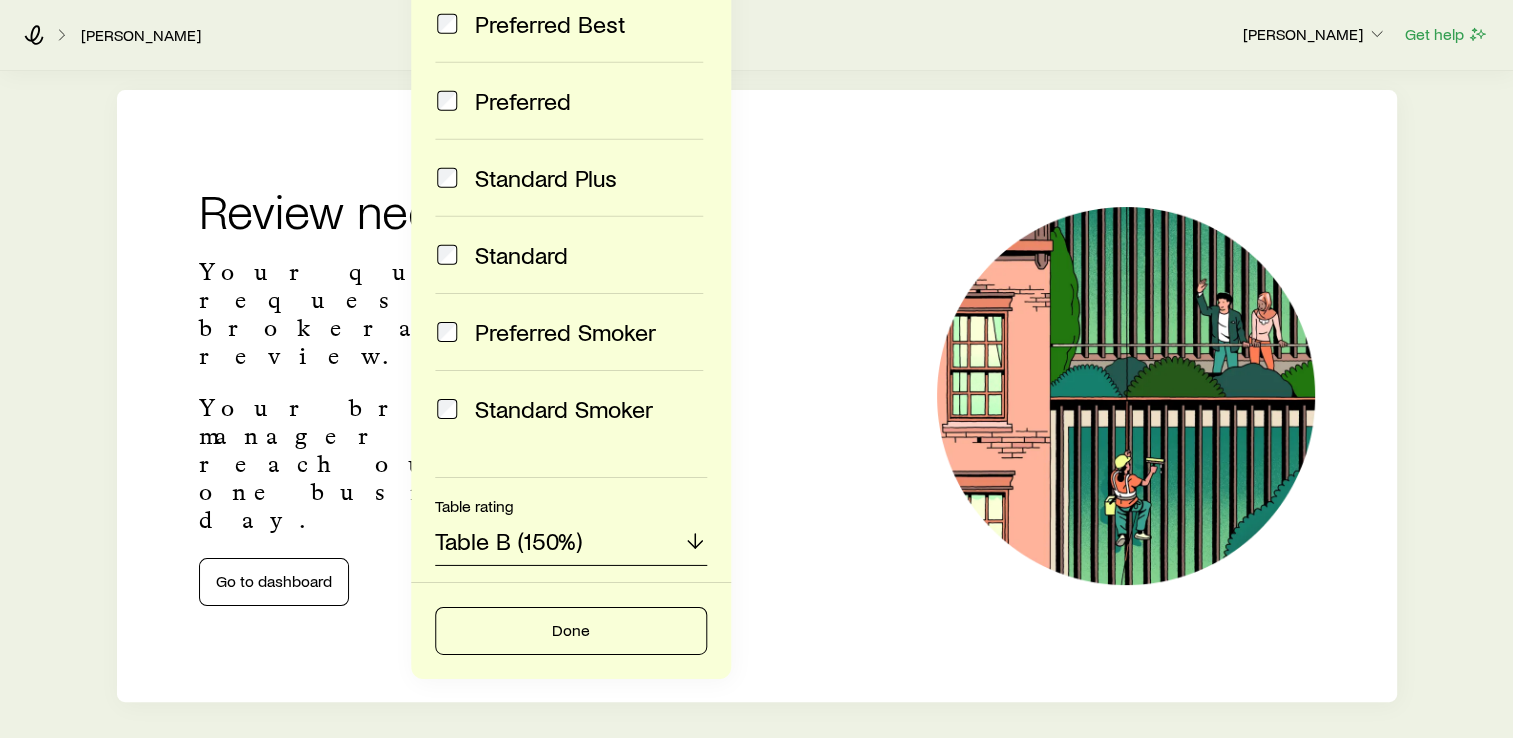 click on "Table B (150%)" at bounding box center (571, 542) 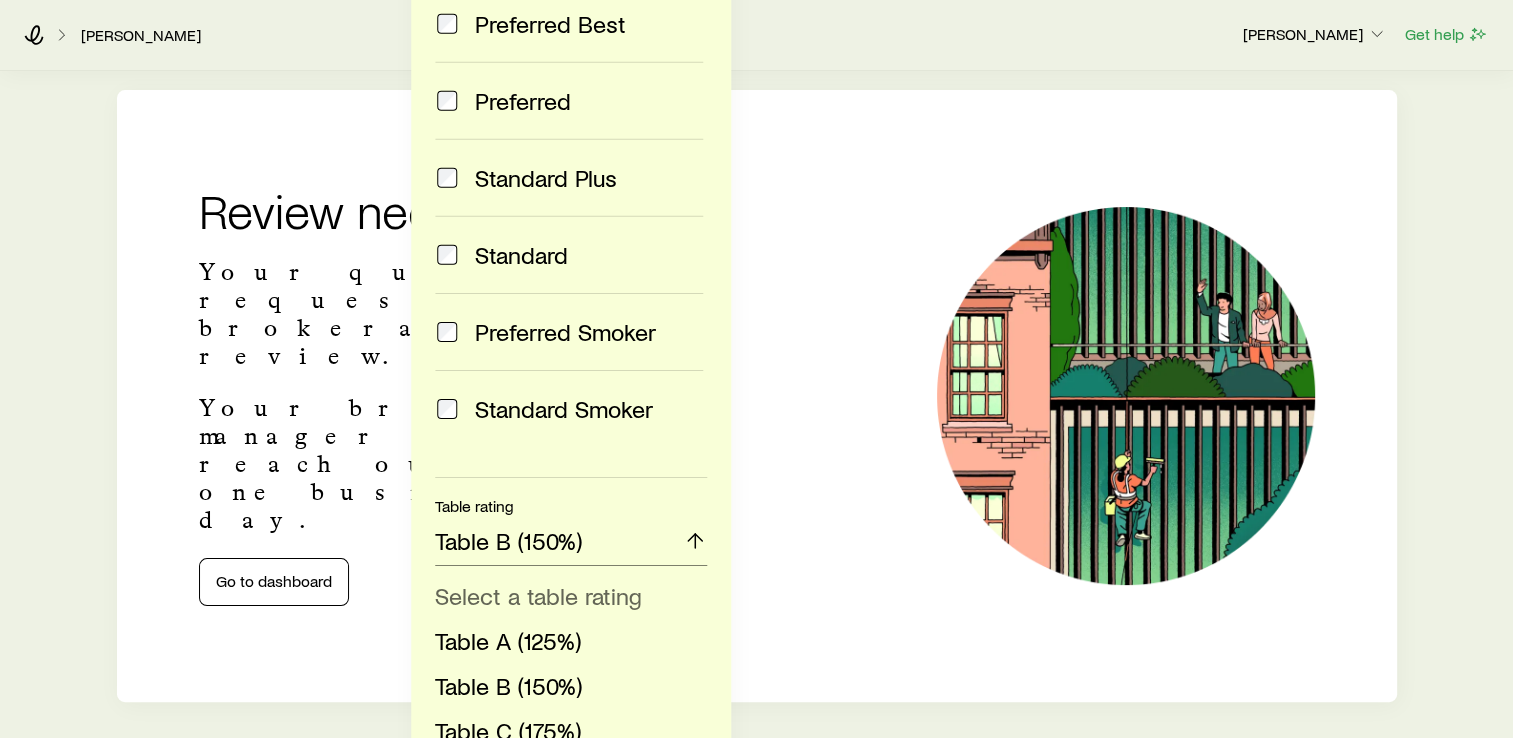 click on "Select a table rating" at bounding box center [538, 595] 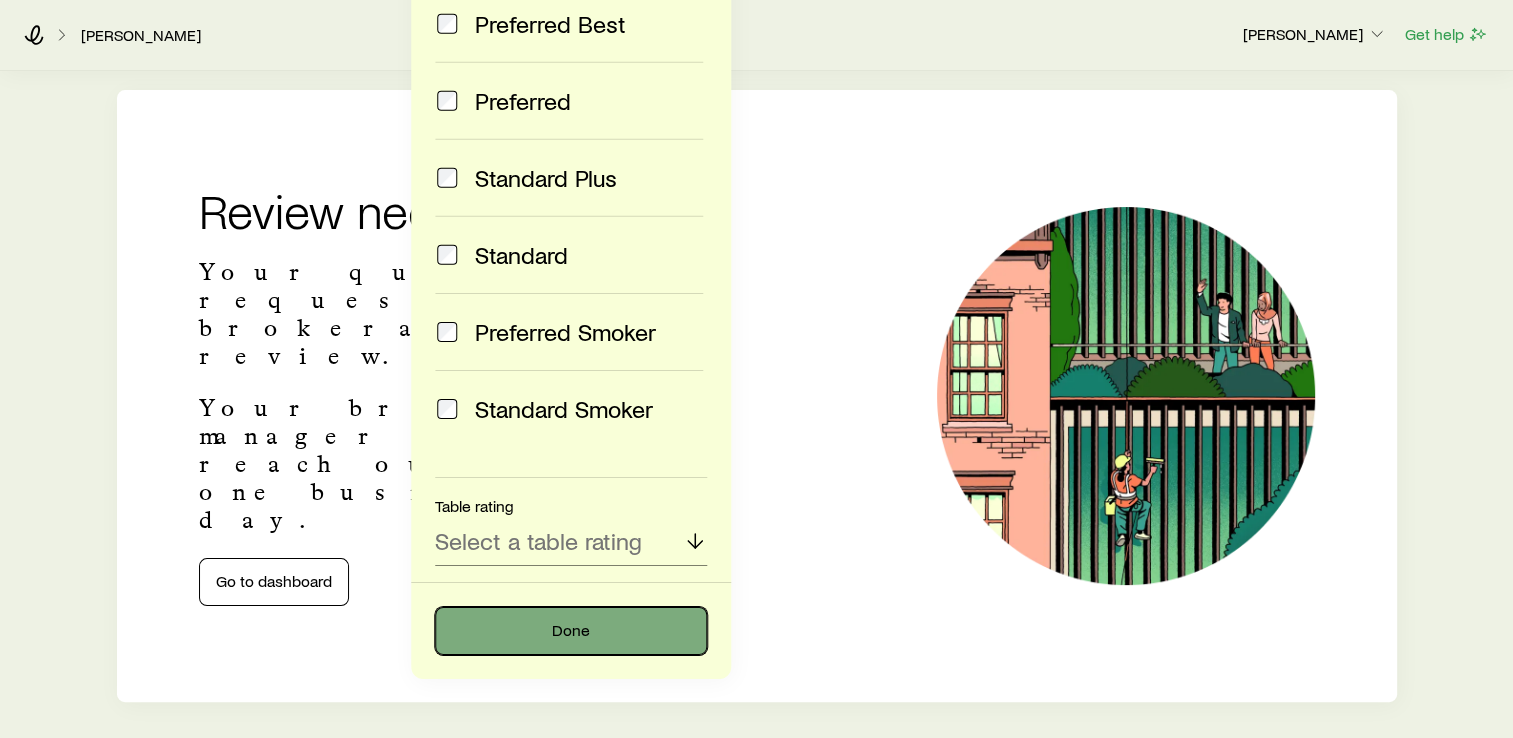 click on "Done" at bounding box center [571, 631] 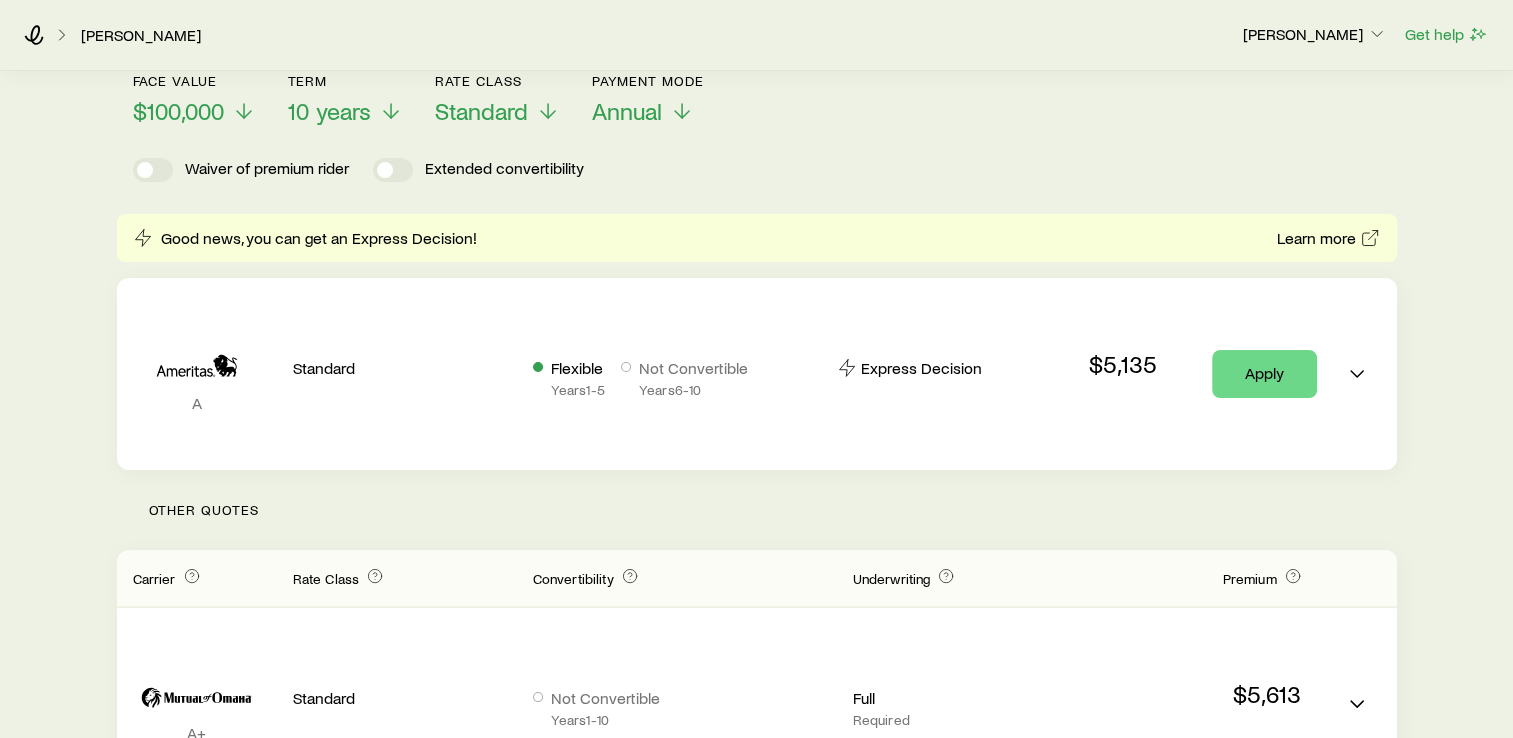 scroll, scrollTop: 172, scrollLeft: 0, axis: vertical 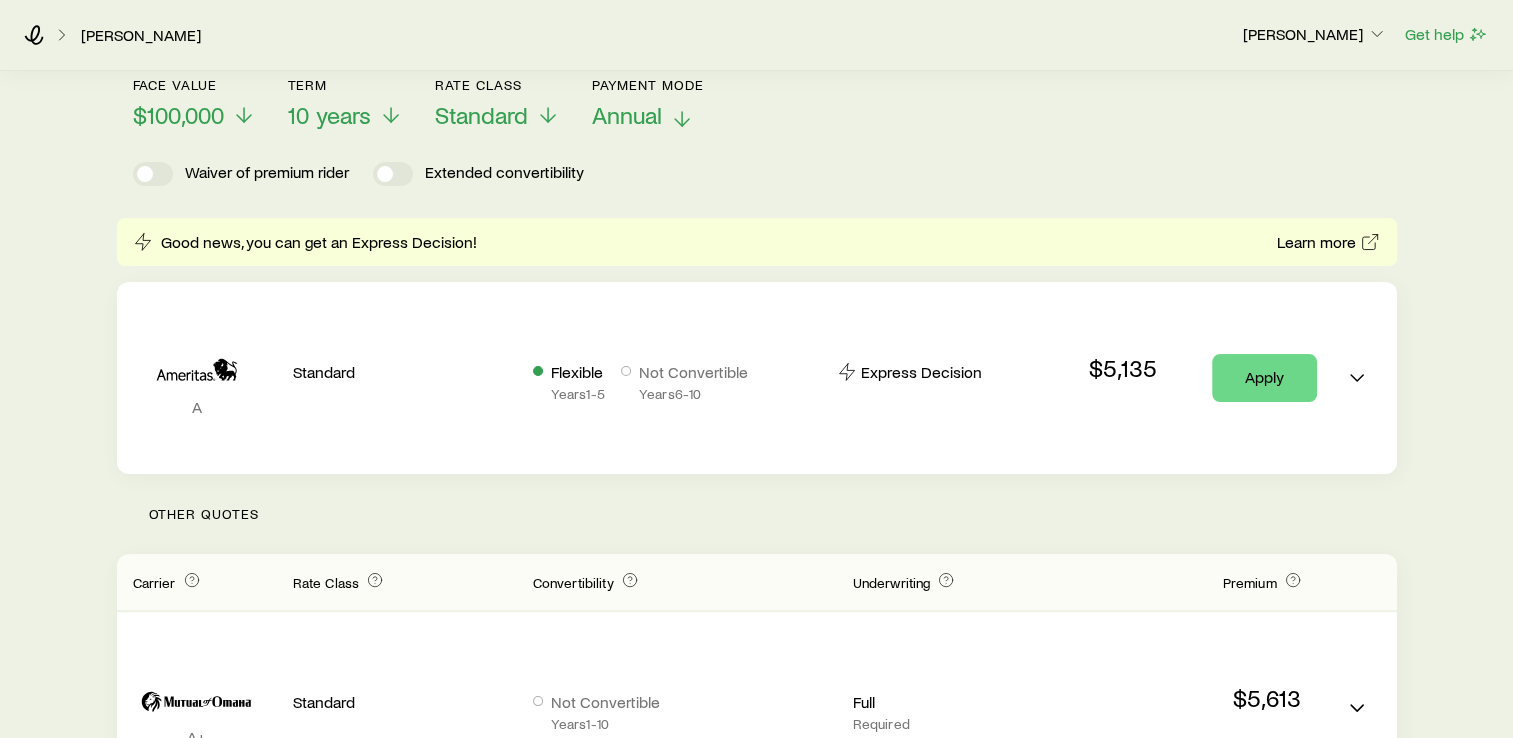 click on "Annual" at bounding box center [627, 115] 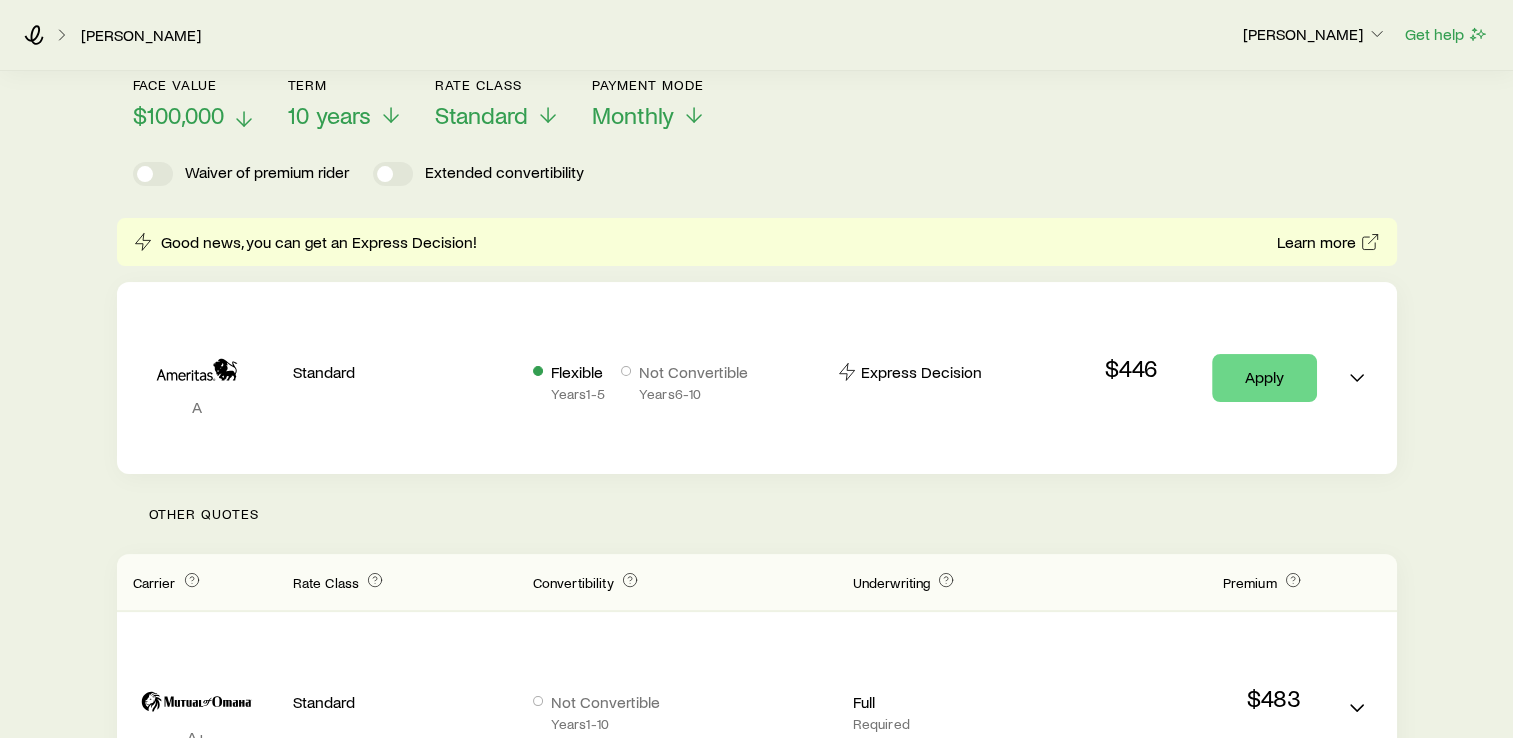 click 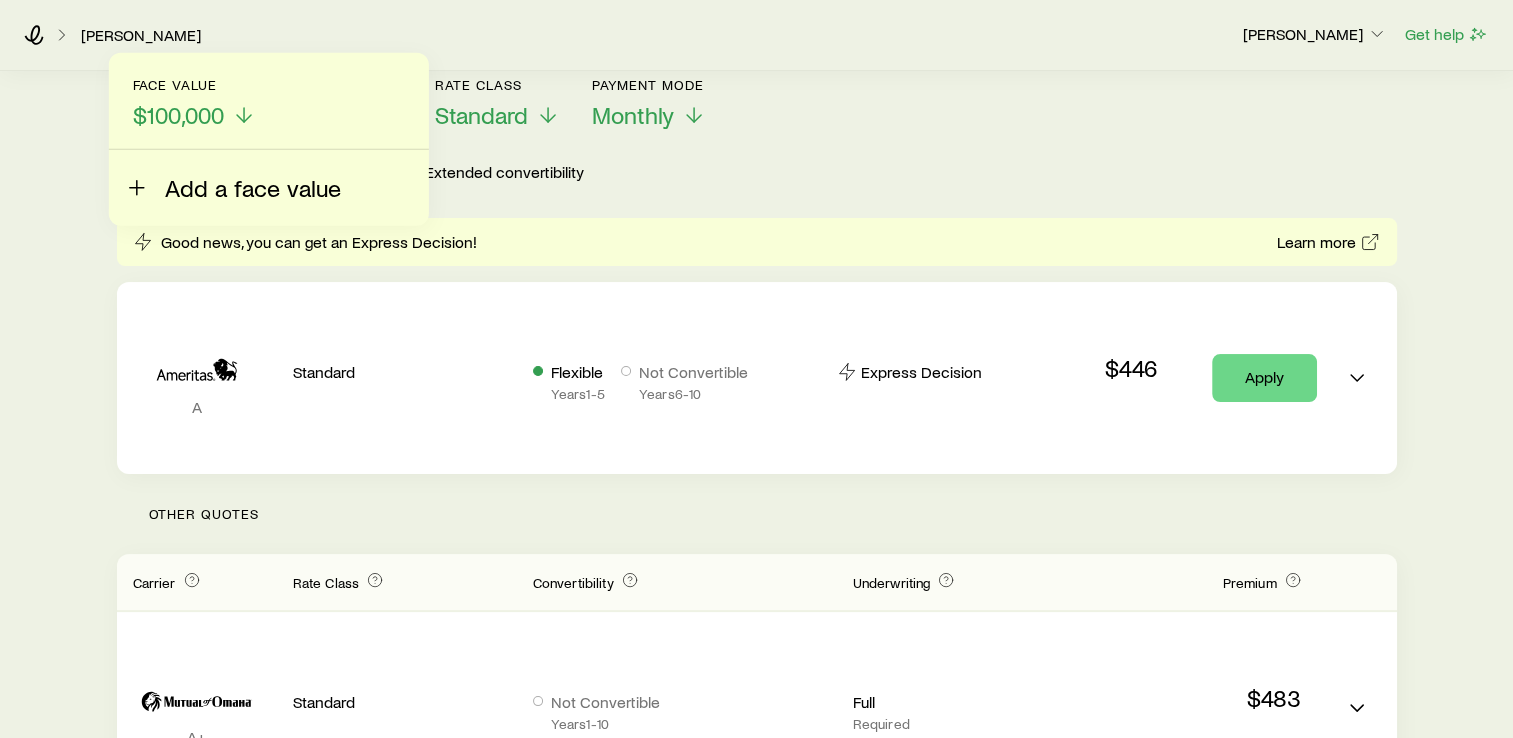 click on "Add a face value" at bounding box center [253, 188] 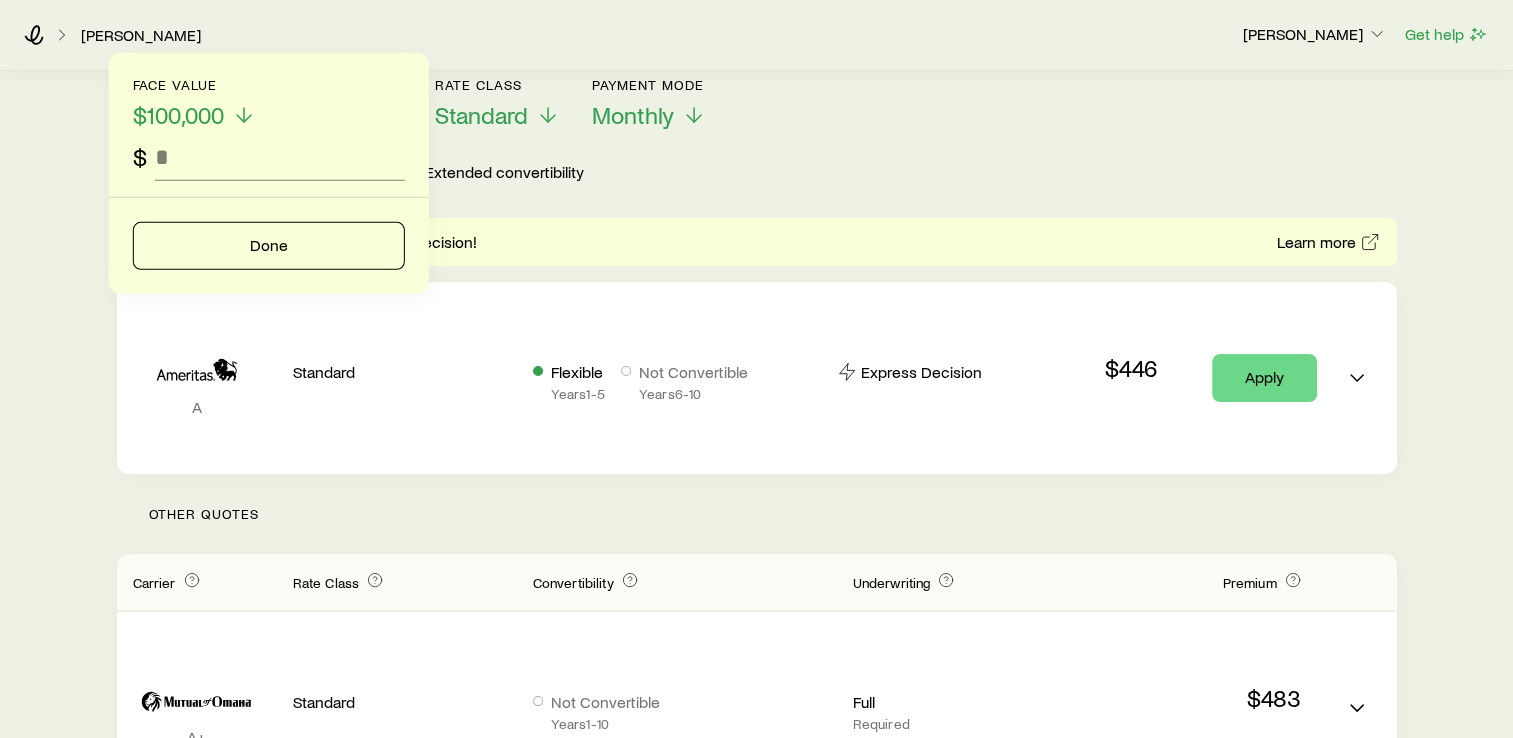 click at bounding box center (280, 157) 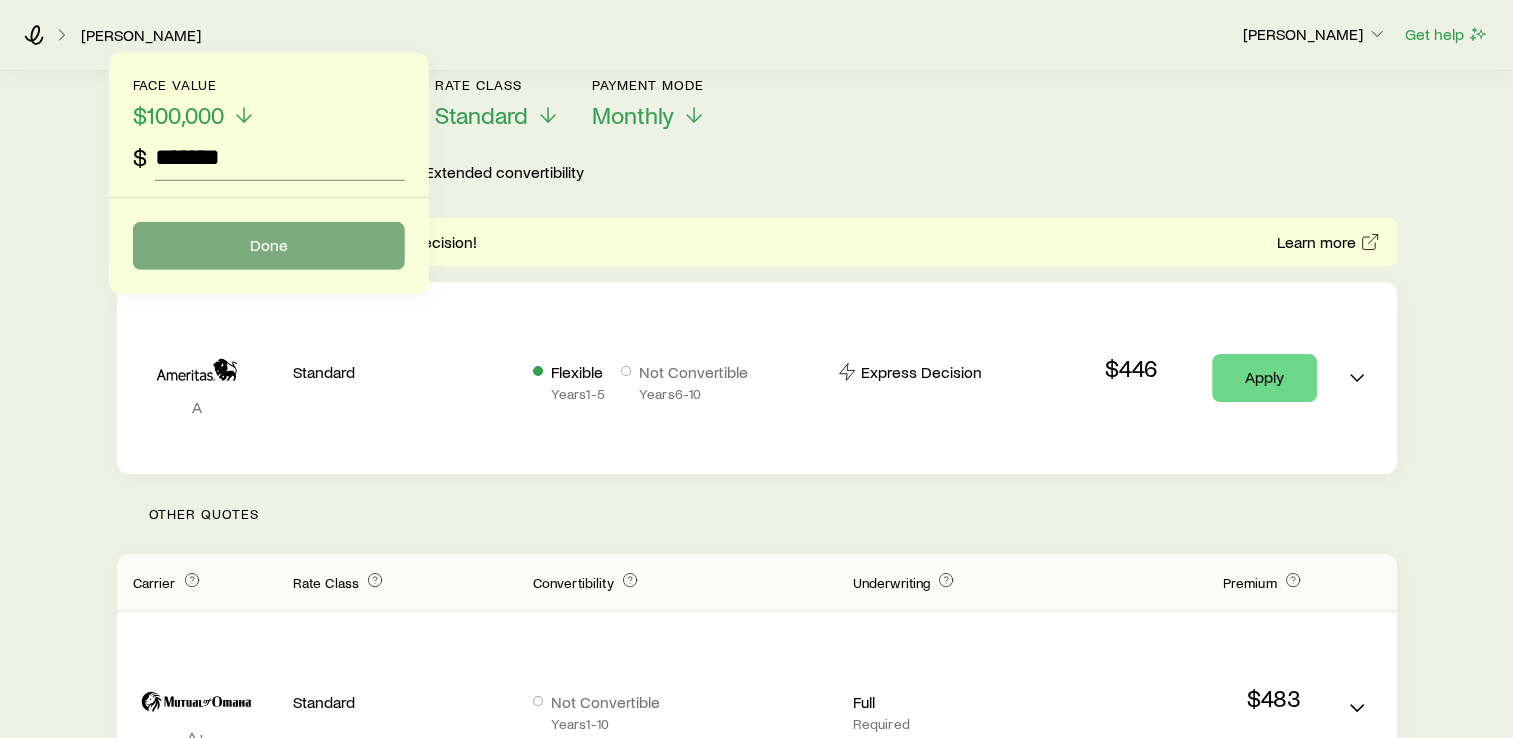 type on "*******" 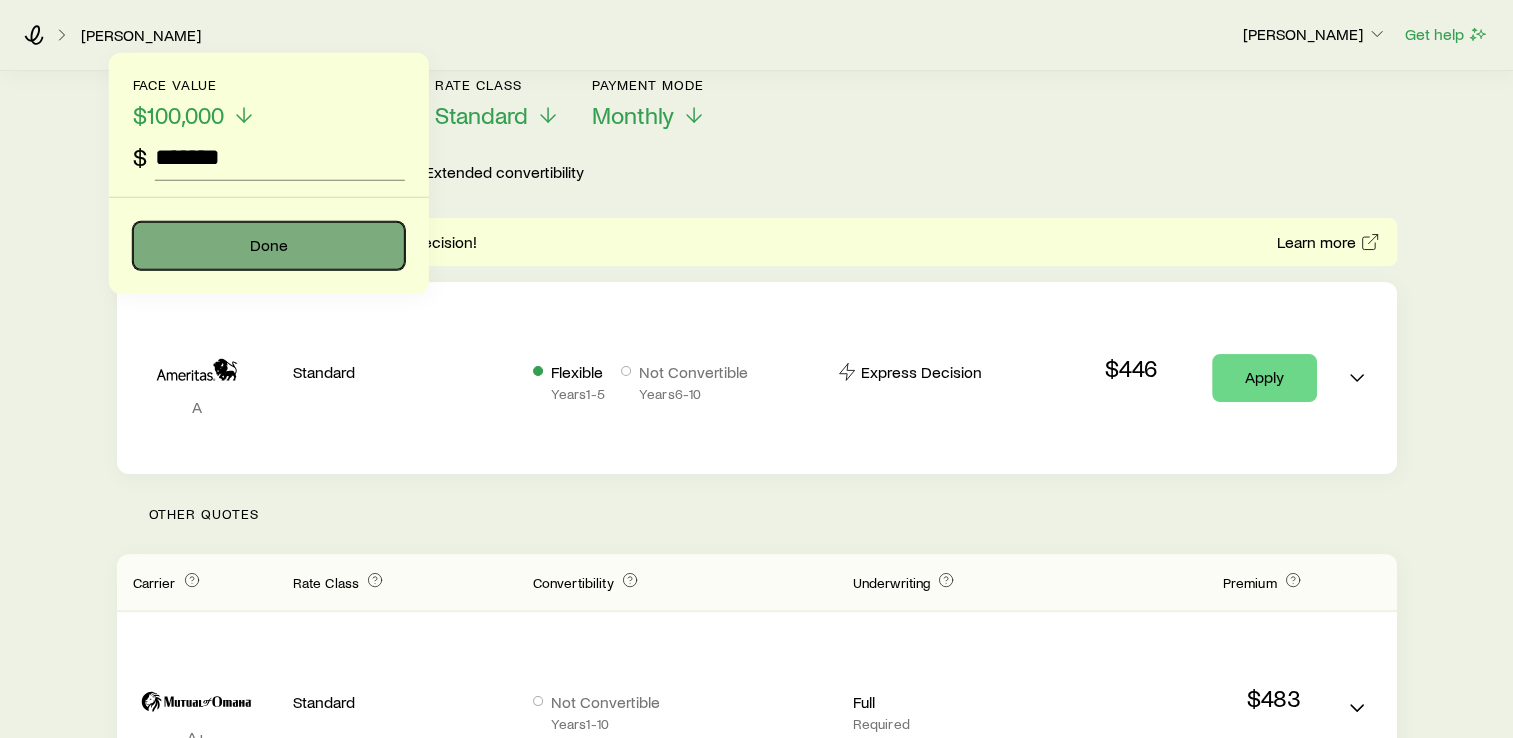 click on "Done" at bounding box center [269, 246] 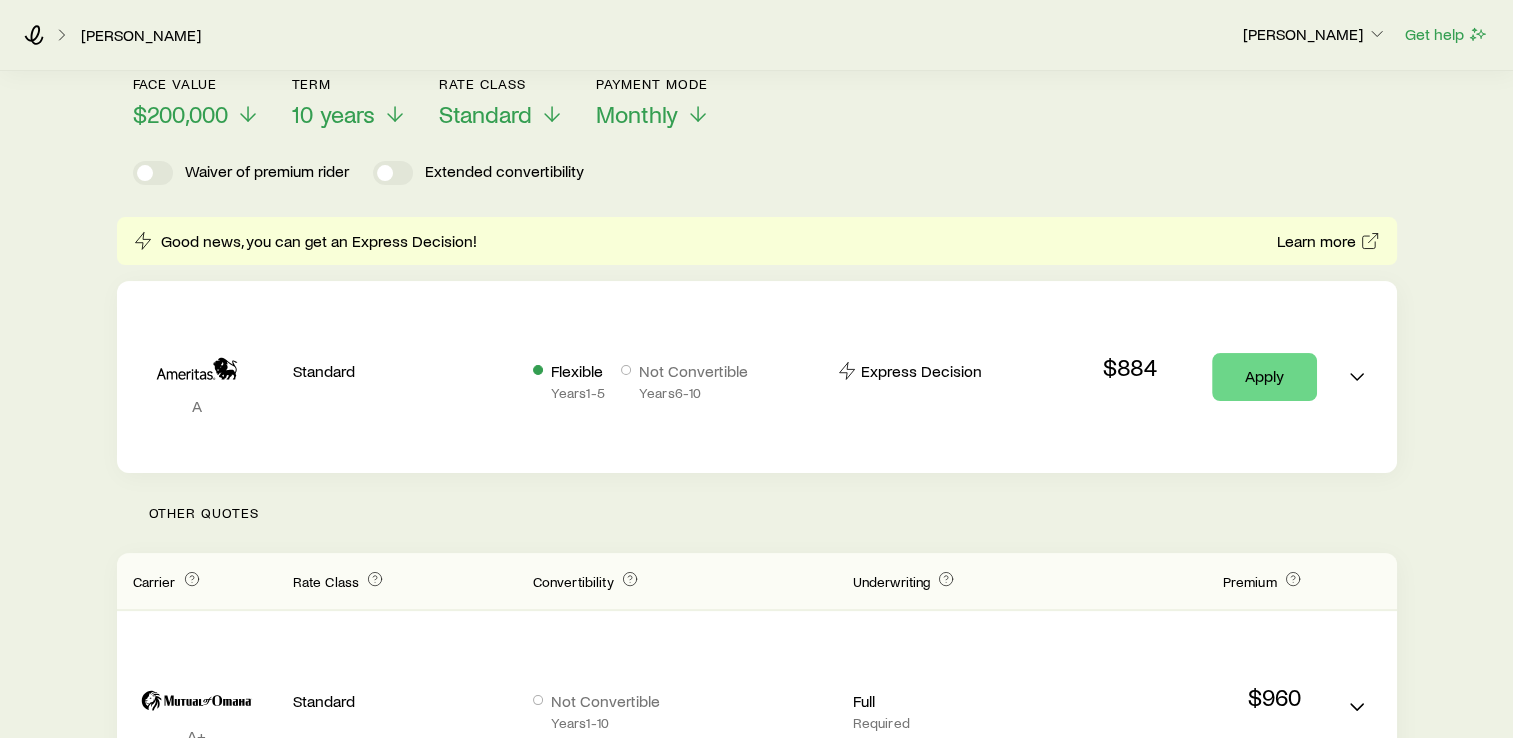 scroll, scrollTop: 172, scrollLeft: 0, axis: vertical 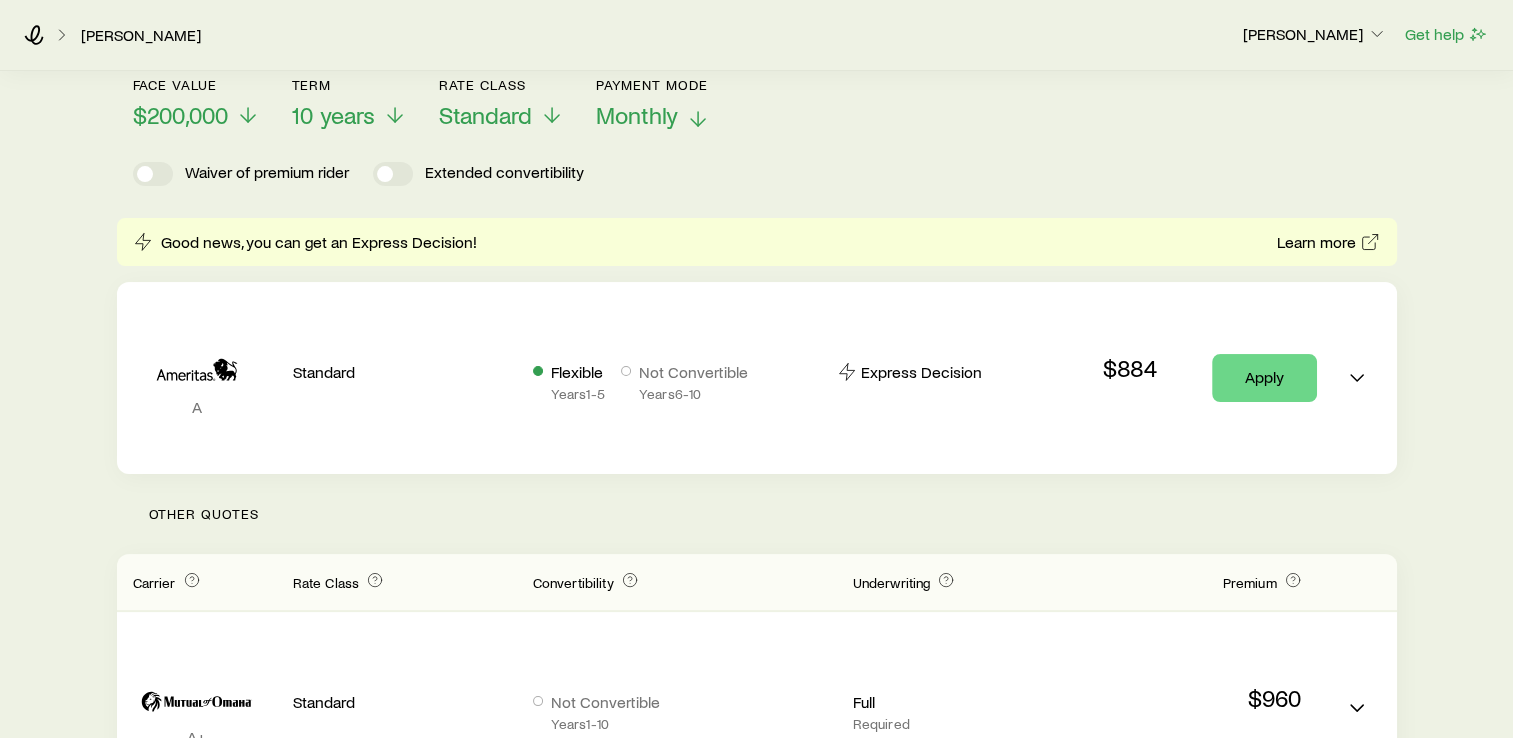 click on "Monthly" at bounding box center [637, 115] 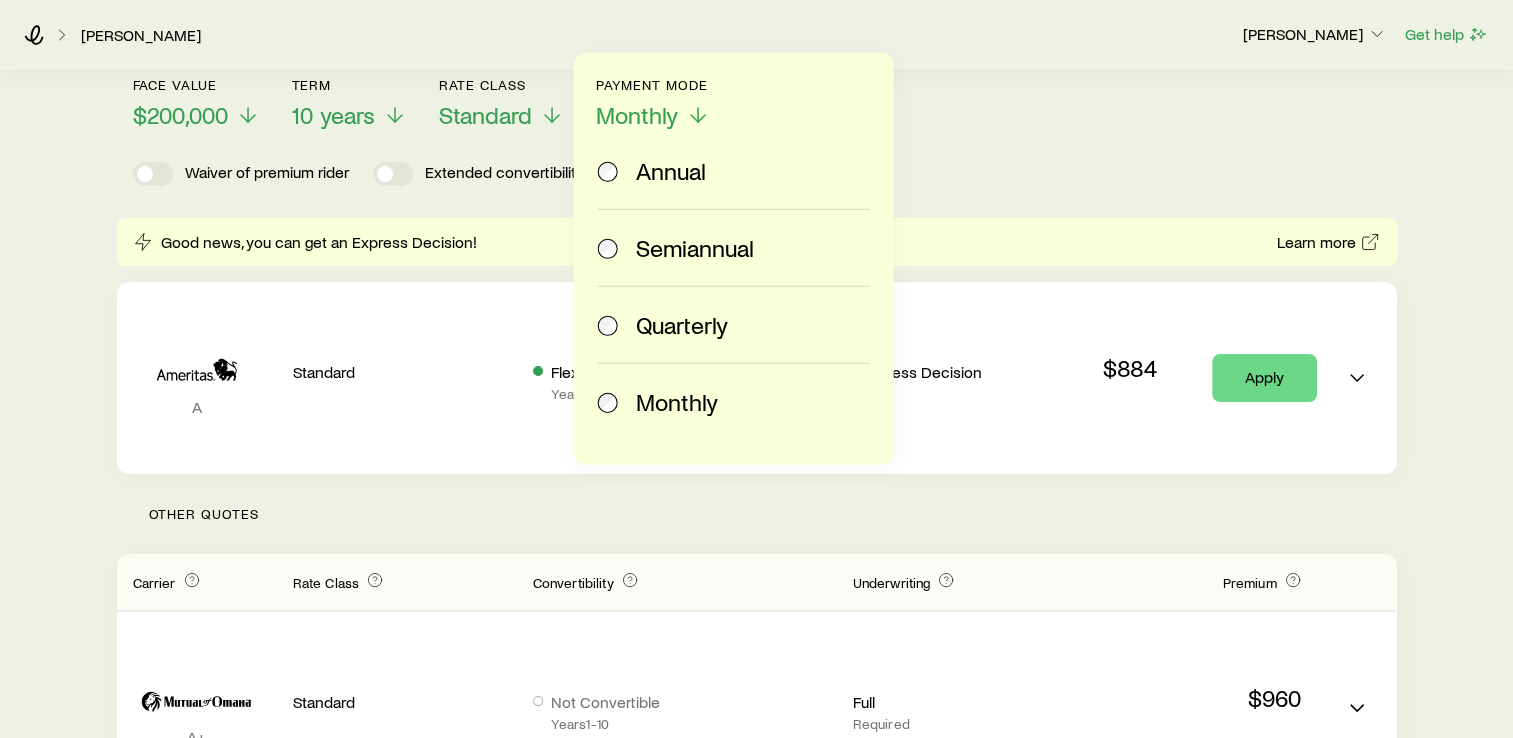 click at bounding box center (609, 171) 